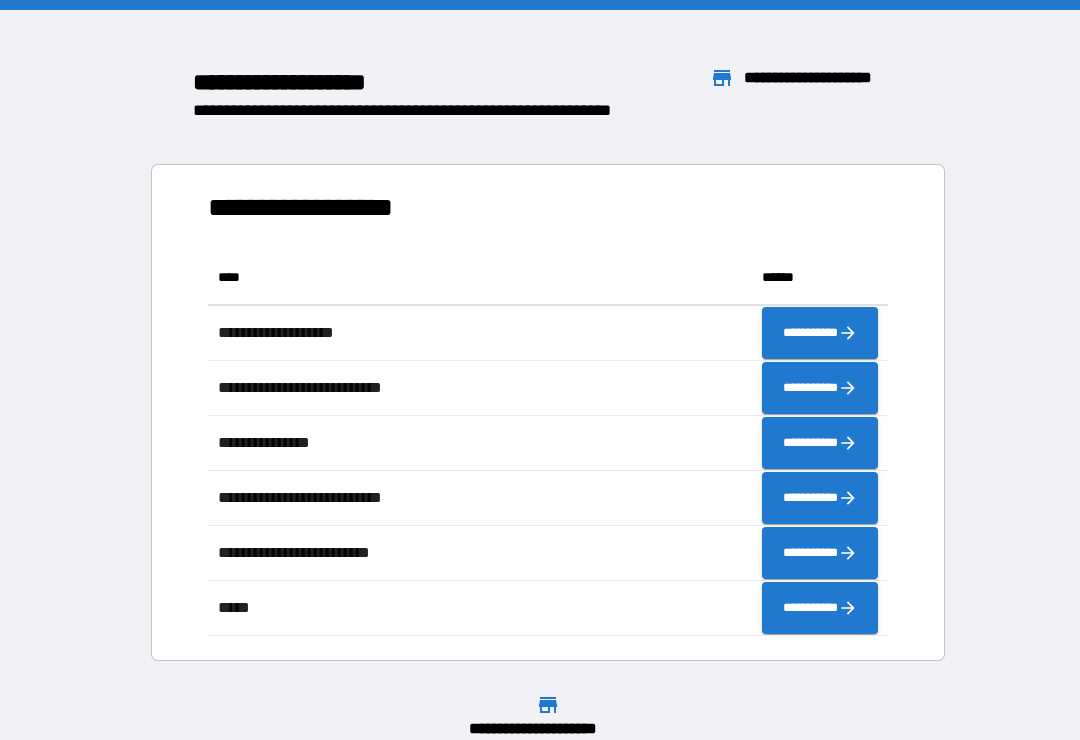 scroll, scrollTop: 0, scrollLeft: 0, axis: both 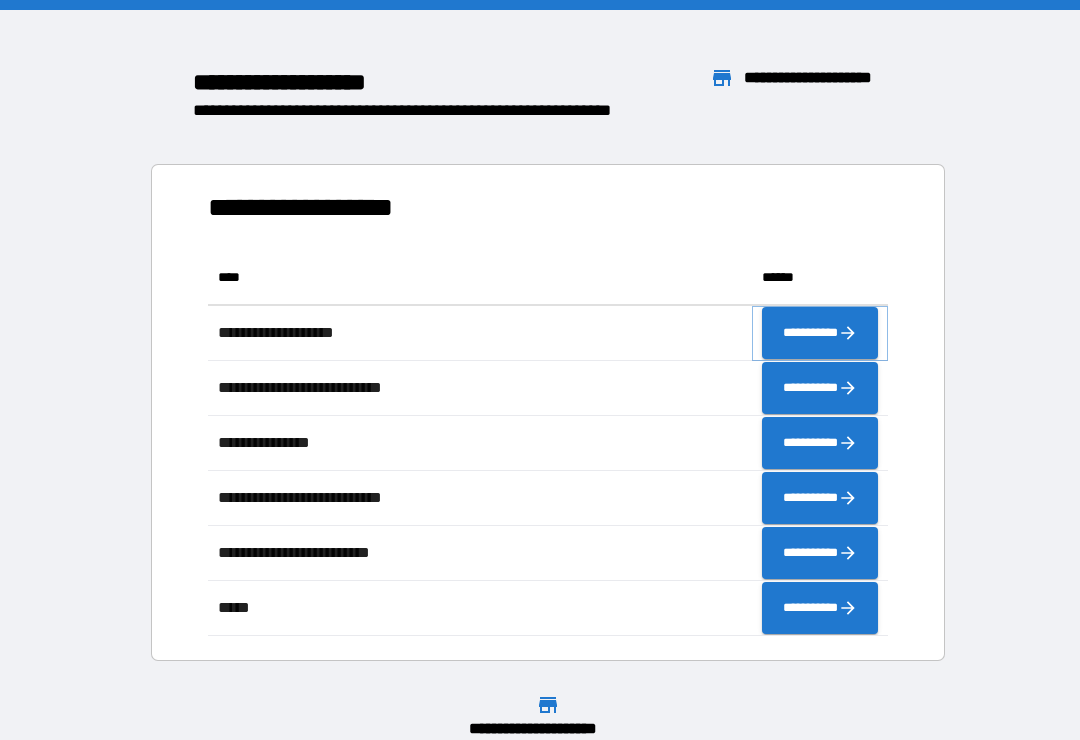 click on "**********" at bounding box center (820, 333) 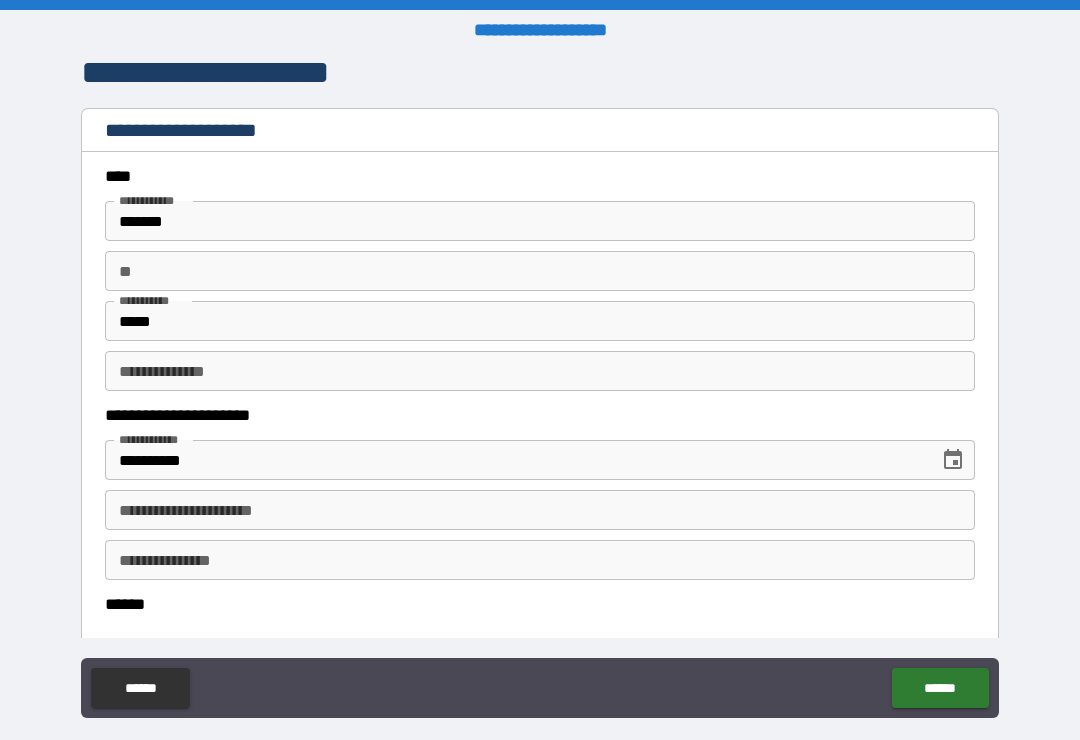 click on "**********" at bounding box center (540, 560) 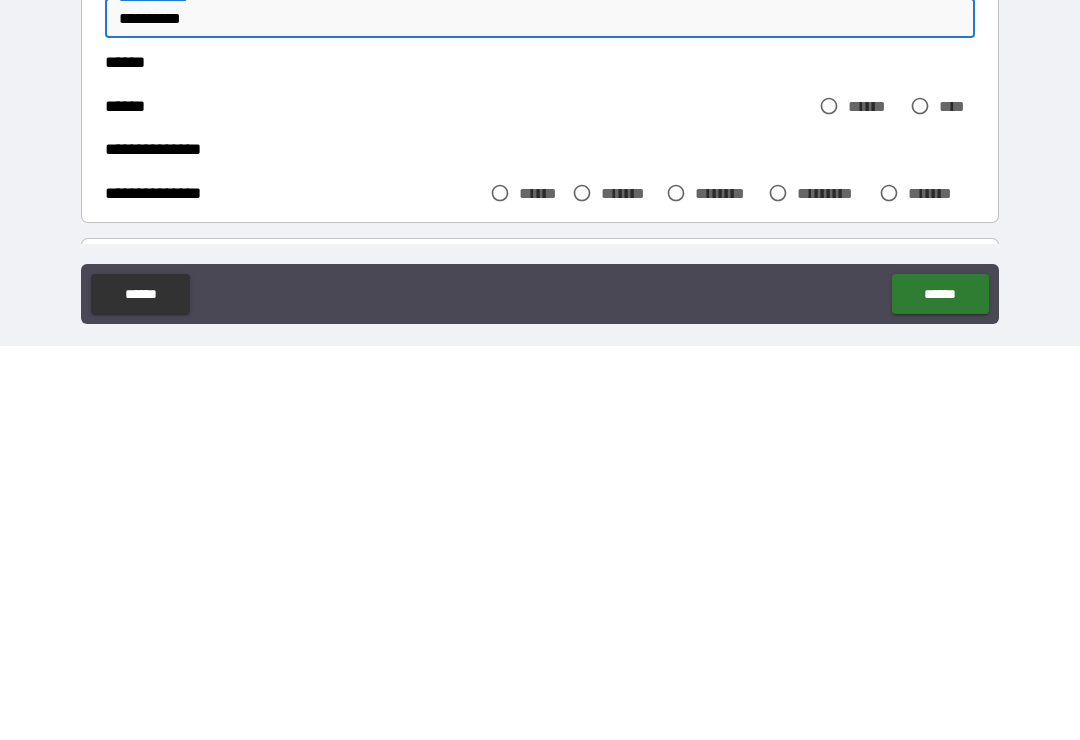 scroll, scrollTop: 148, scrollLeft: 0, axis: vertical 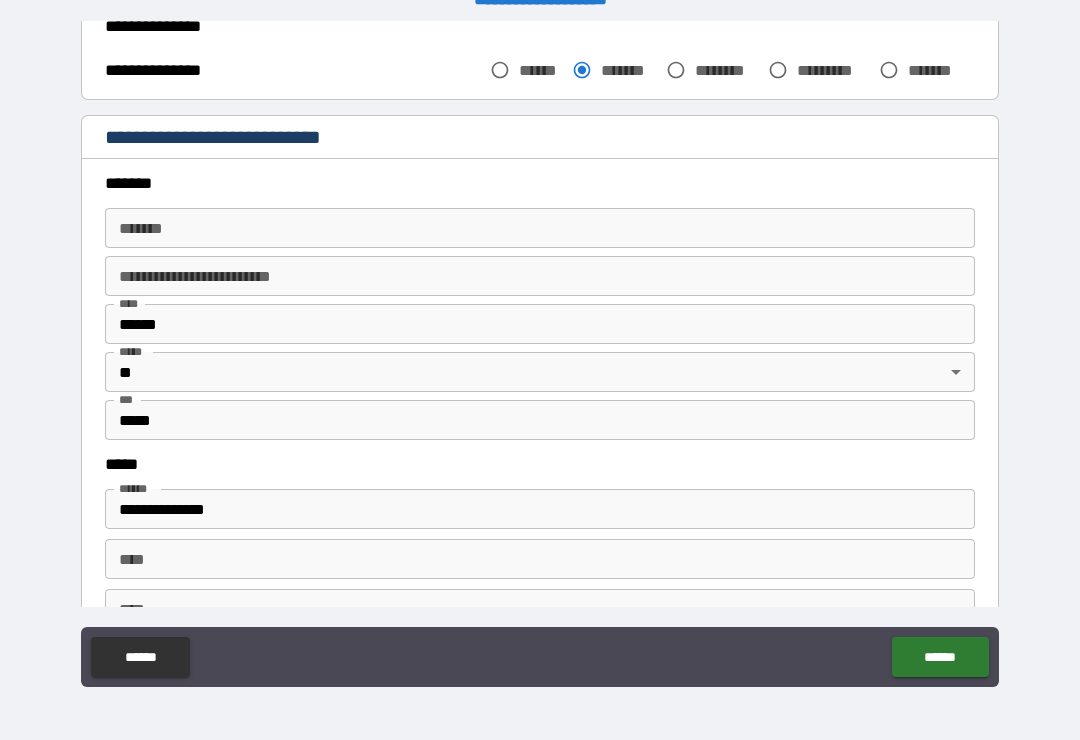 click on "*******" at bounding box center [540, 228] 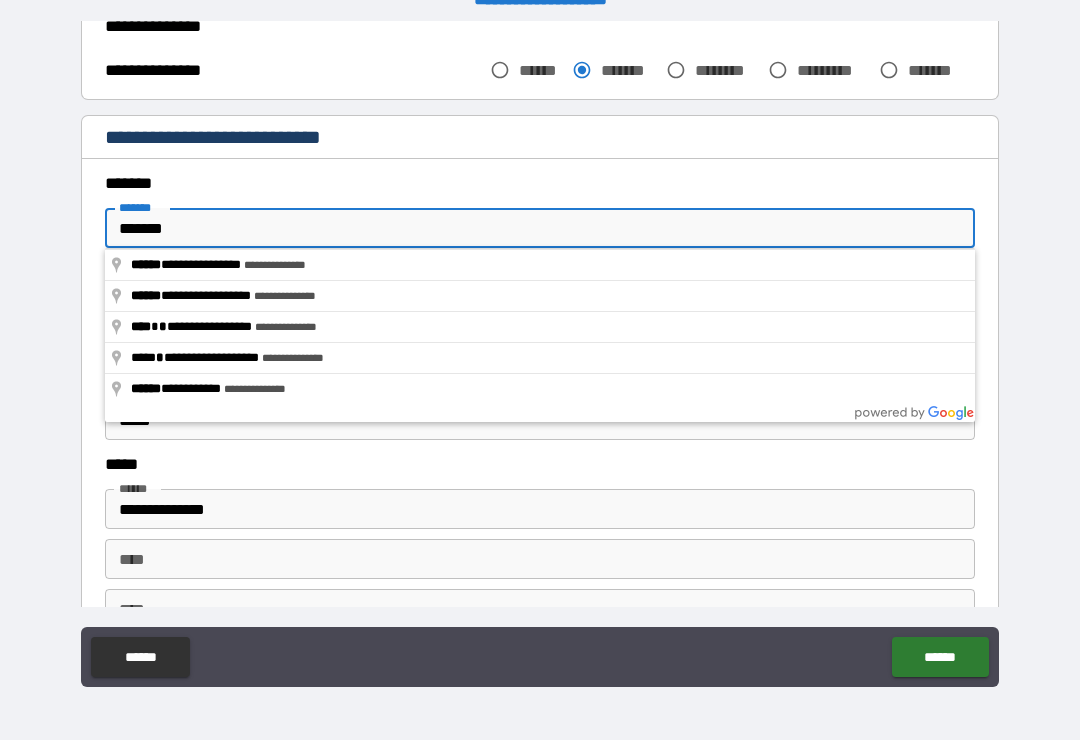 type on "**********" 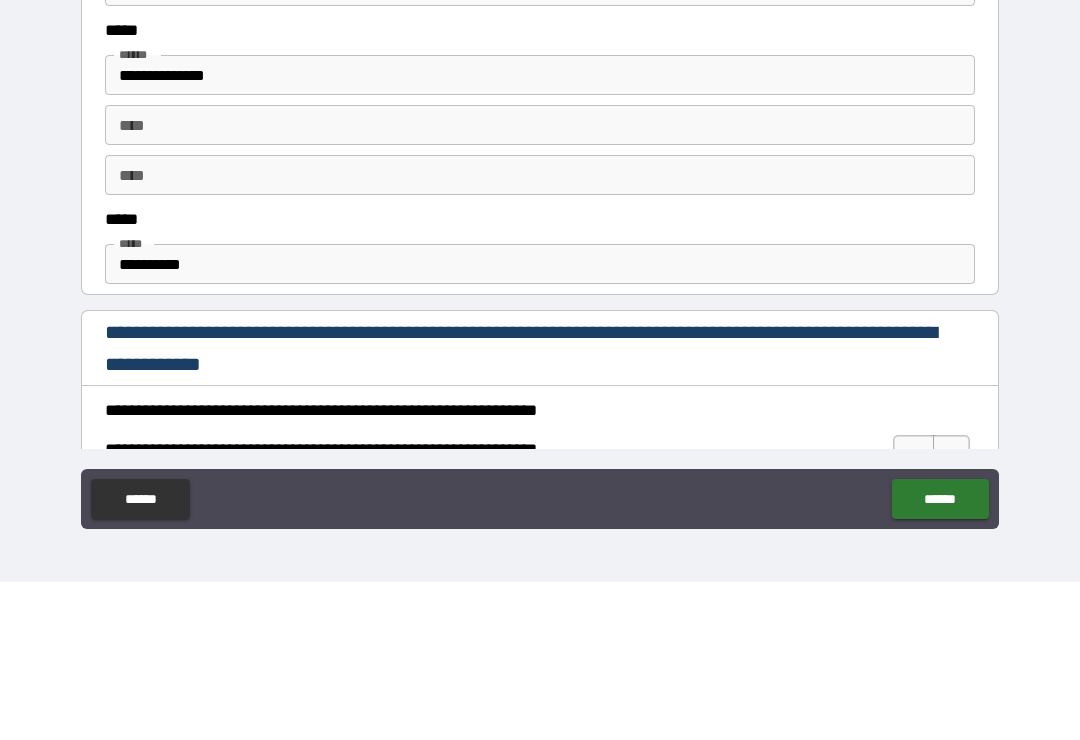scroll, scrollTop: 957, scrollLeft: 0, axis: vertical 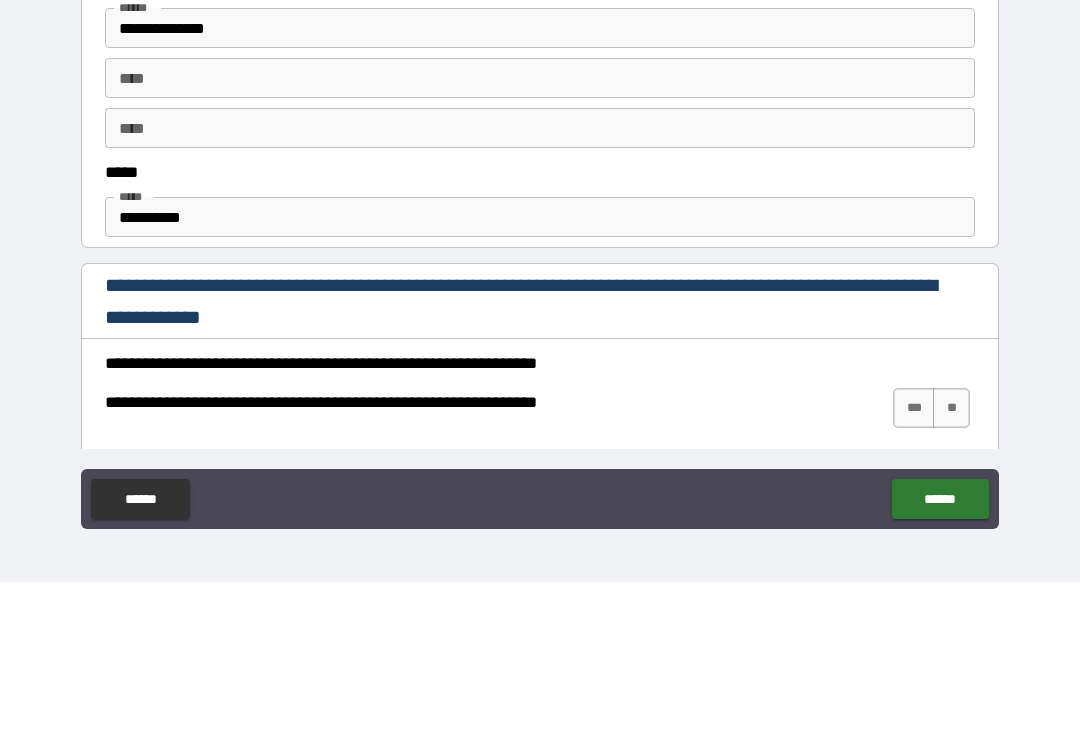 click on "**********" at bounding box center [540, 375] 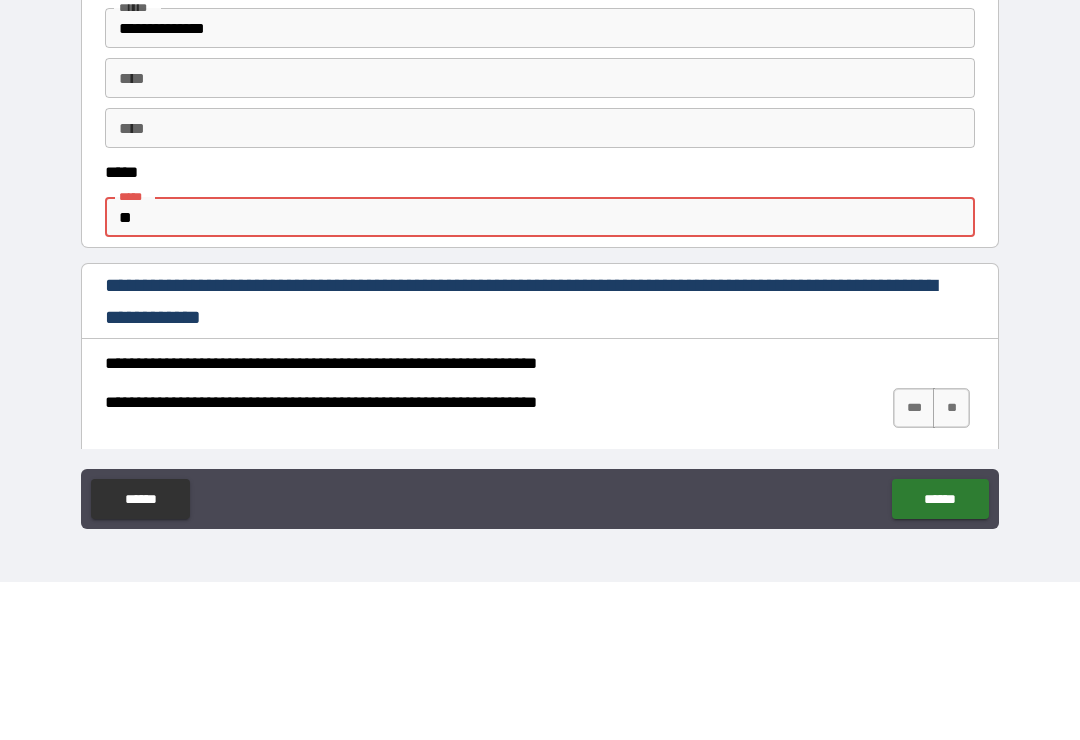 type on "*" 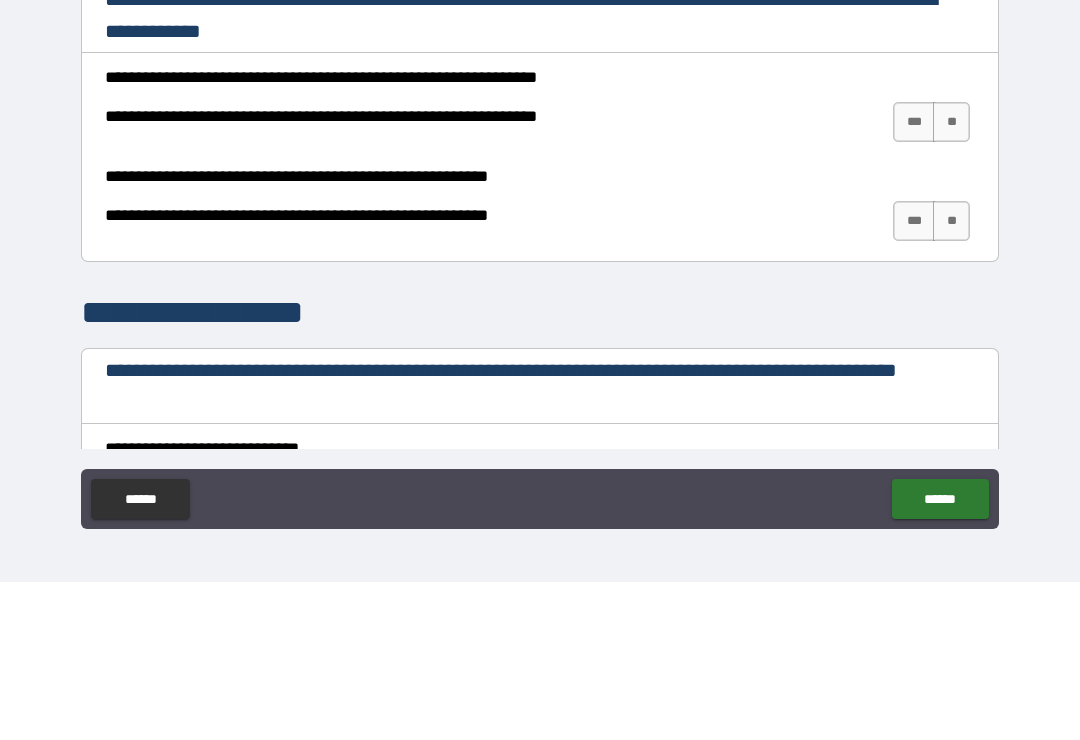 scroll, scrollTop: 1244, scrollLeft: 0, axis: vertical 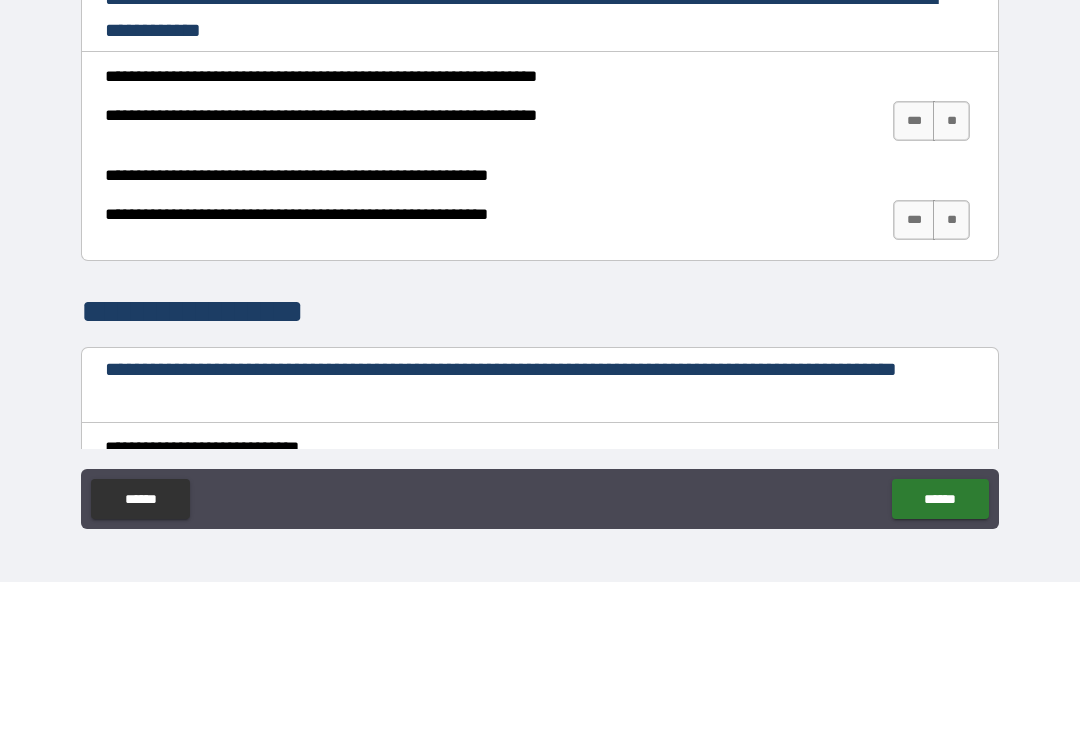 type on "**********" 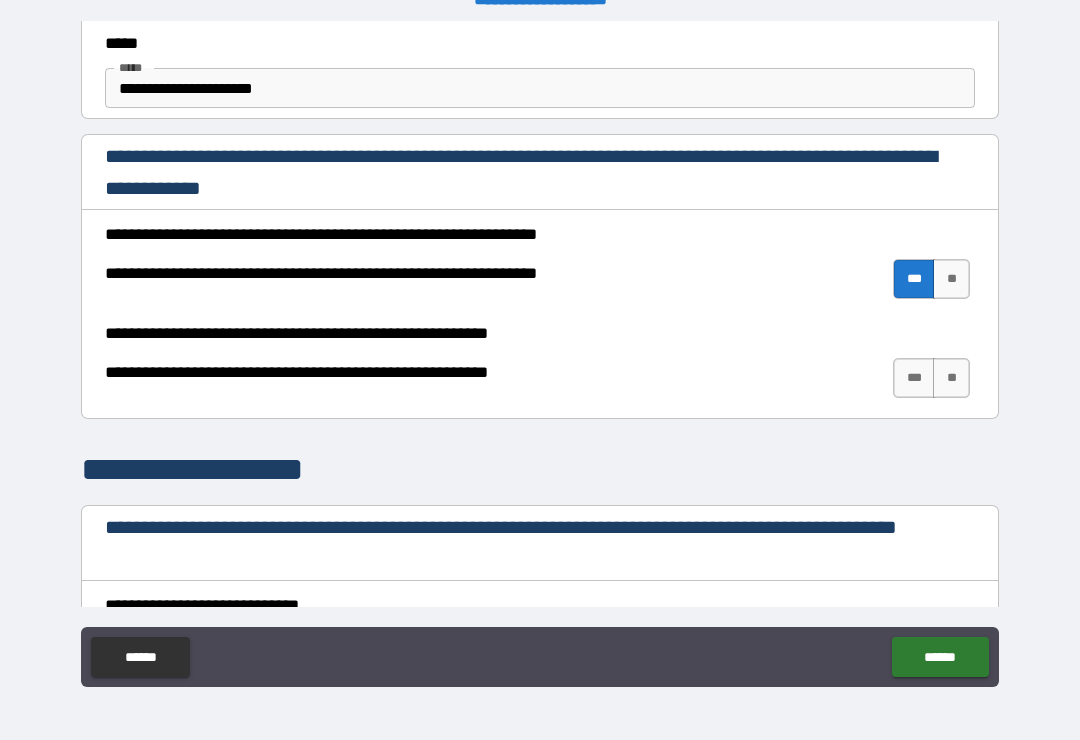 click on "***" at bounding box center (914, 378) 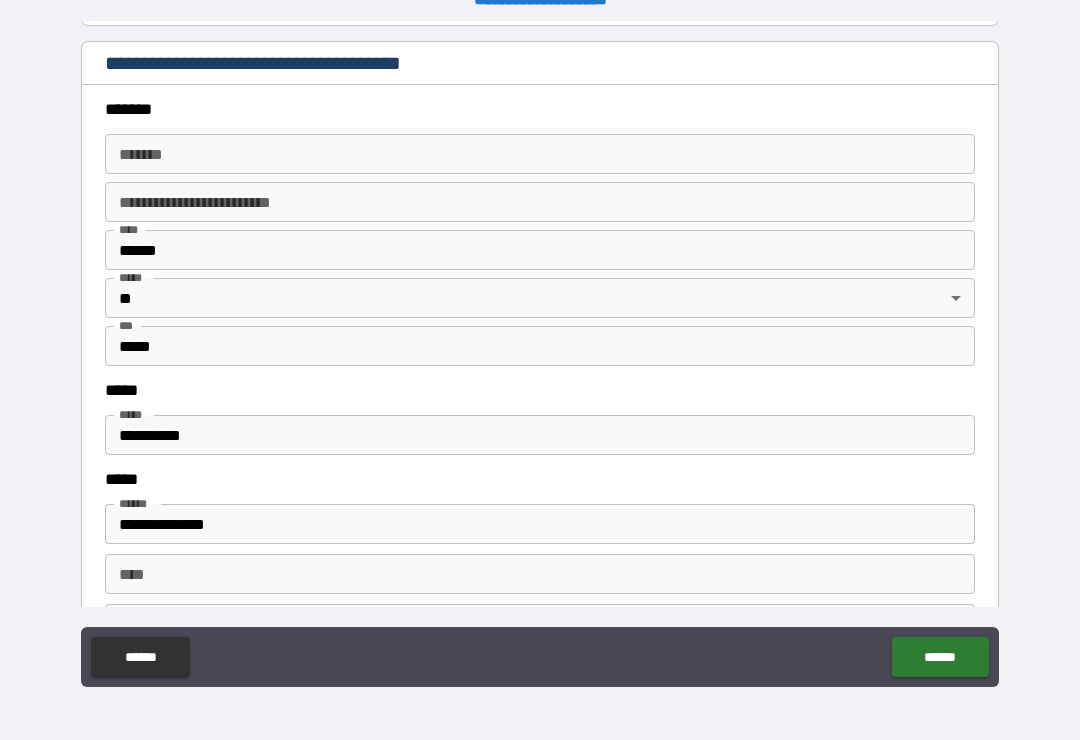 scroll, scrollTop: 2389, scrollLeft: 0, axis: vertical 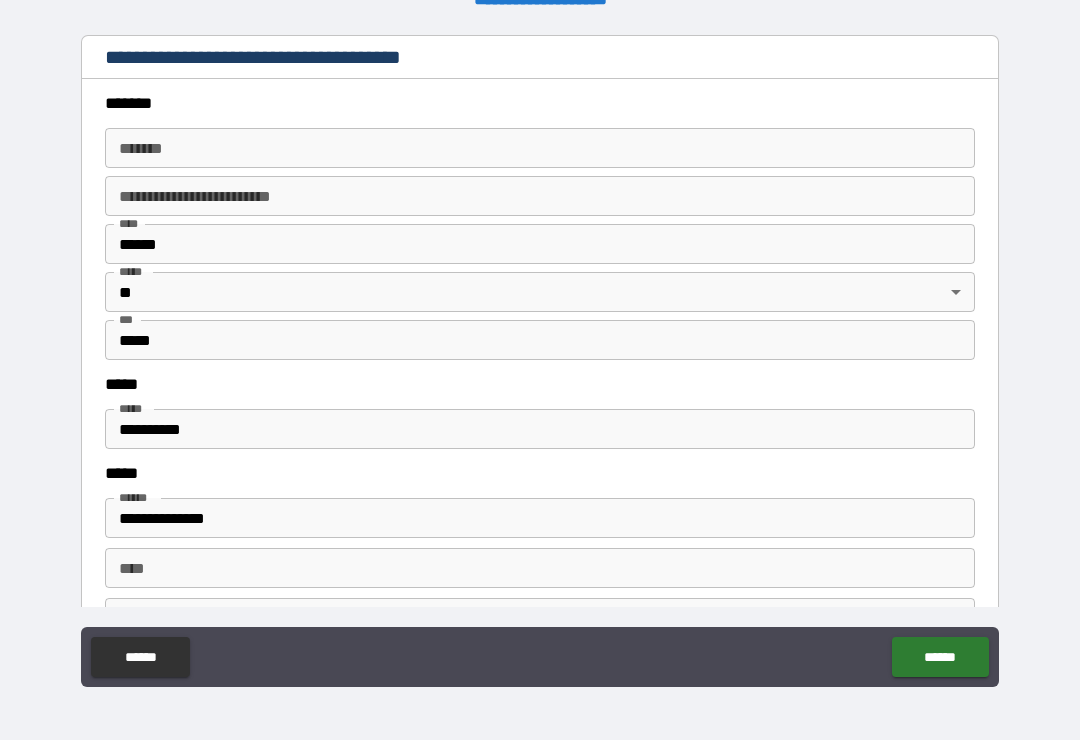click on "*******" at bounding box center (540, 148) 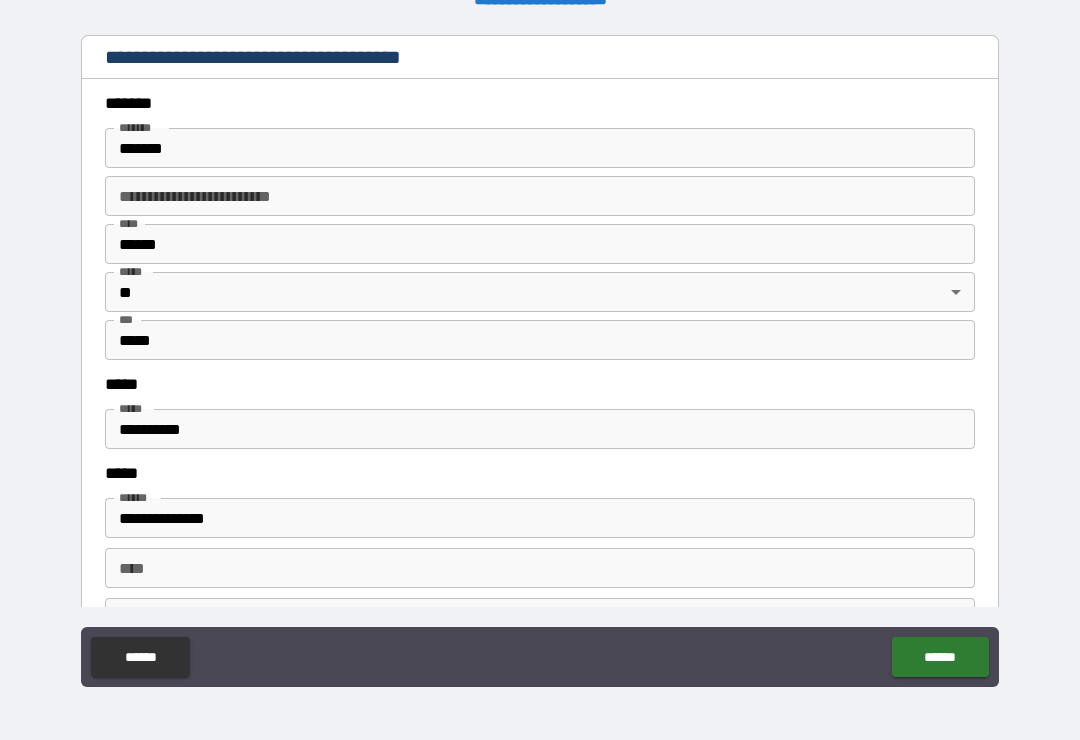 type on "**********" 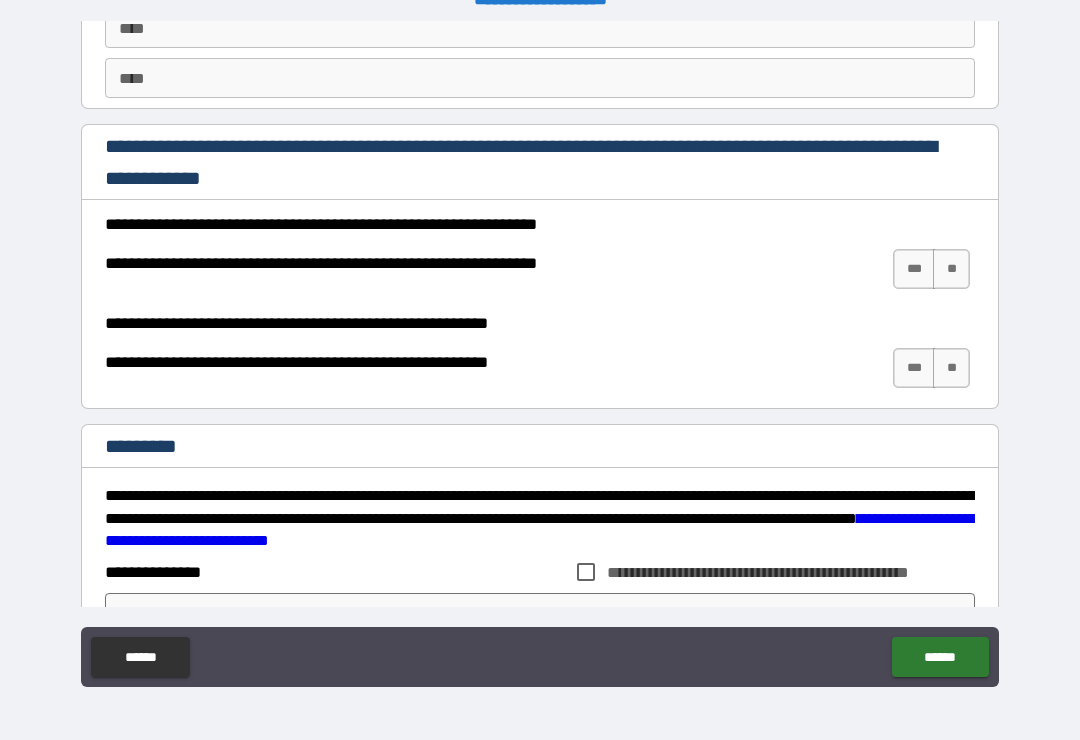 scroll, scrollTop: 2930, scrollLeft: 0, axis: vertical 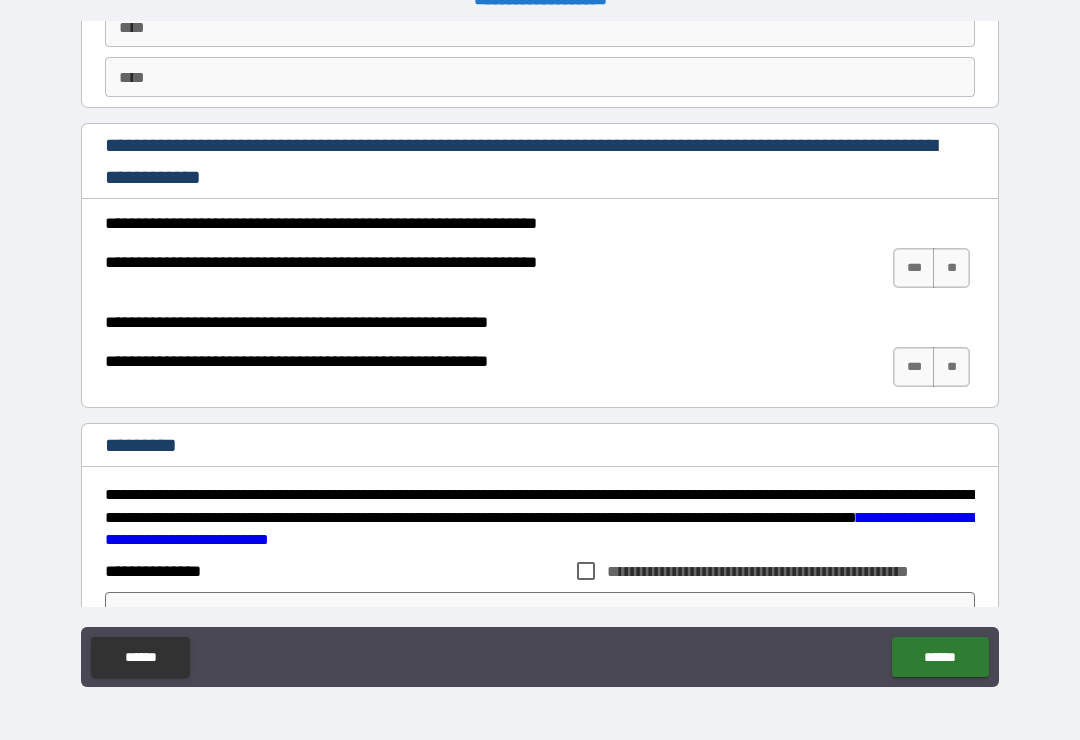 click on "***" at bounding box center (914, 268) 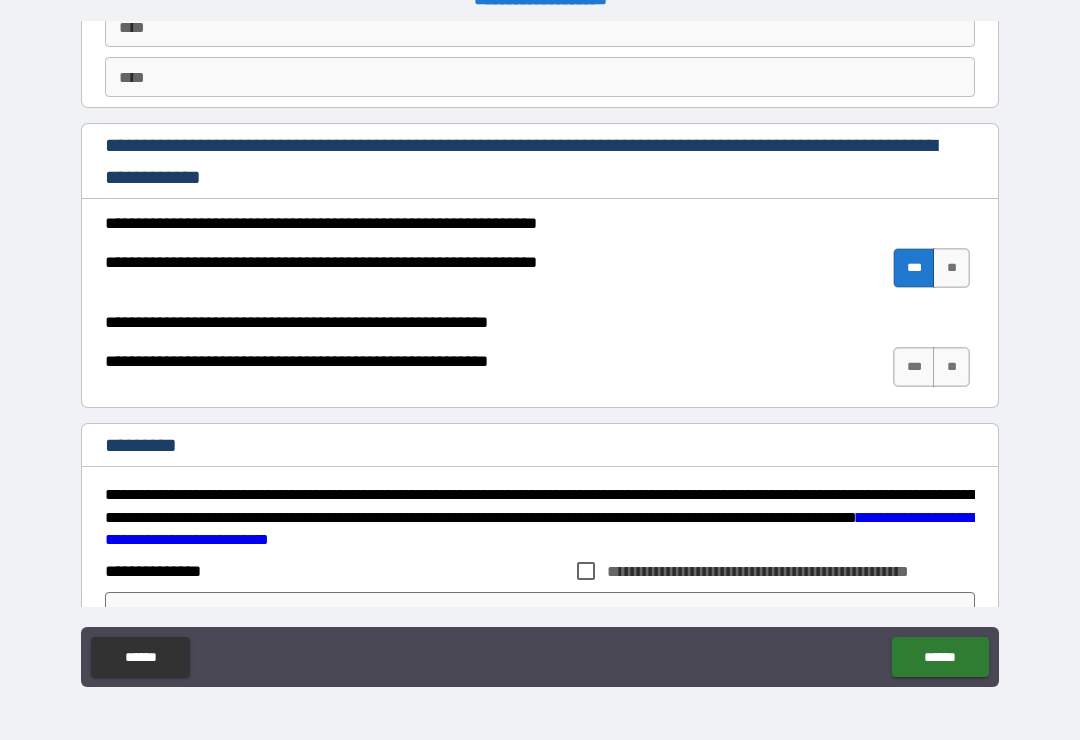 click on "***" at bounding box center (914, 367) 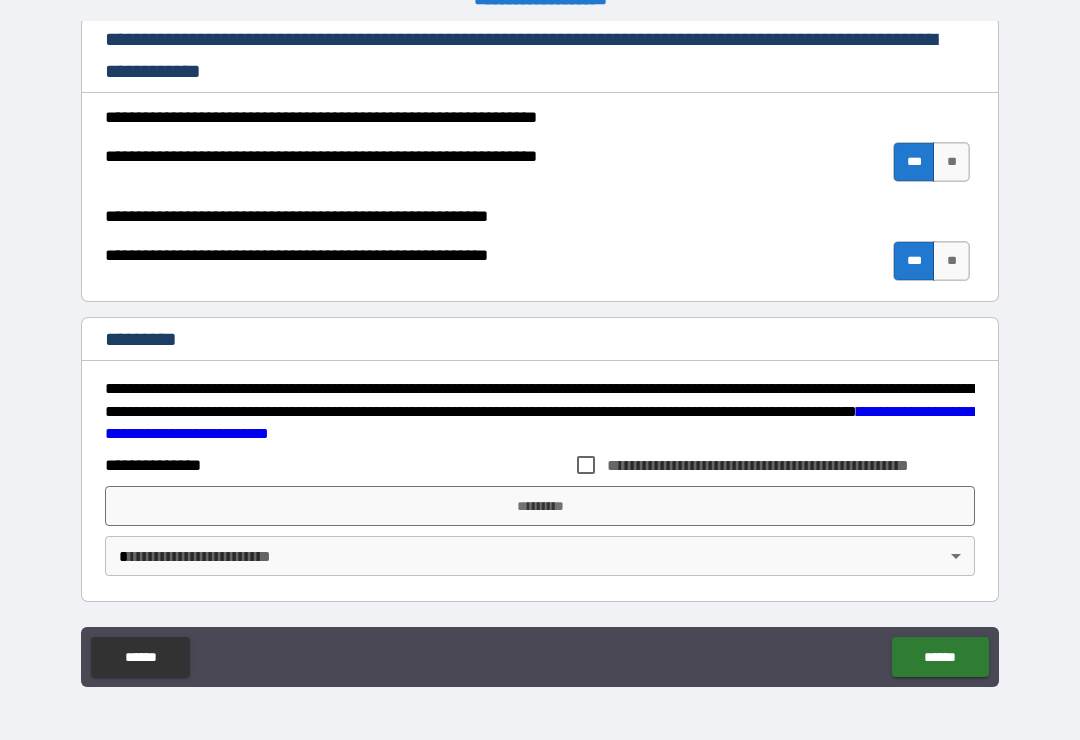 scroll, scrollTop: 3036, scrollLeft: 0, axis: vertical 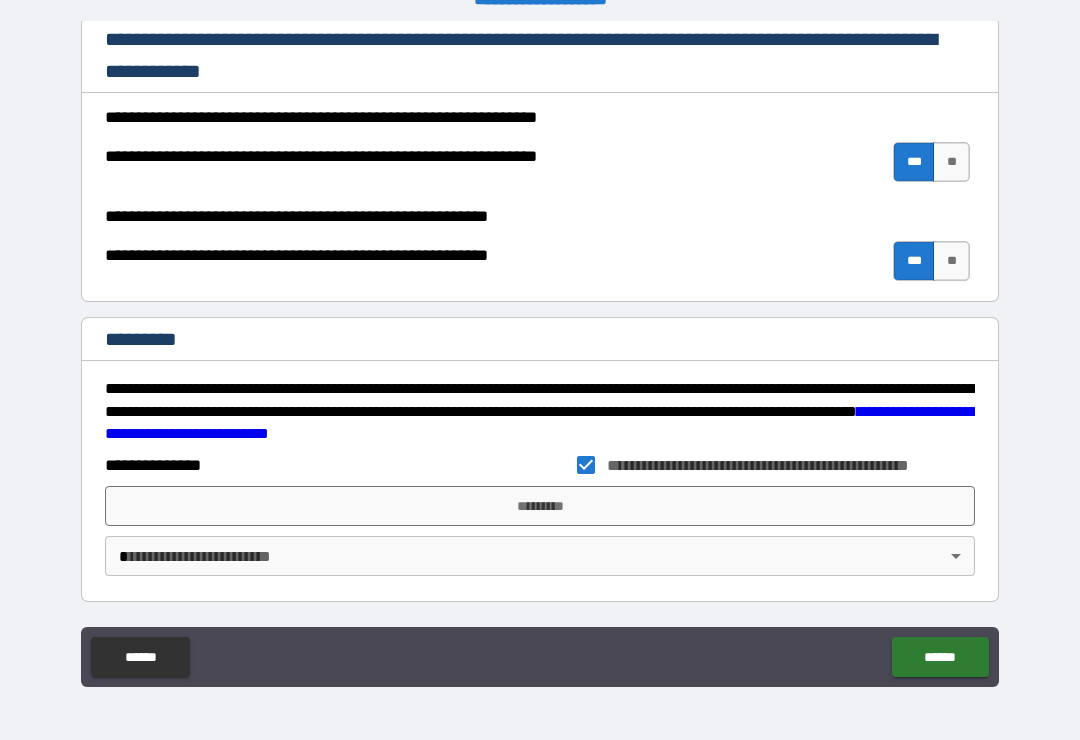 click on "*********" at bounding box center (540, 506) 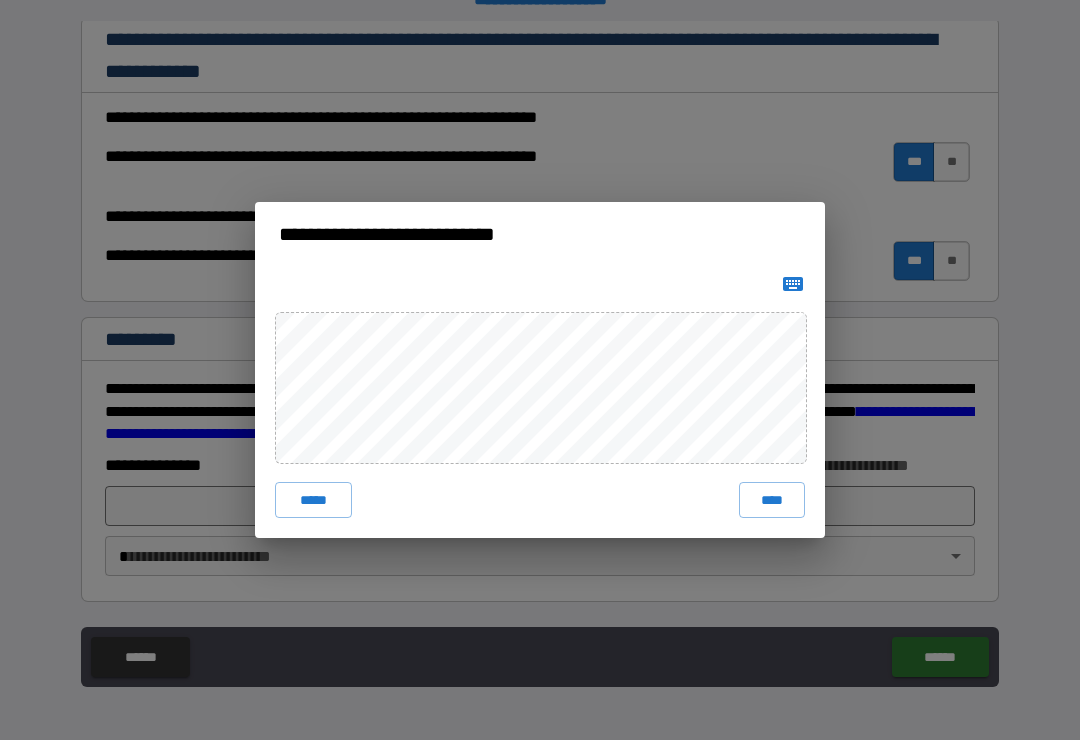 click on "****" at bounding box center [772, 500] 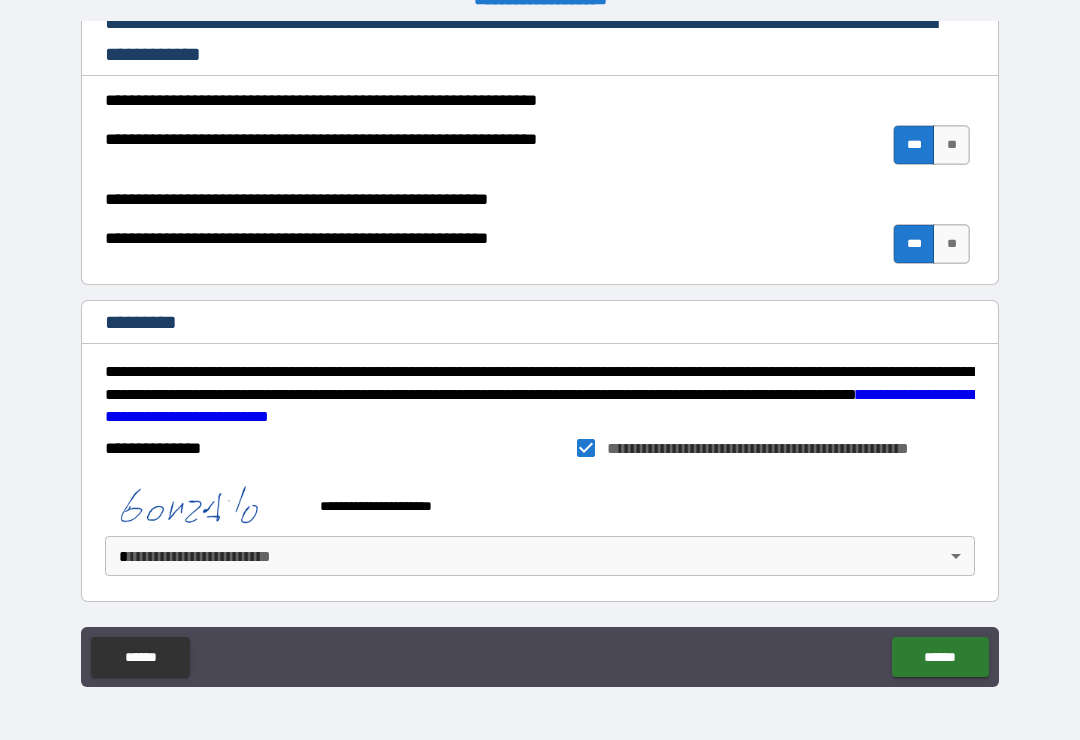 scroll, scrollTop: 3053, scrollLeft: 0, axis: vertical 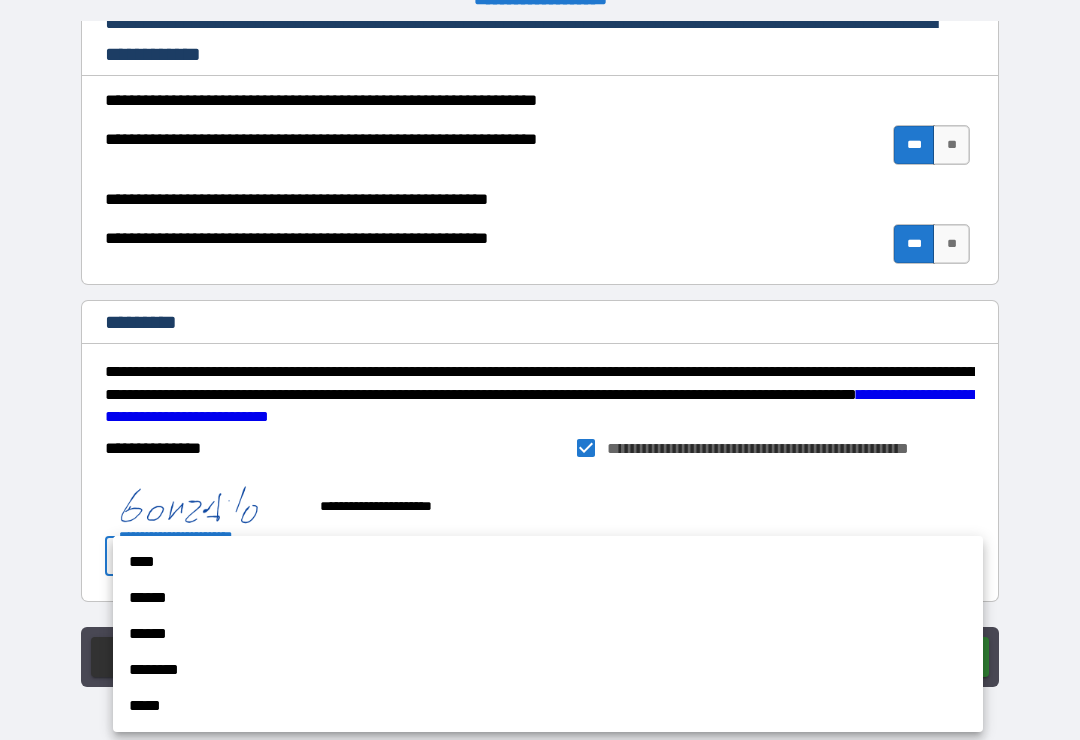 click on "****" at bounding box center [548, 562] 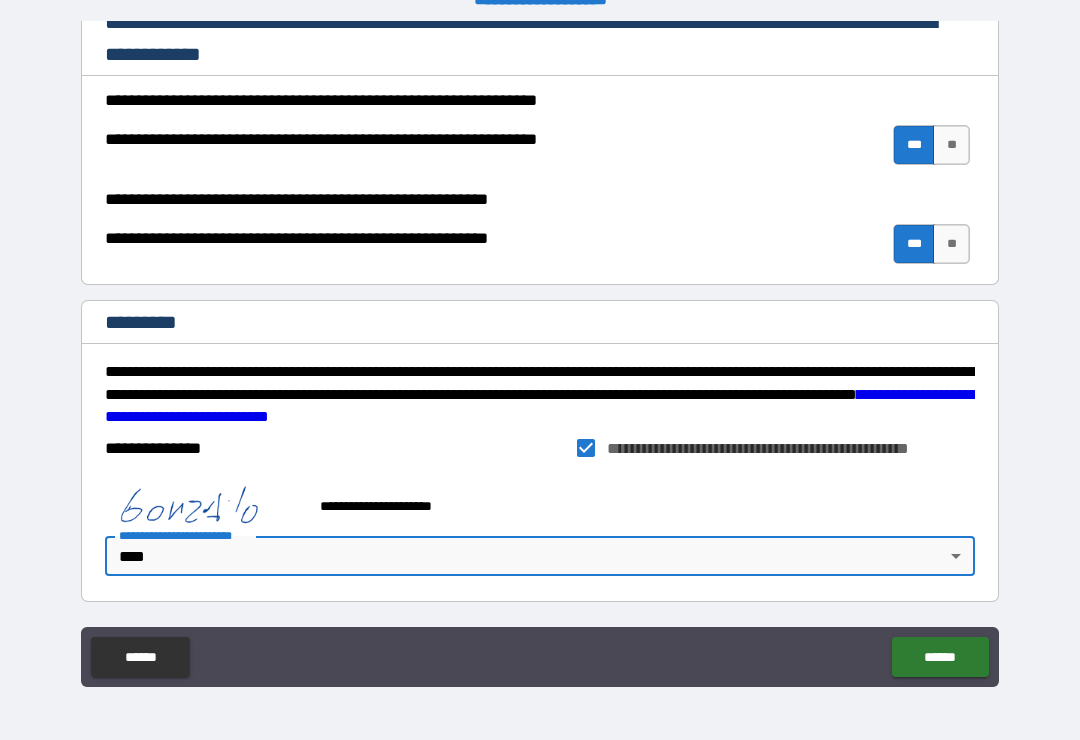 click on "******" at bounding box center (940, 657) 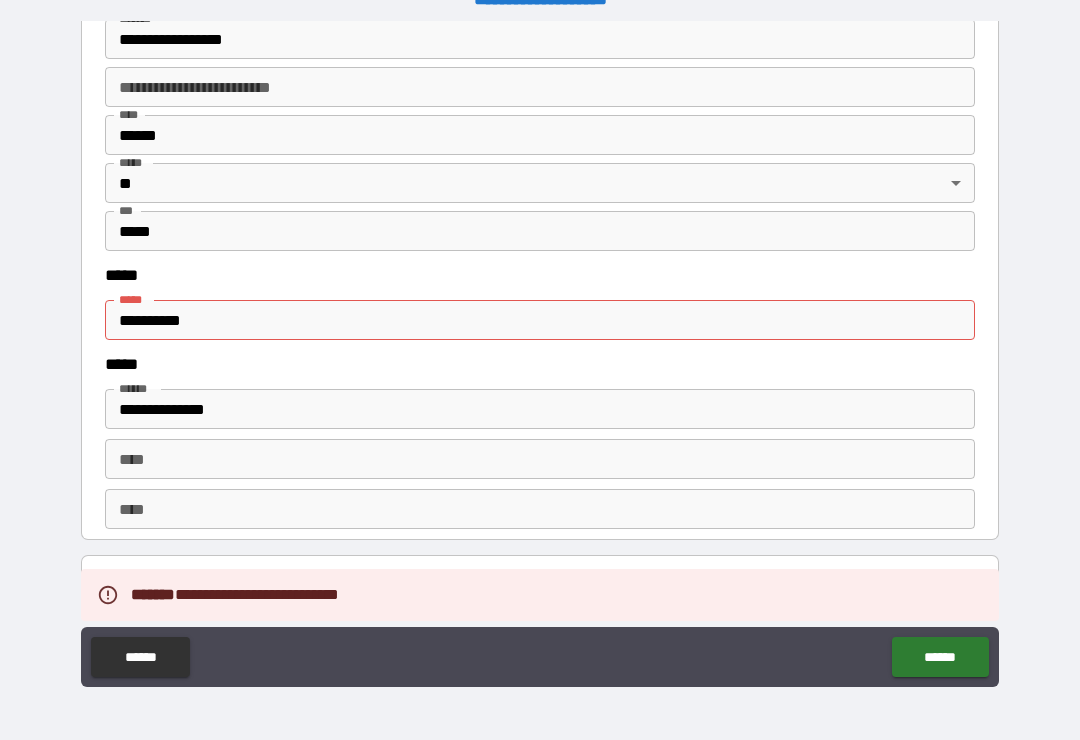 scroll, scrollTop: 2504, scrollLeft: 0, axis: vertical 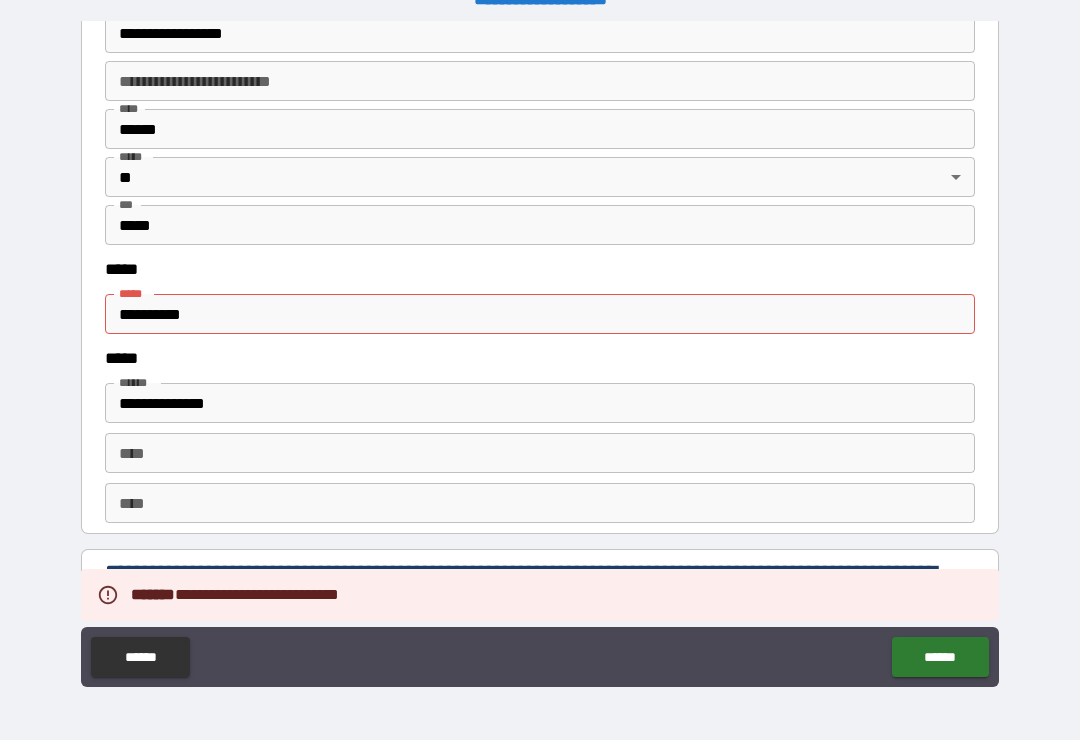 click on "**********" at bounding box center (540, 314) 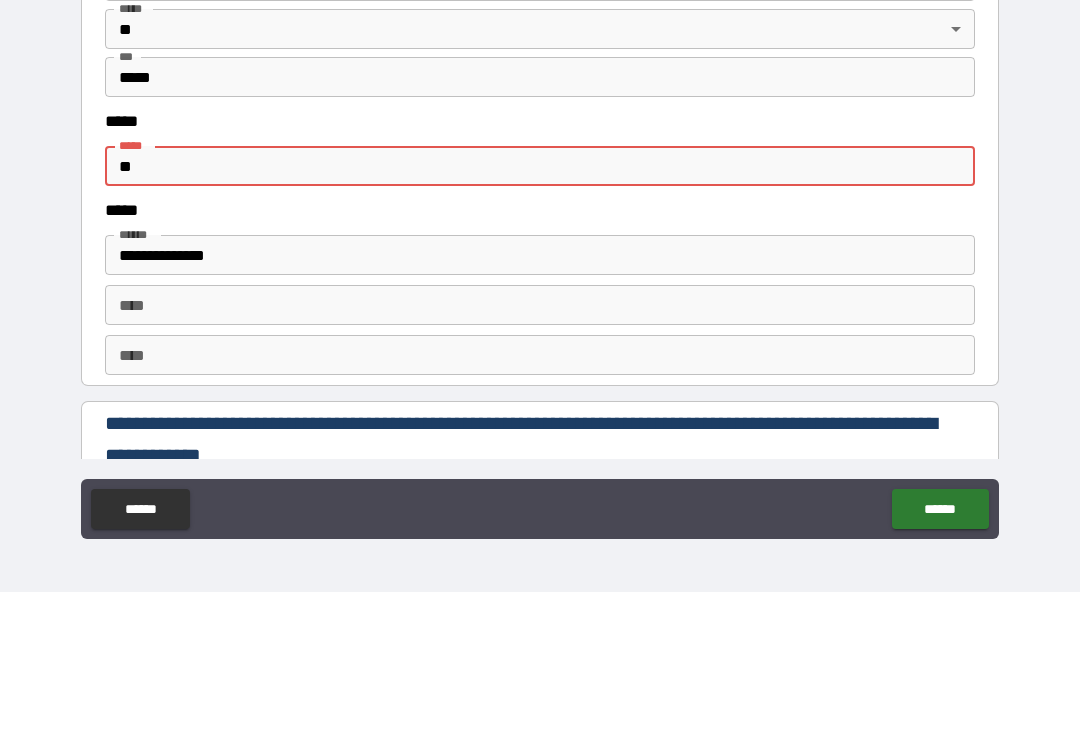 type on "*" 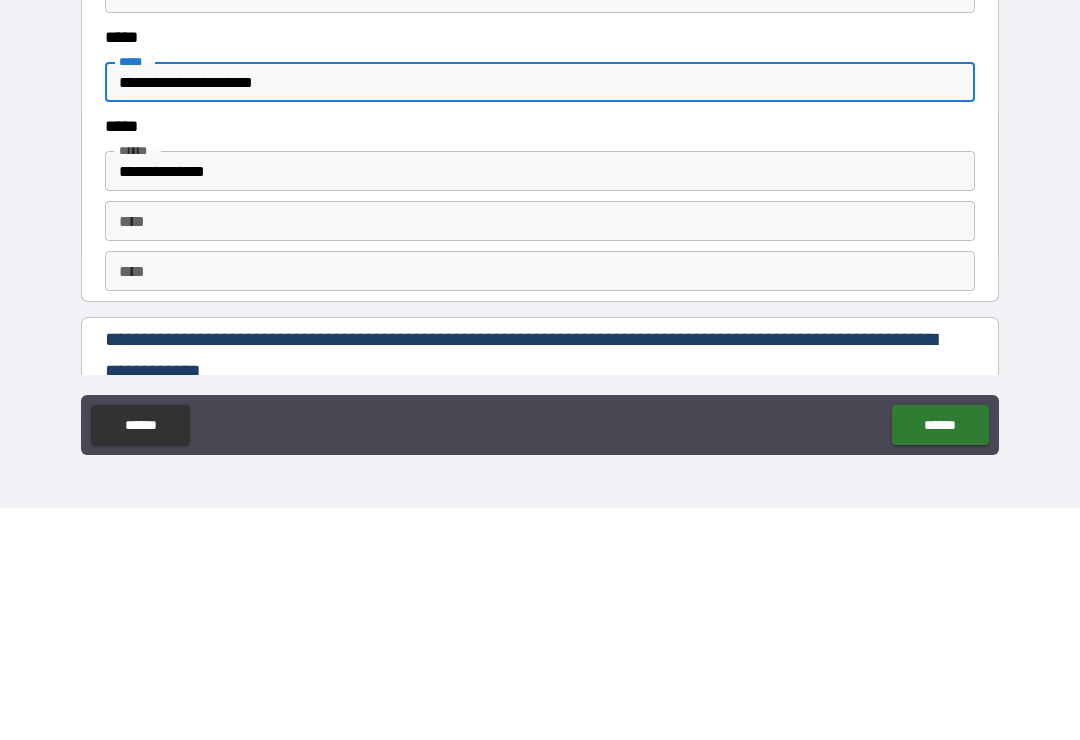 type on "**********" 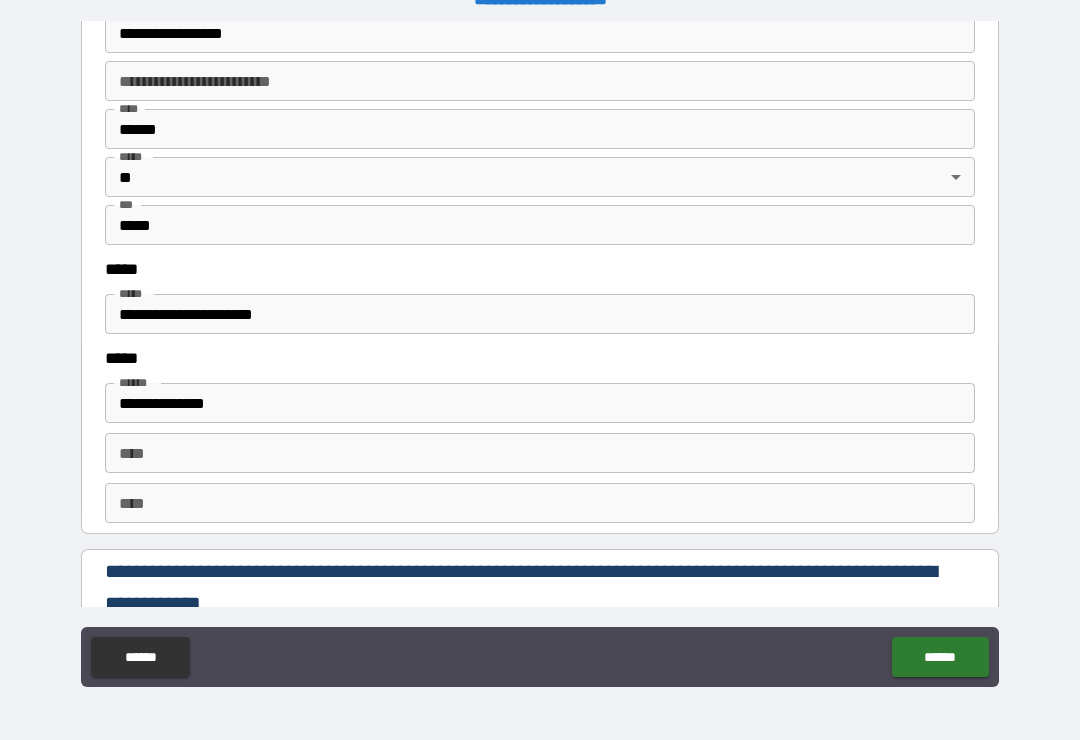 click on "******" at bounding box center (940, 657) 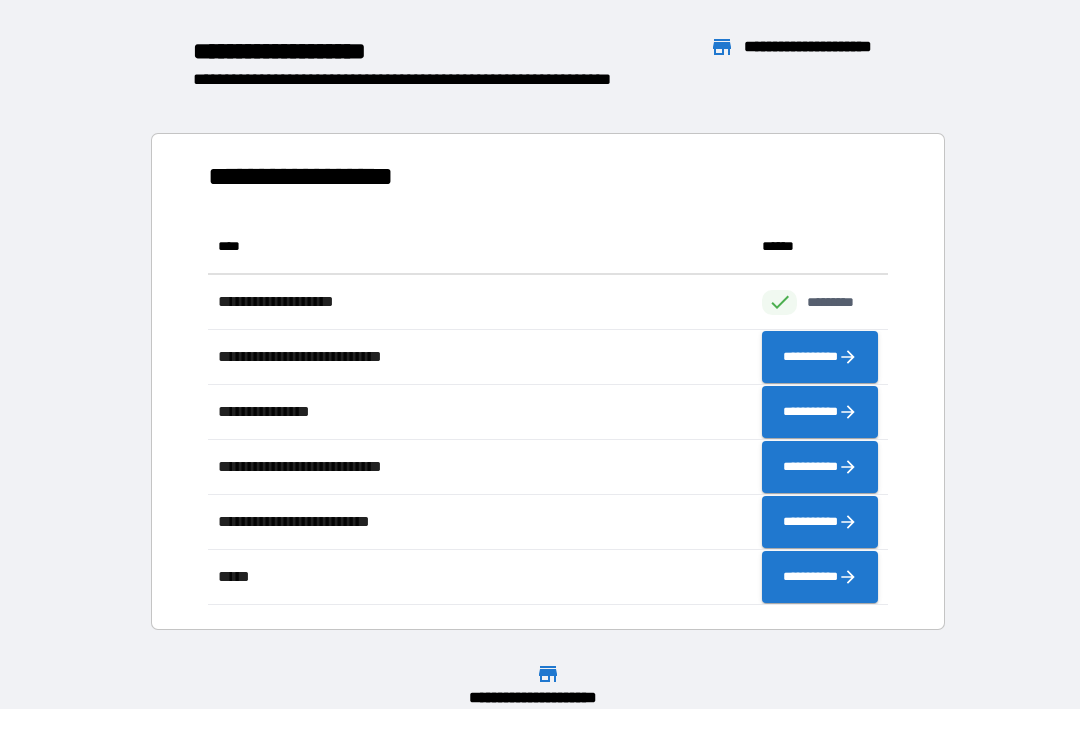 scroll, scrollTop: 1, scrollLeft: 1, axis: both 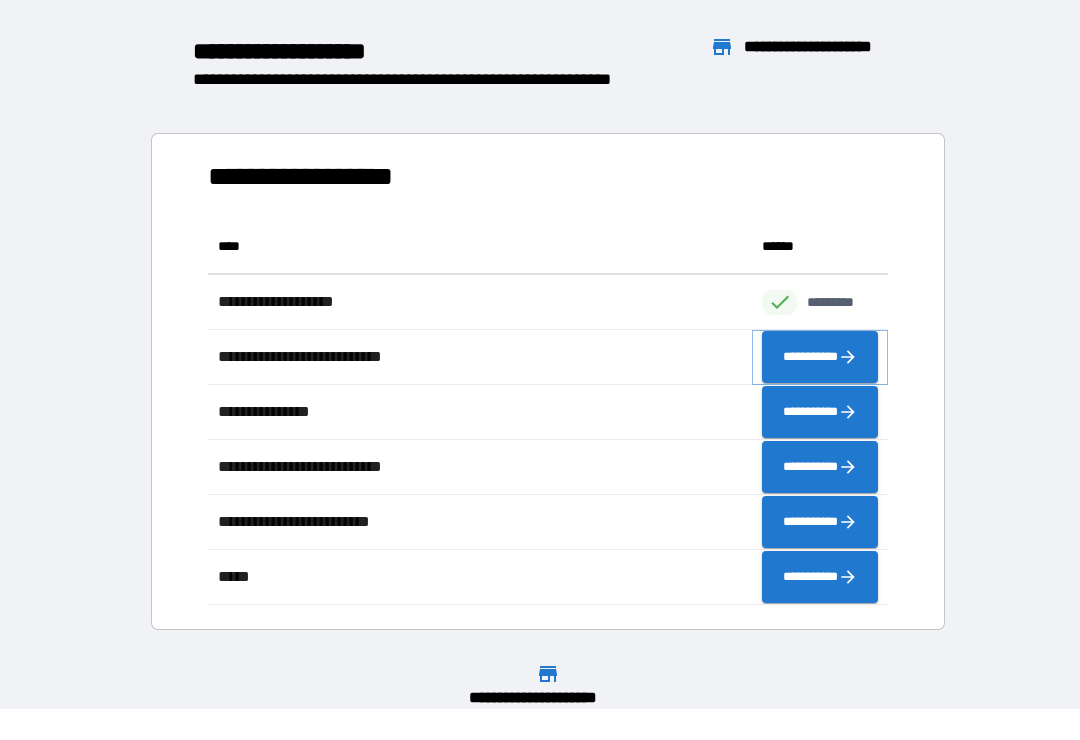 click on "**********" at bounding box center (820, 357) 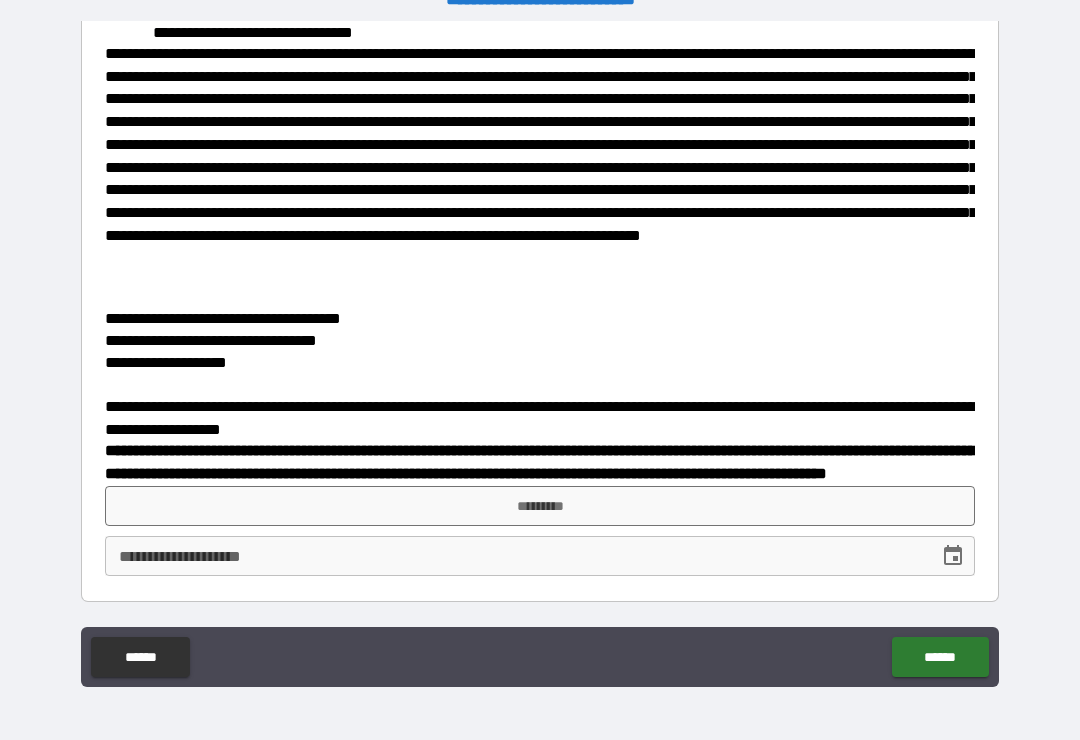 scroll, scrollTop: 4108, scrollLeft: 0, axis: vertical 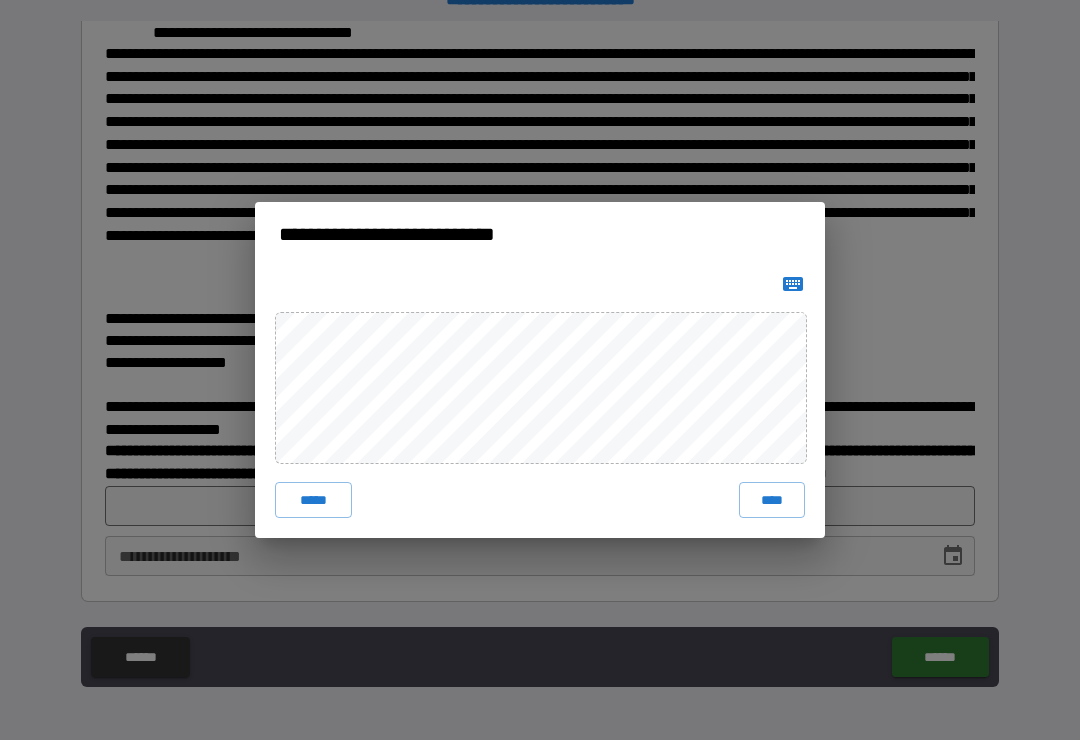 click on "****" at bounding box center (772, 500) 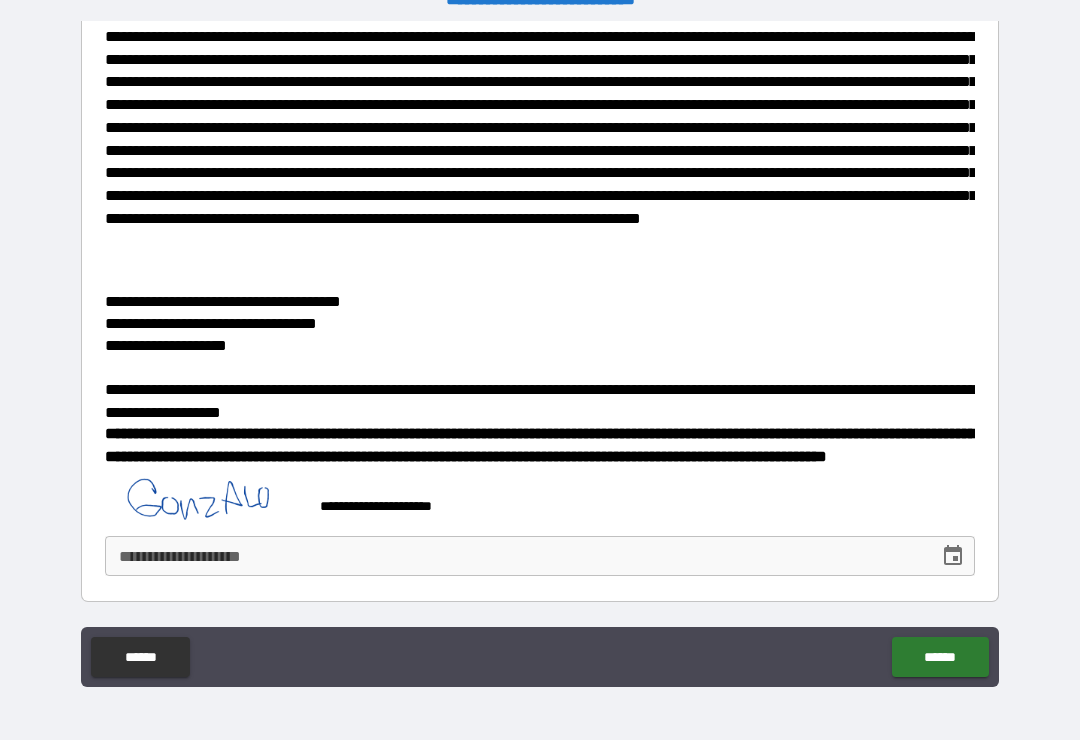 scroll, scrollTop: 4098, scrollLeft: 0, axis: vertical 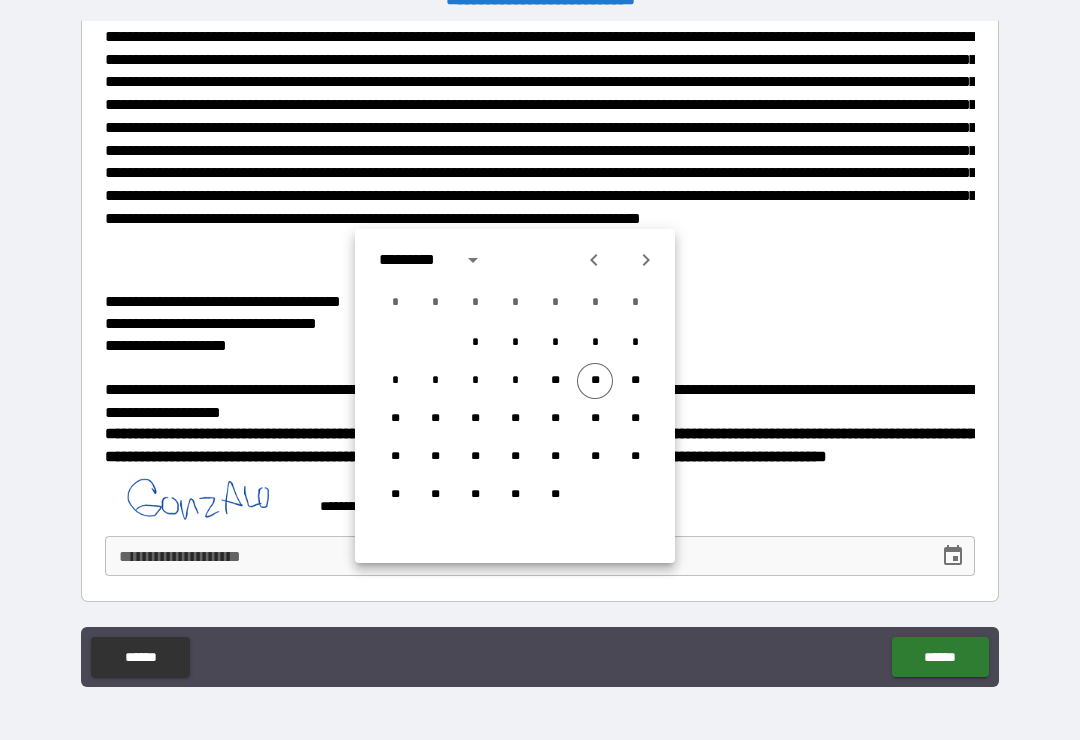 click on "**" at bounding box center (595, 381) 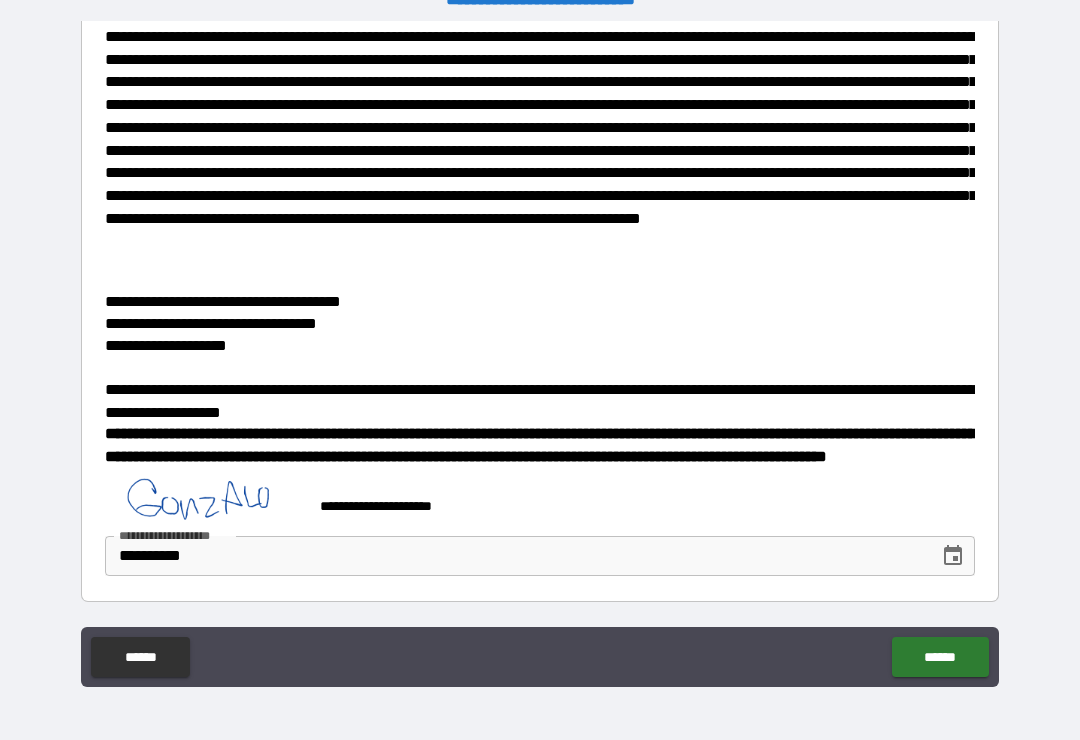 type on "**********" 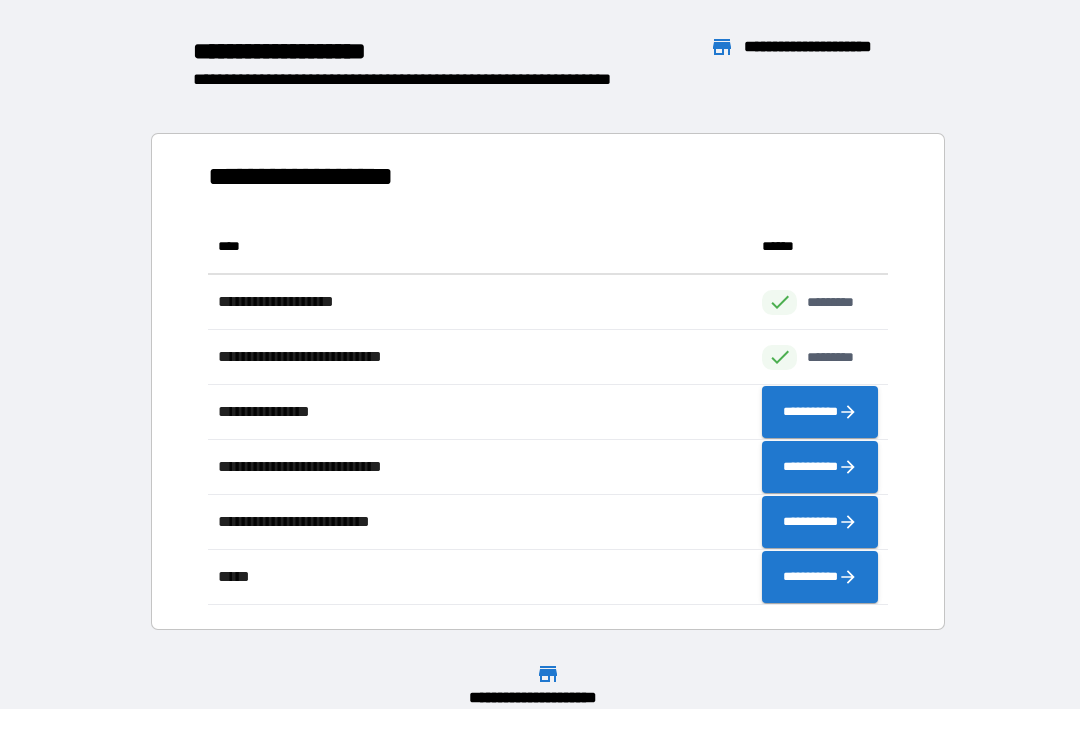 scroll, scrollTop: 1, scrollLeft: 1, axis: both 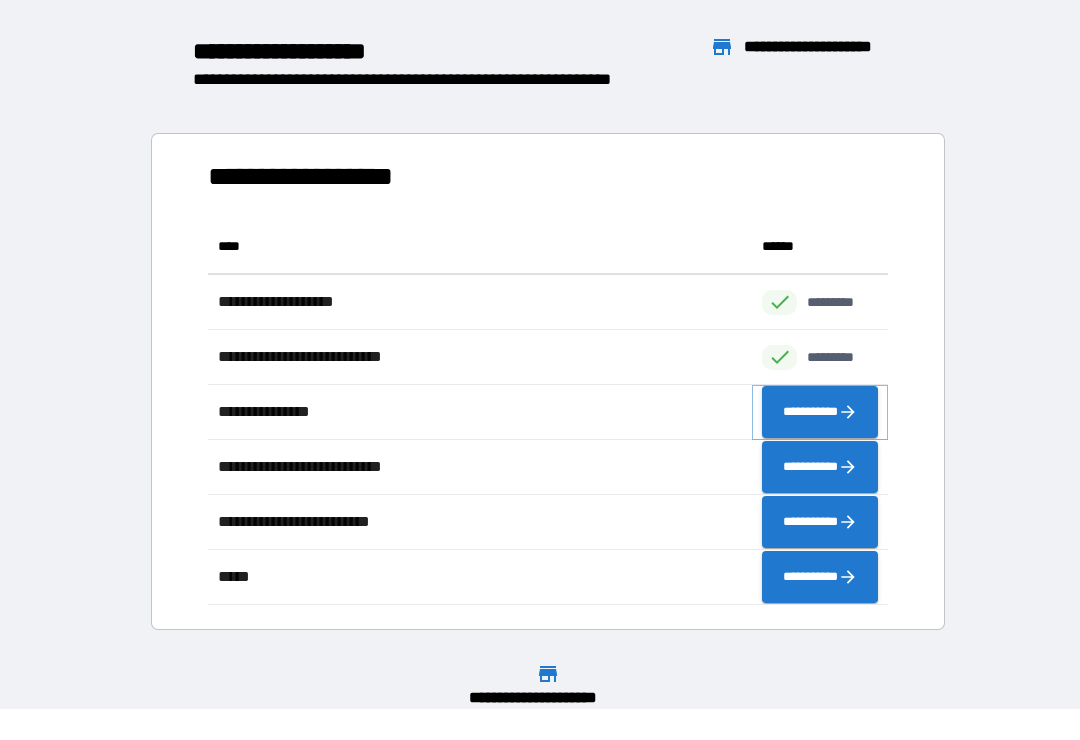 click on "**********" at bounding box center [820, 412] 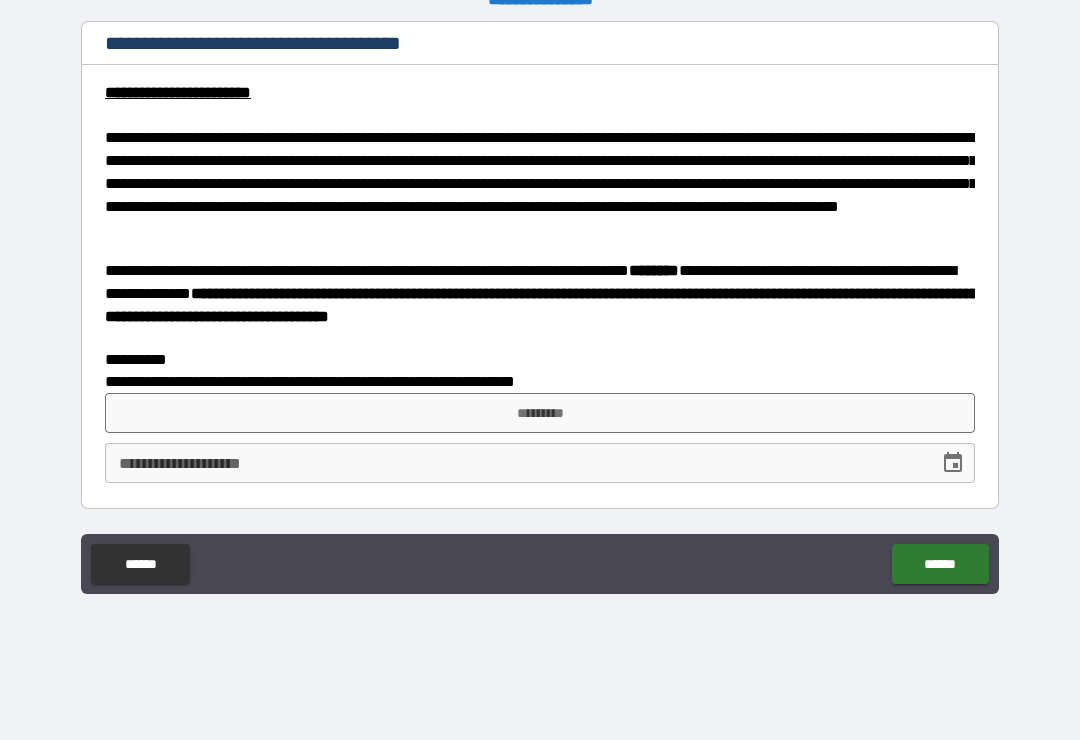 click on "*********" at bounding box center (540, 413) 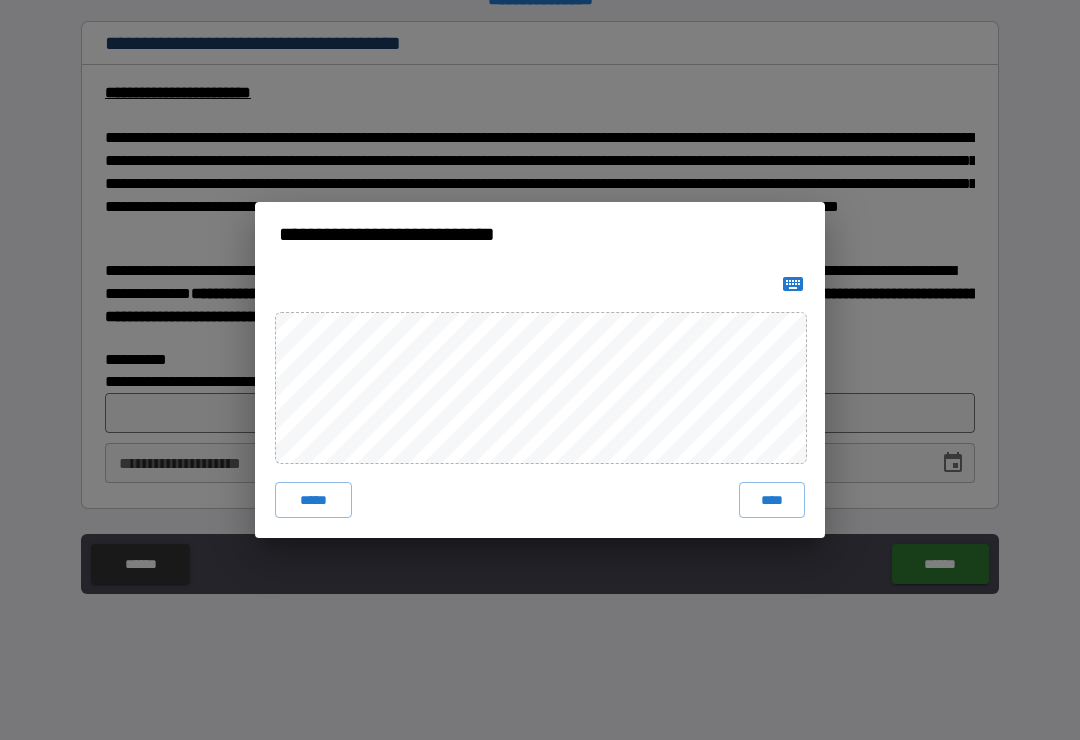 click on "****" at bounding box center [772, 500] 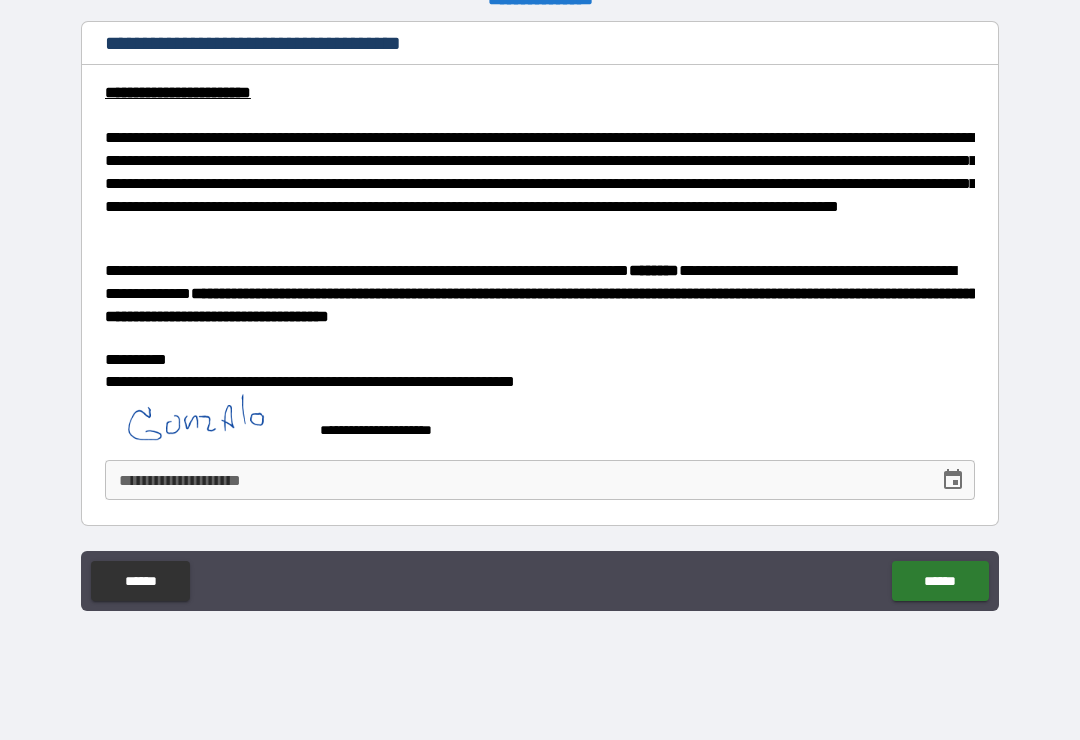 click 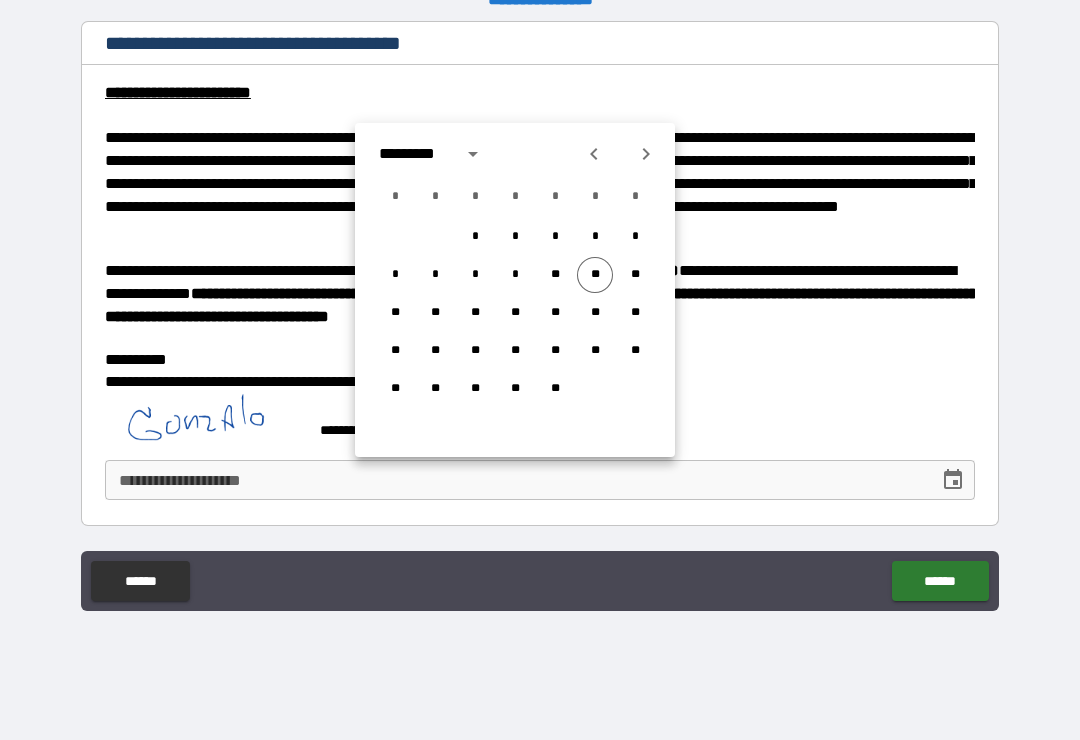 click on "**" at bounding box center (595, 275) 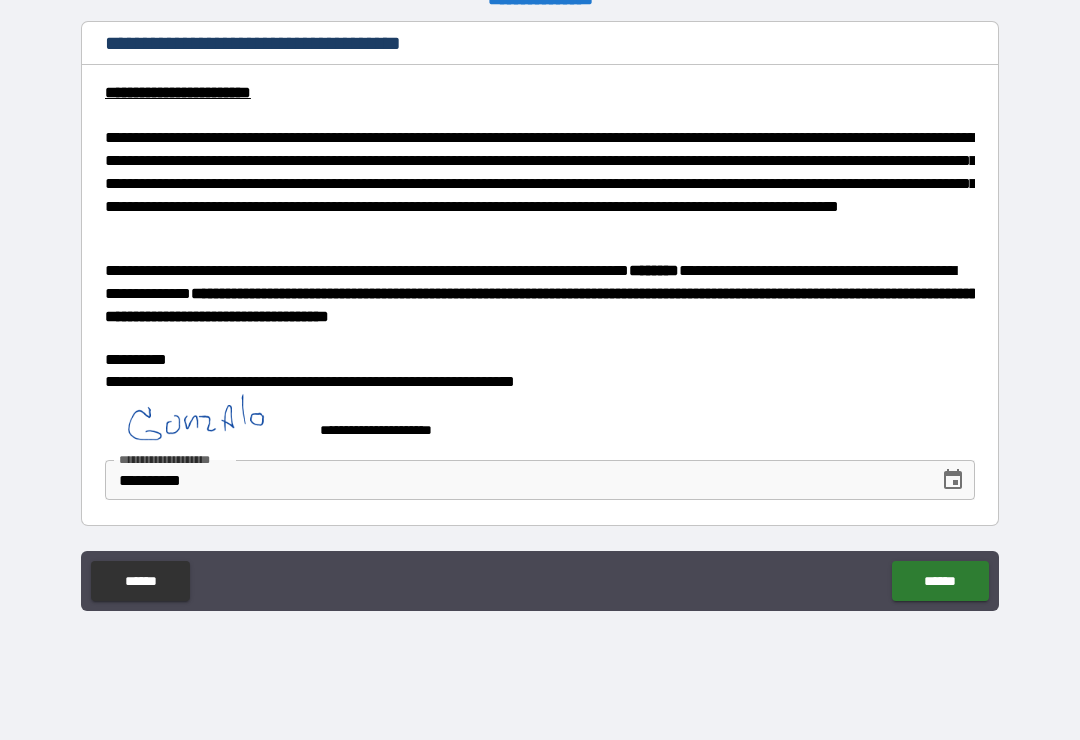 type on "**********" 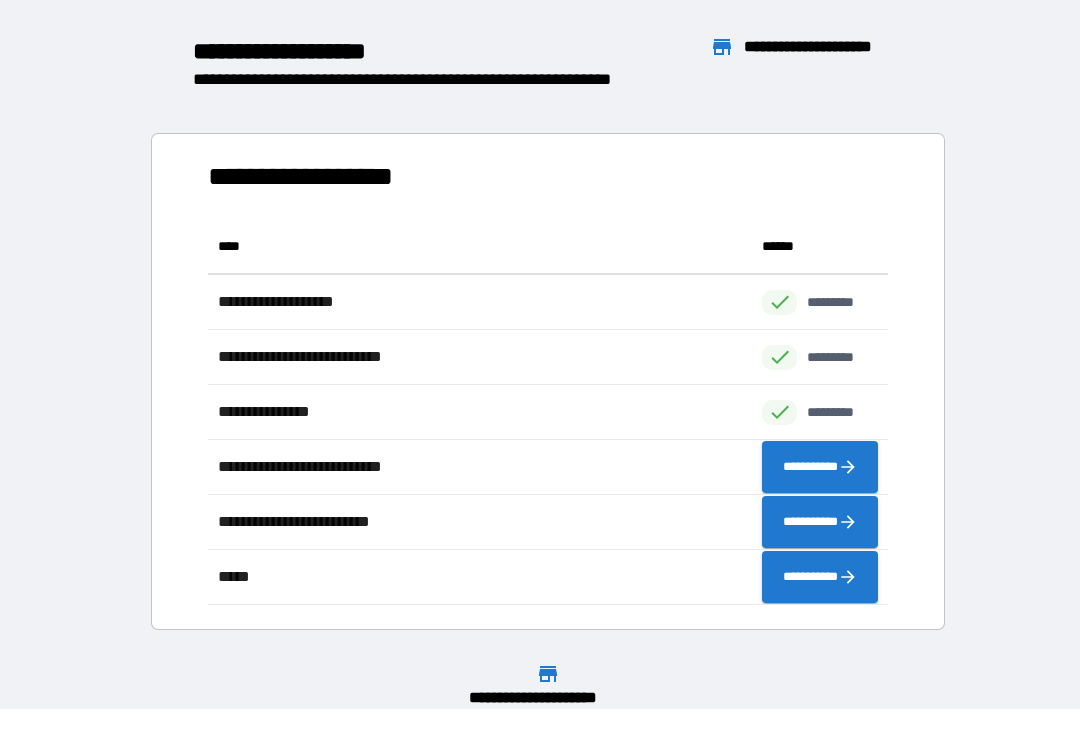 scroll, scrollTop: 1, scrollLeft: 1, axis: both 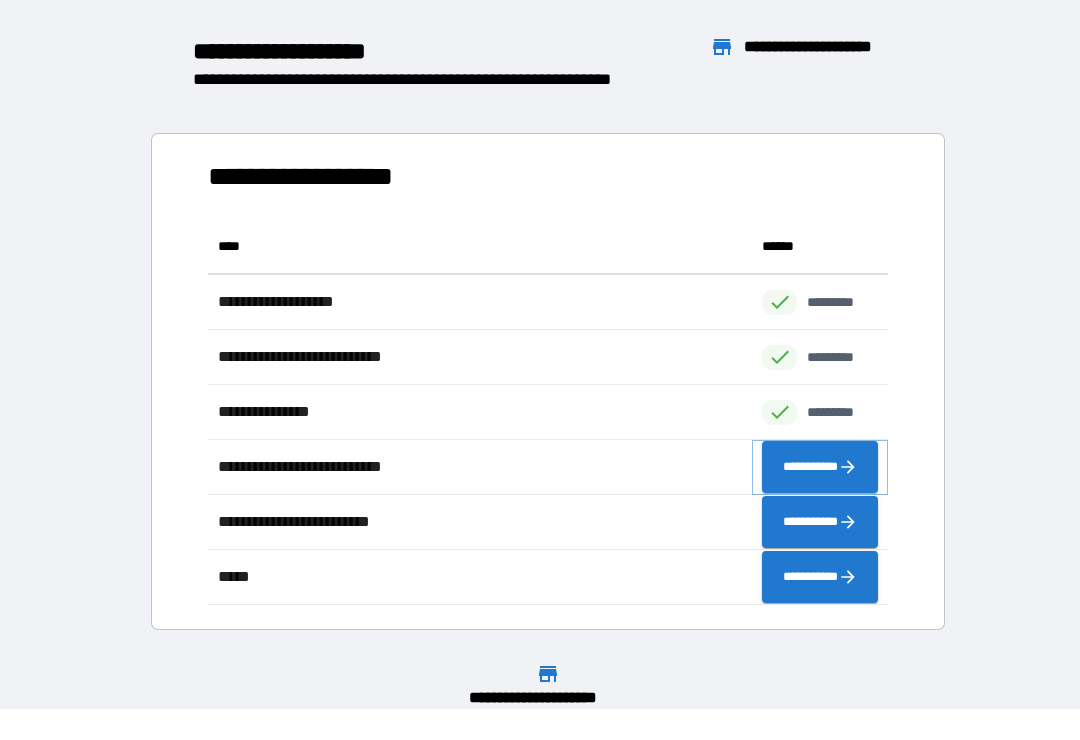 click on "**********" at bounding box center (820, 467) 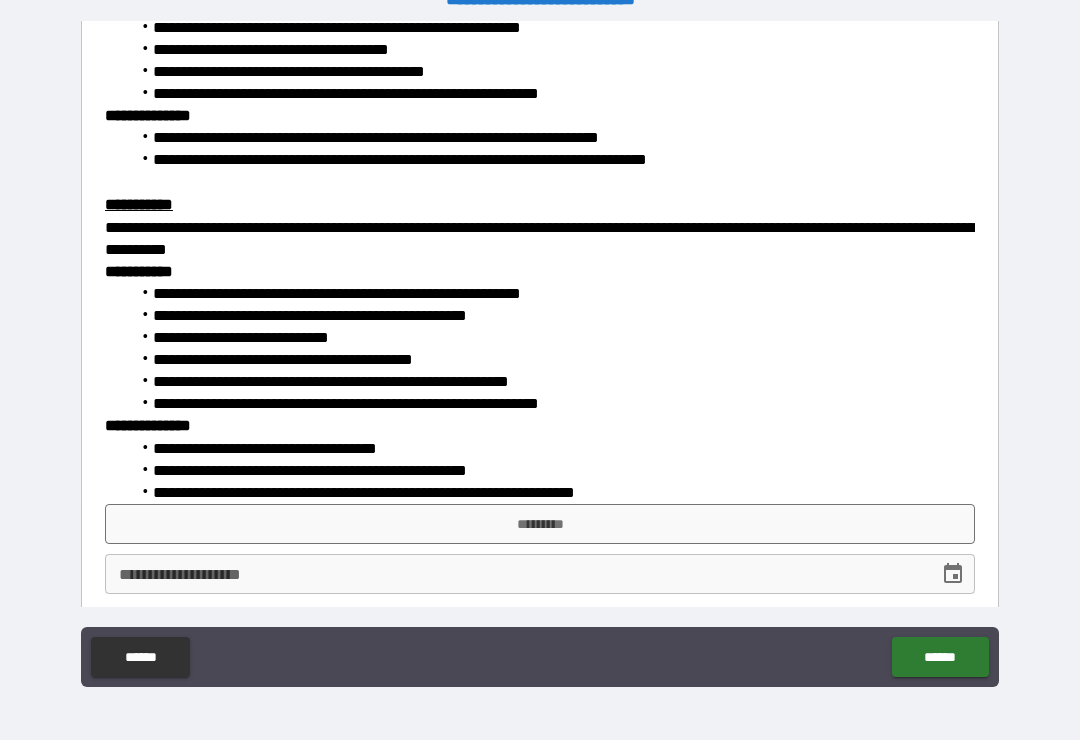 scroll, scrollTop: 2852, scrollLeft: 0, axis: vertical 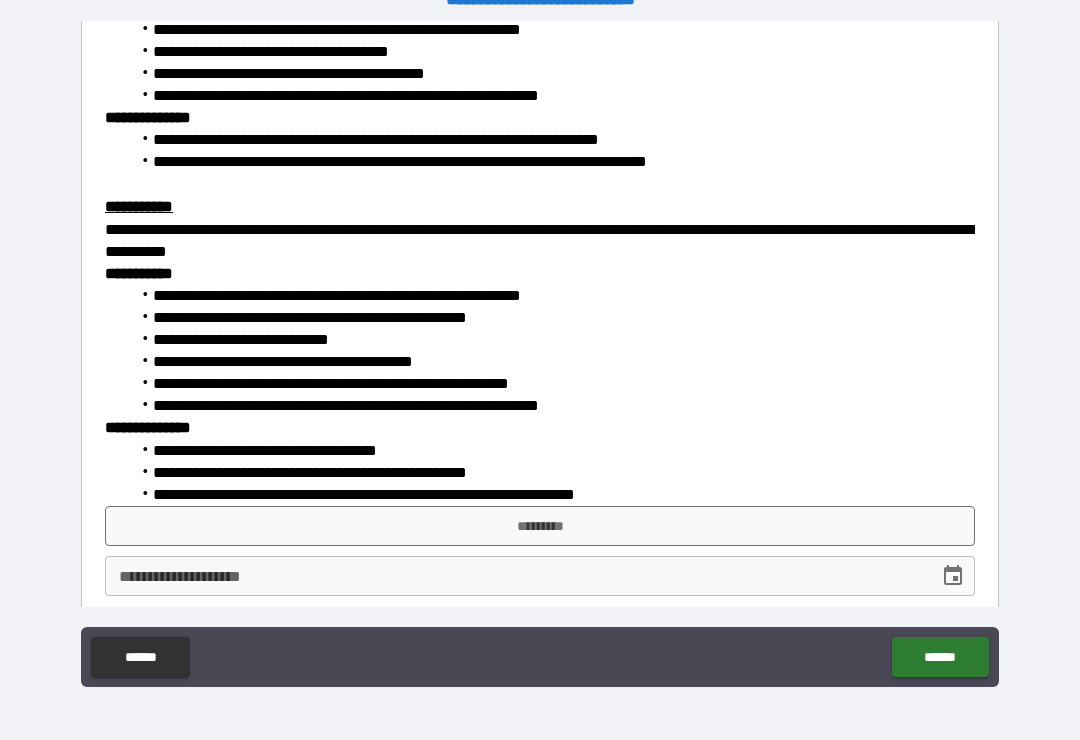 click on "*********" at bounding box center [540, 526] 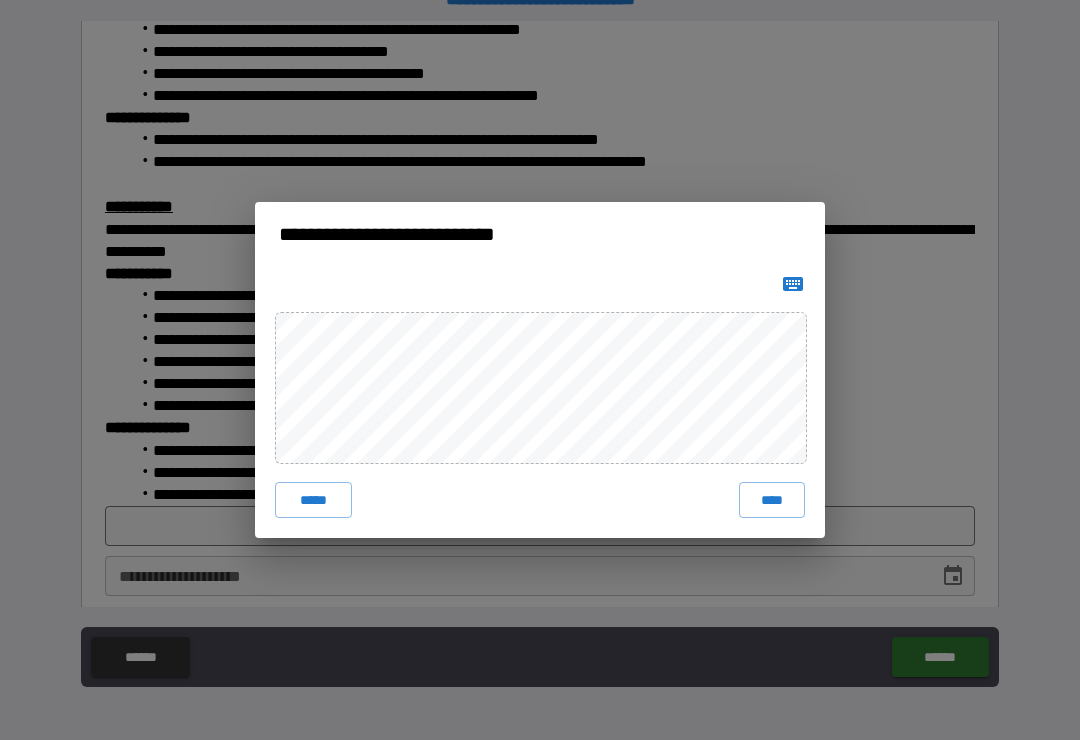 click on "****" at bounding box center (772, 500) 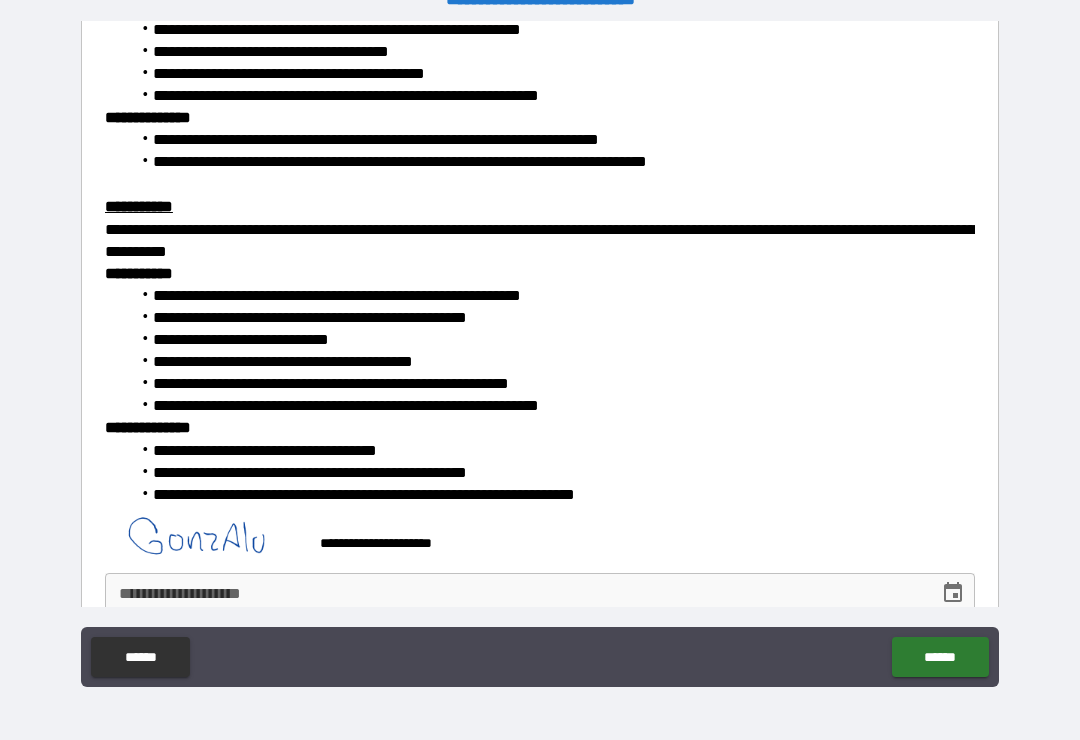 click at bounding box center (953, 593) 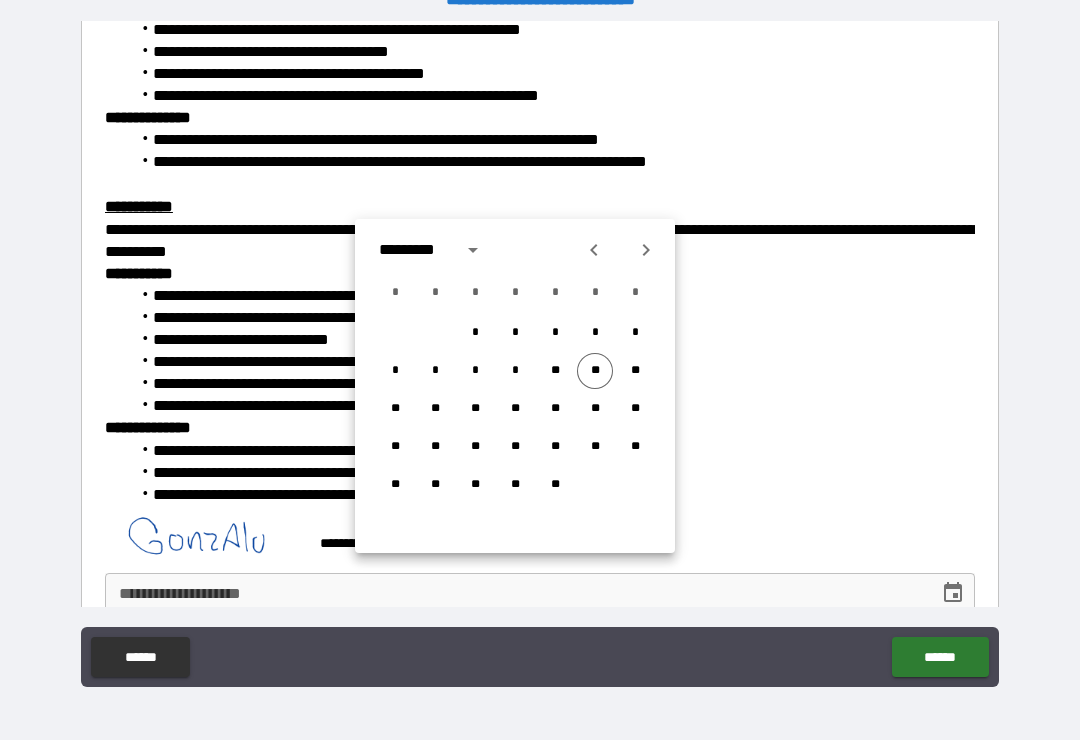click on "**" at bounding box center (595, 371) 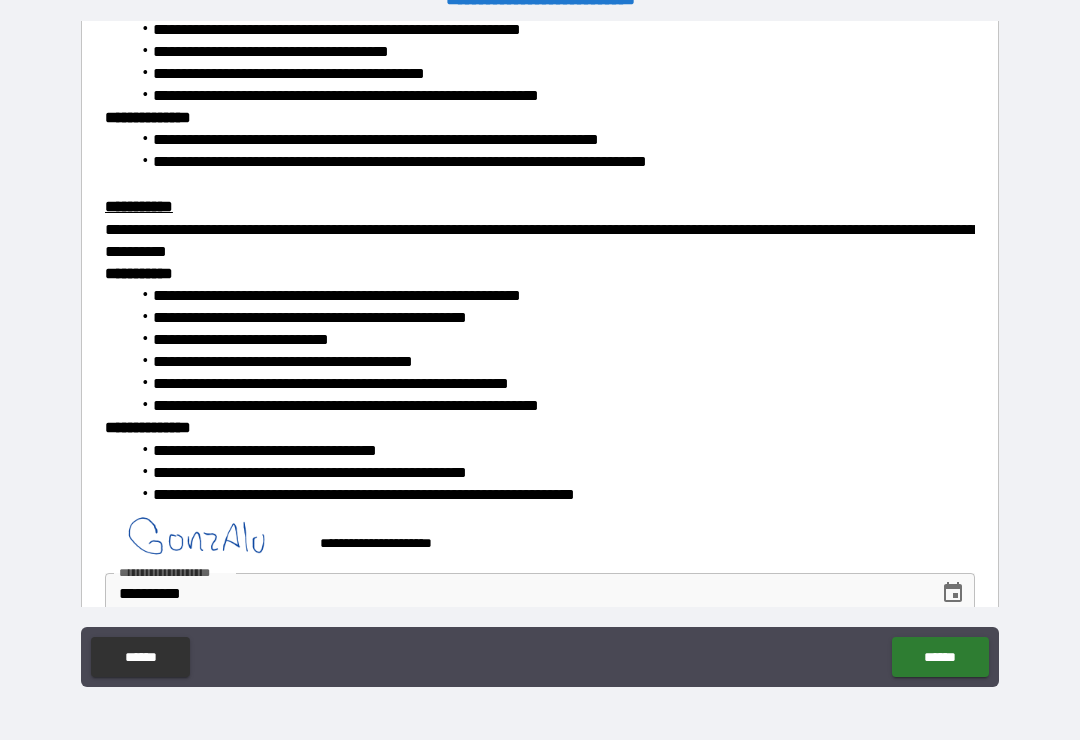 click on "******" at bounding box center (940, 657) 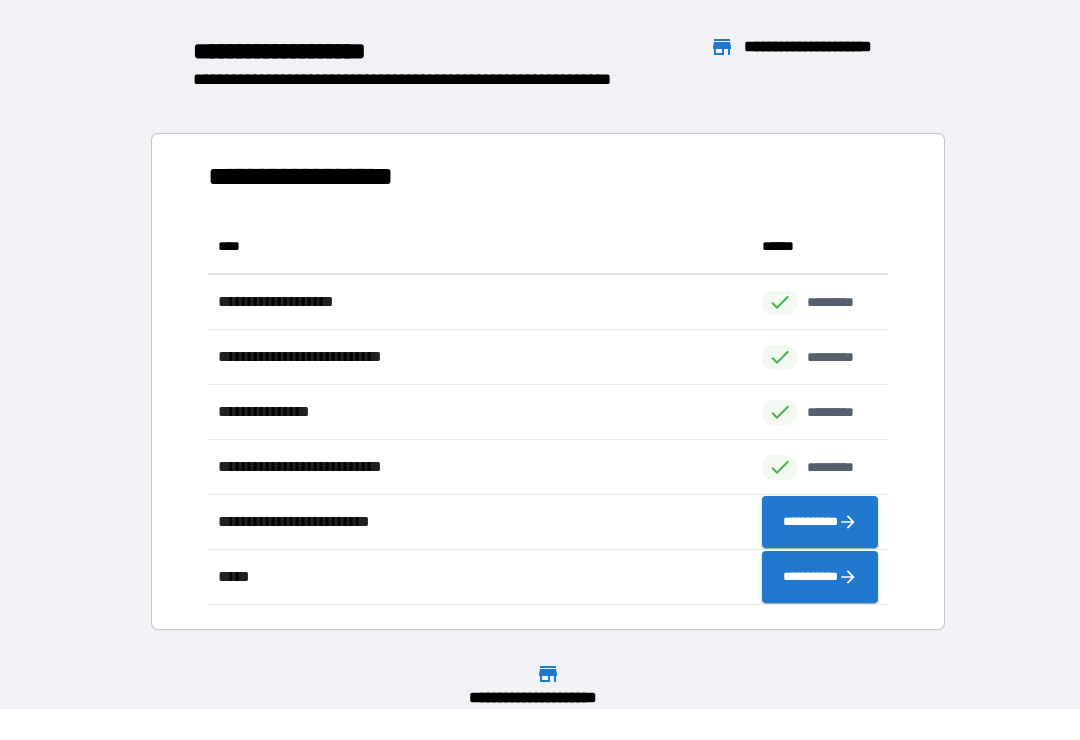 scroll, scrollTop: 1, scrollLeft: 1, axis: both 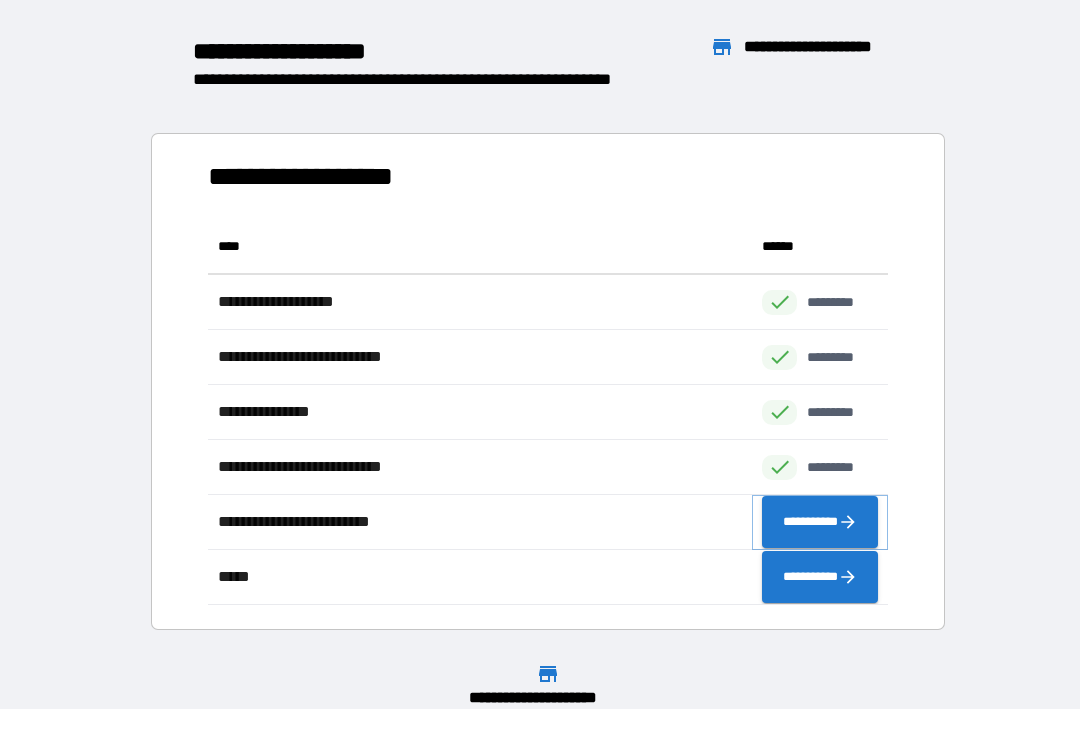 click on "**********" at bounding box center [820, 522] 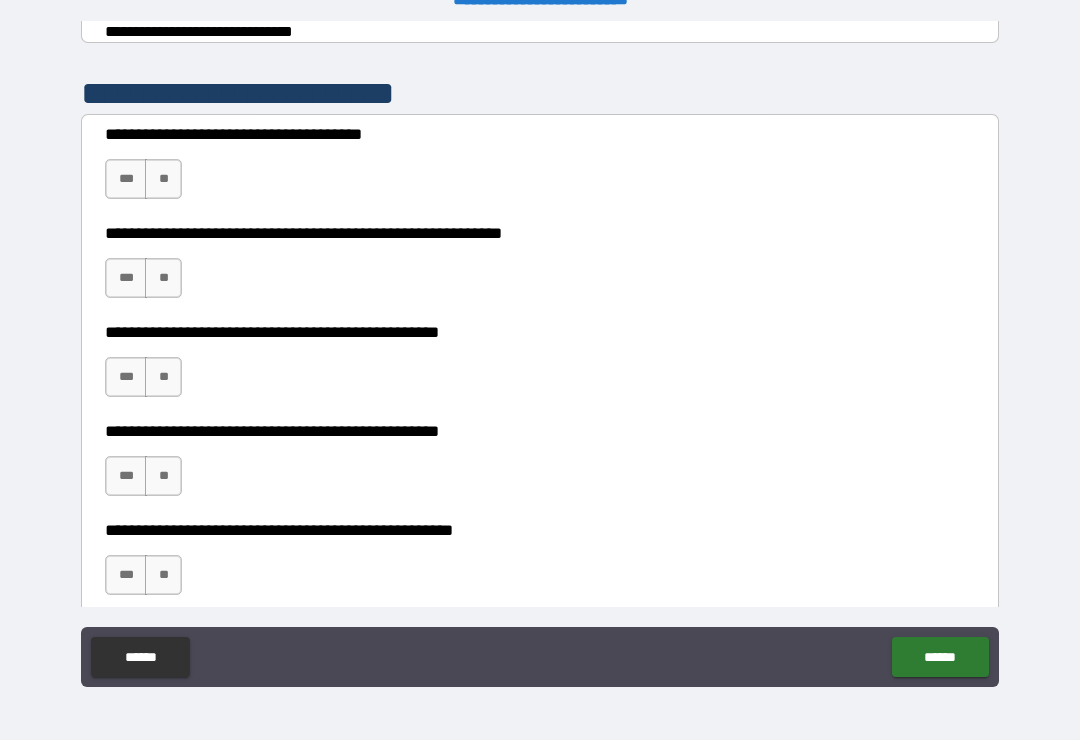 scroll, scrollTop: 374, scrollLeft: 0, axis: vertical 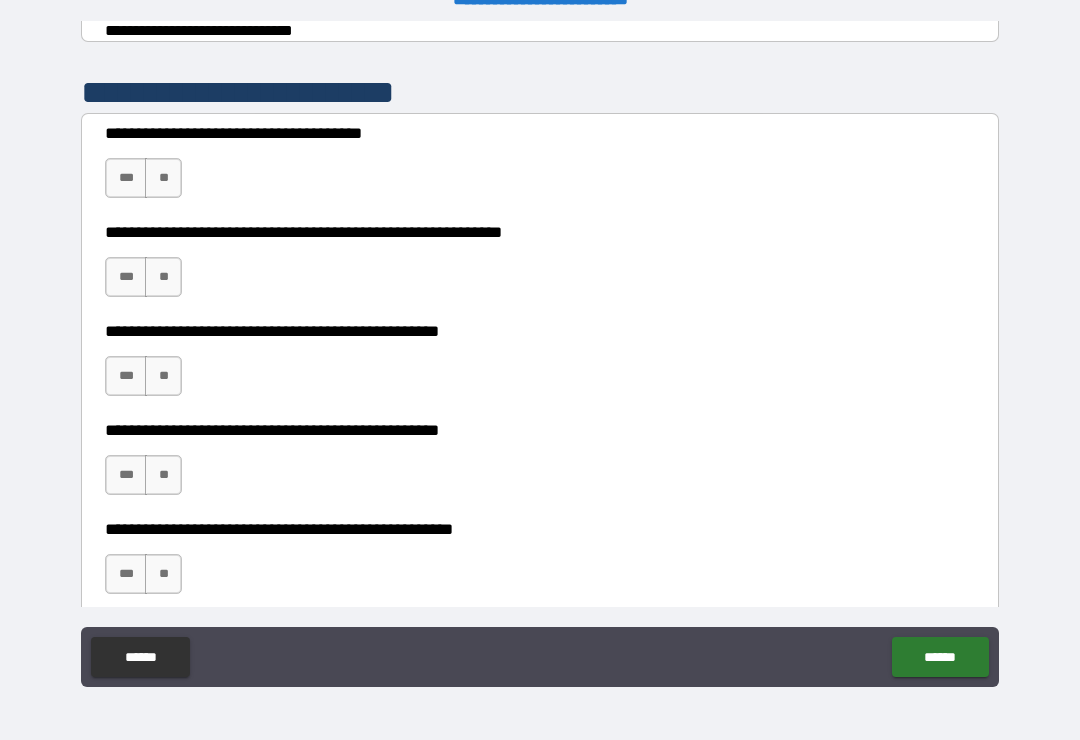 click on "***" at bounding box center (126, 178) 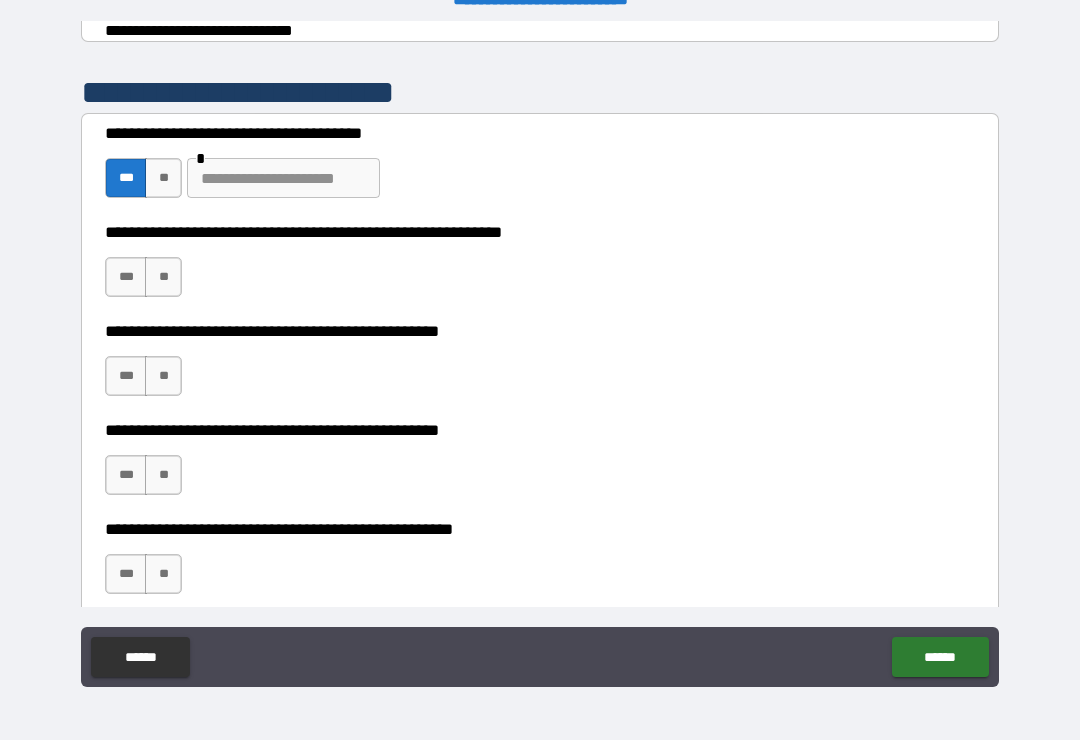 click on "**" at bounding box center [163, 277] 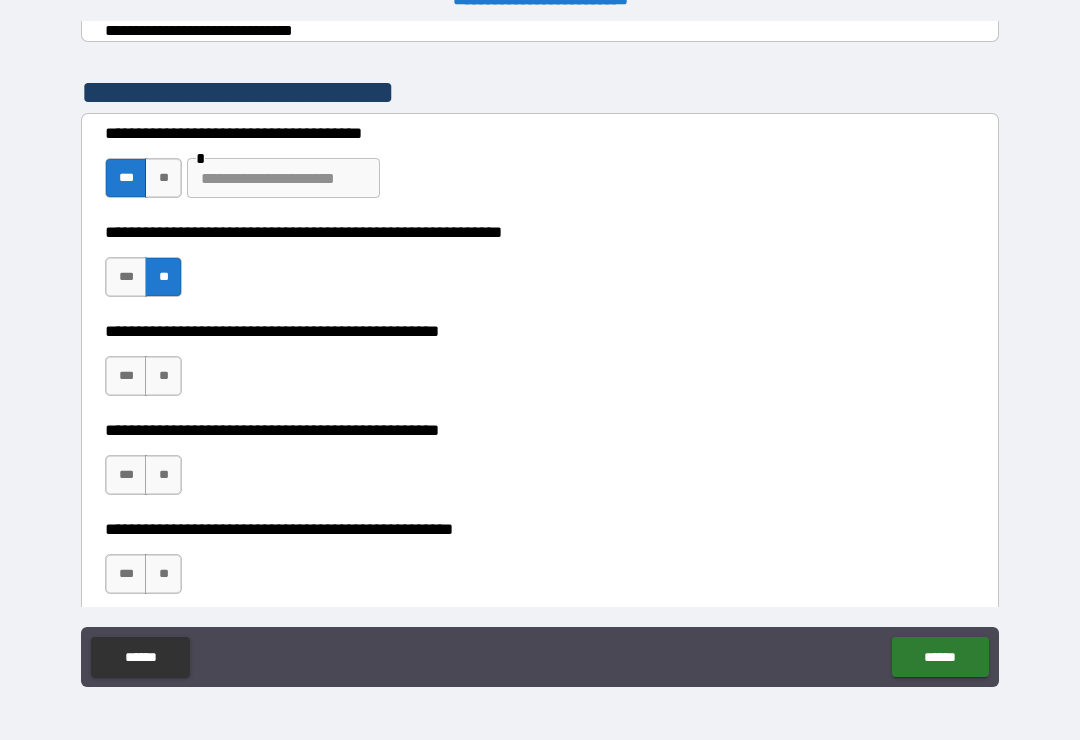 click on "**" at bounding box center [163, 376] 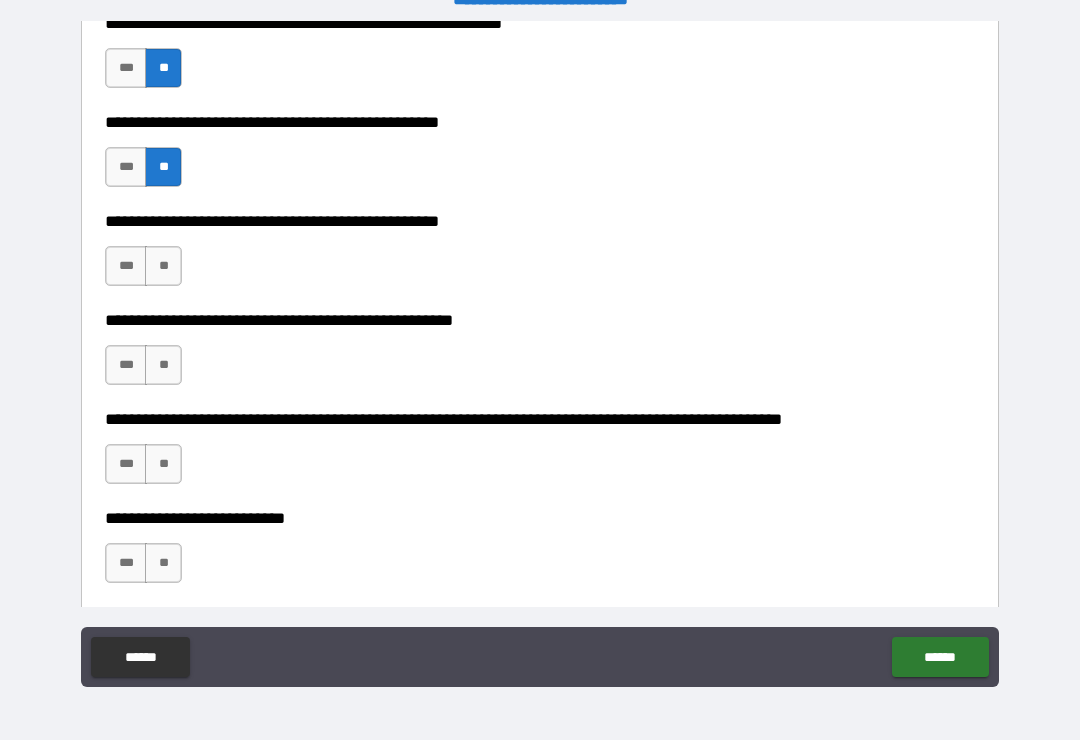 scroll, scrollTop: 584, scrollLeft: 0, axis: vertical 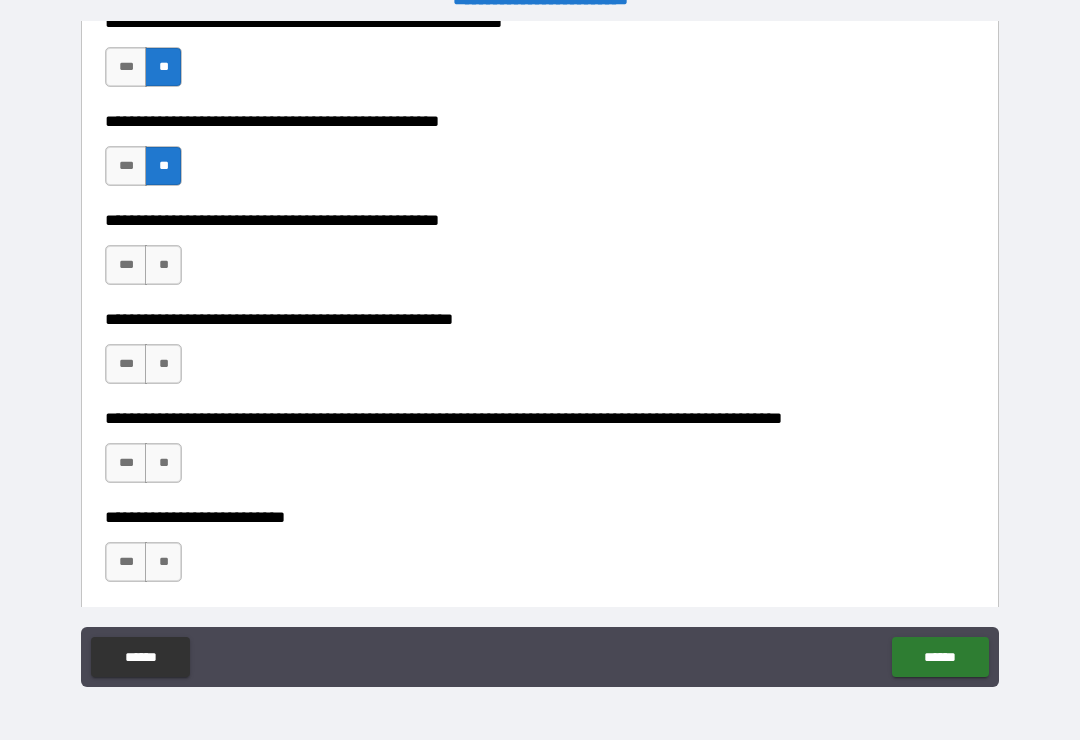click on "***" at bounding box center (126, 265) 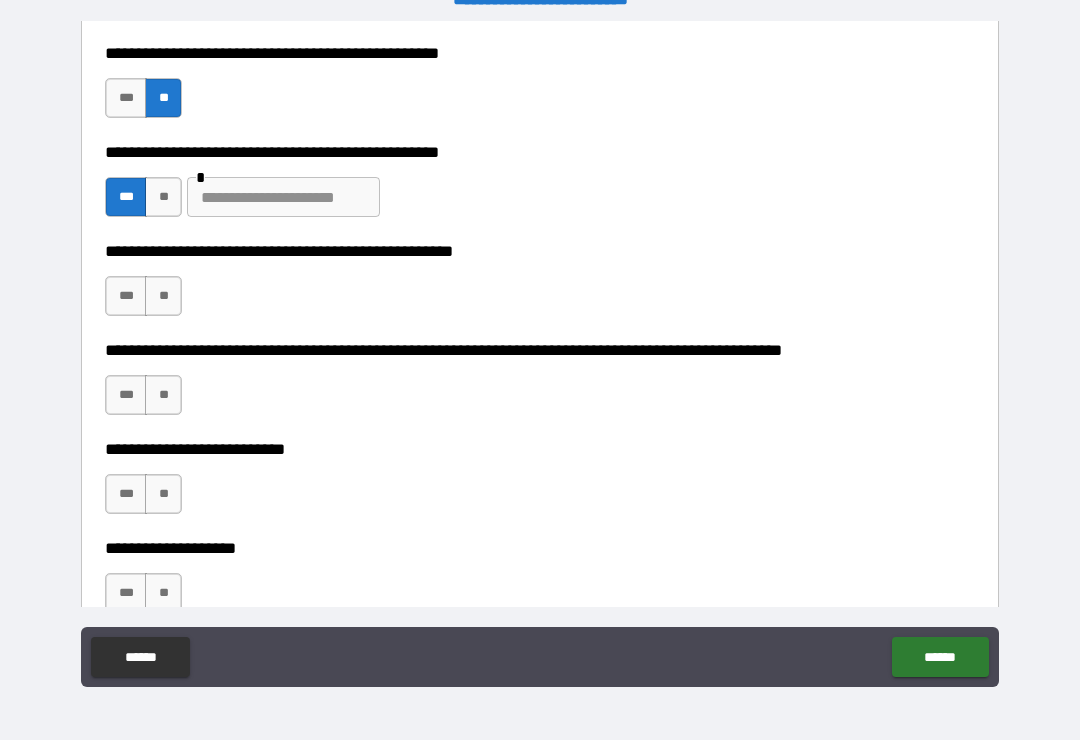 scroll, scrollTop: 654, scrollLeft: 0, axis: vertical 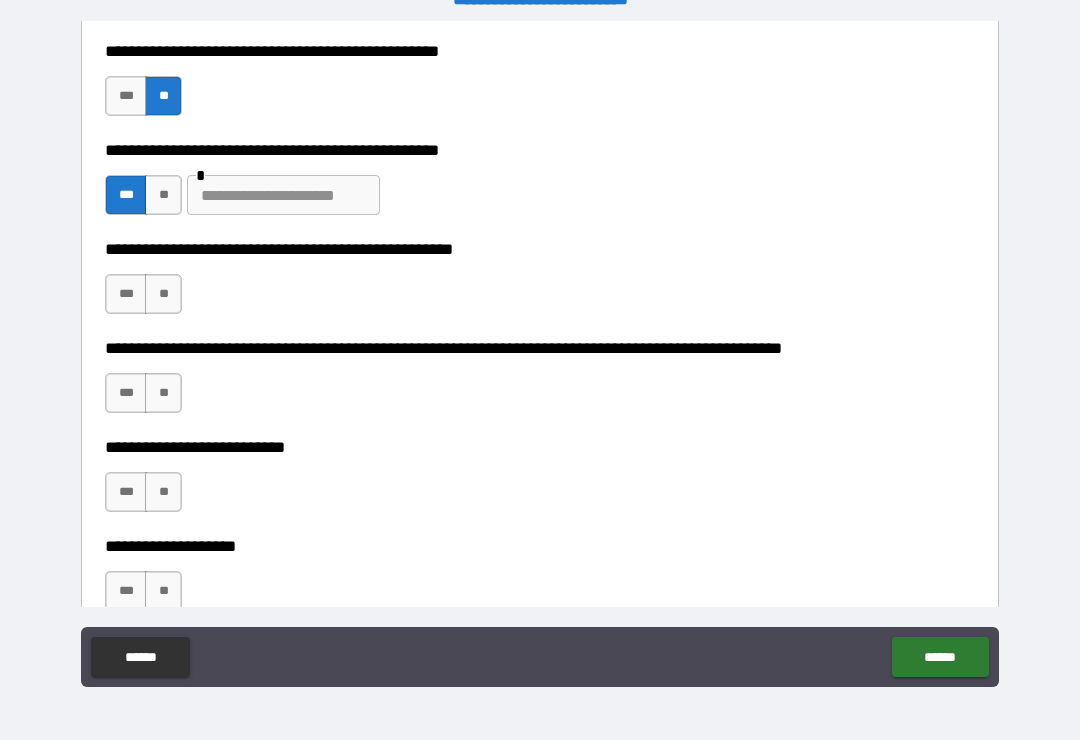 click at bounding box center (283, 195) 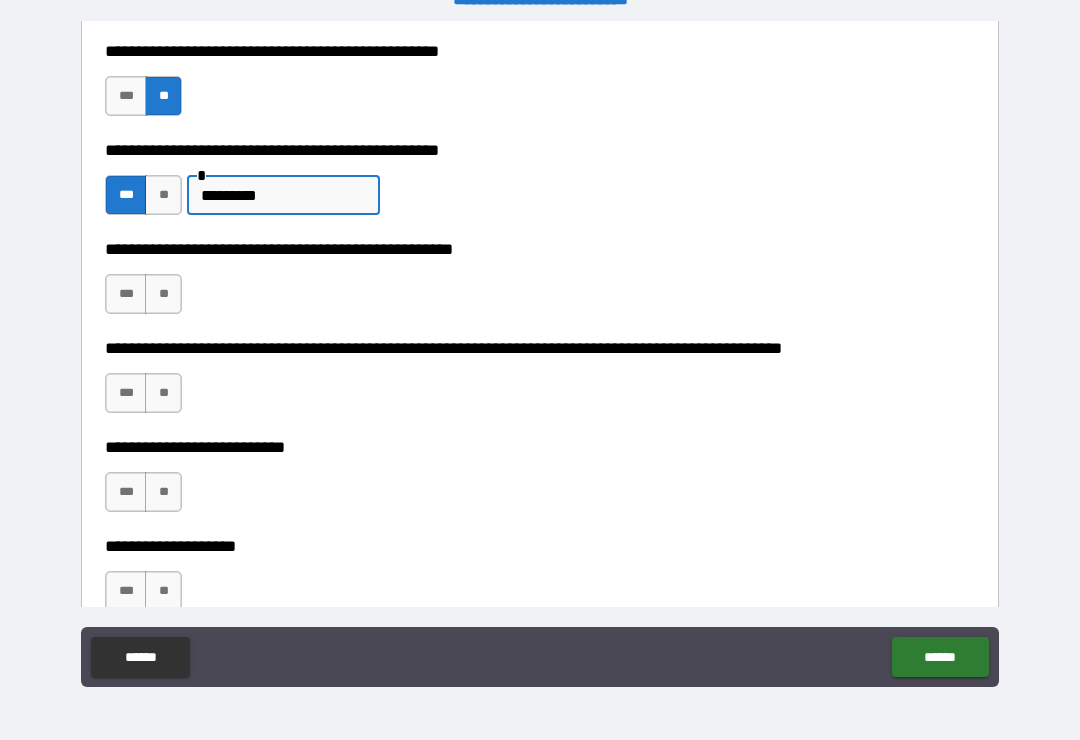 type on "********" 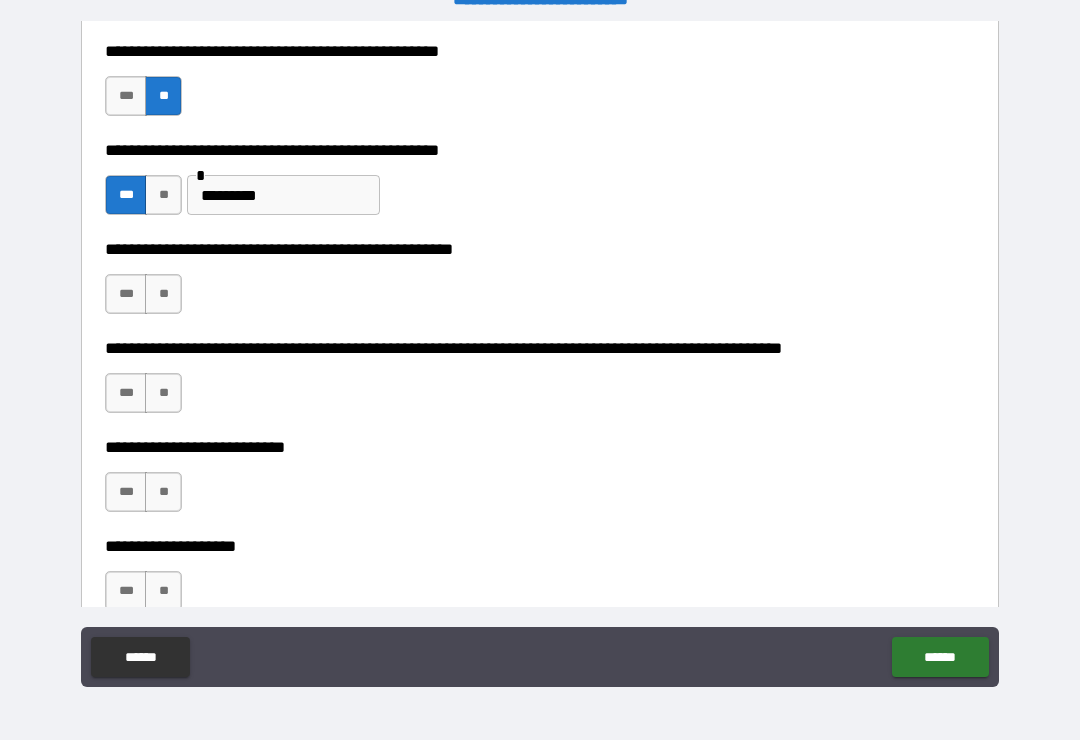 click on "**" at bounding box center [163, 294] 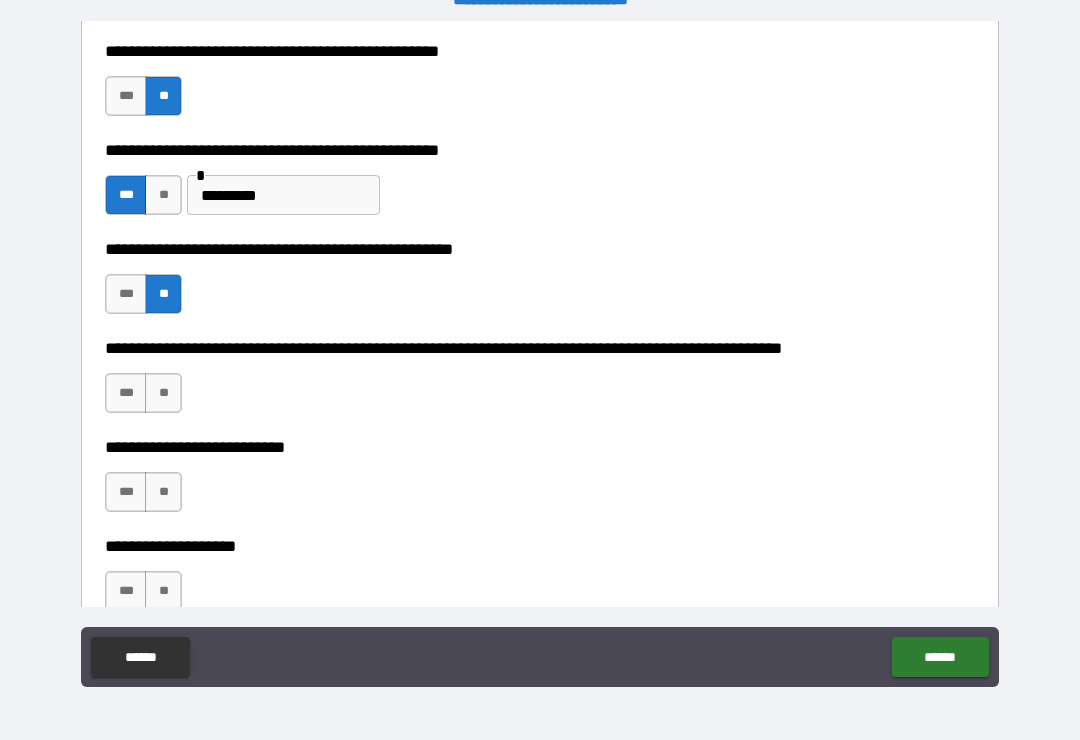 click on "**" at bounding box center (163, 393) 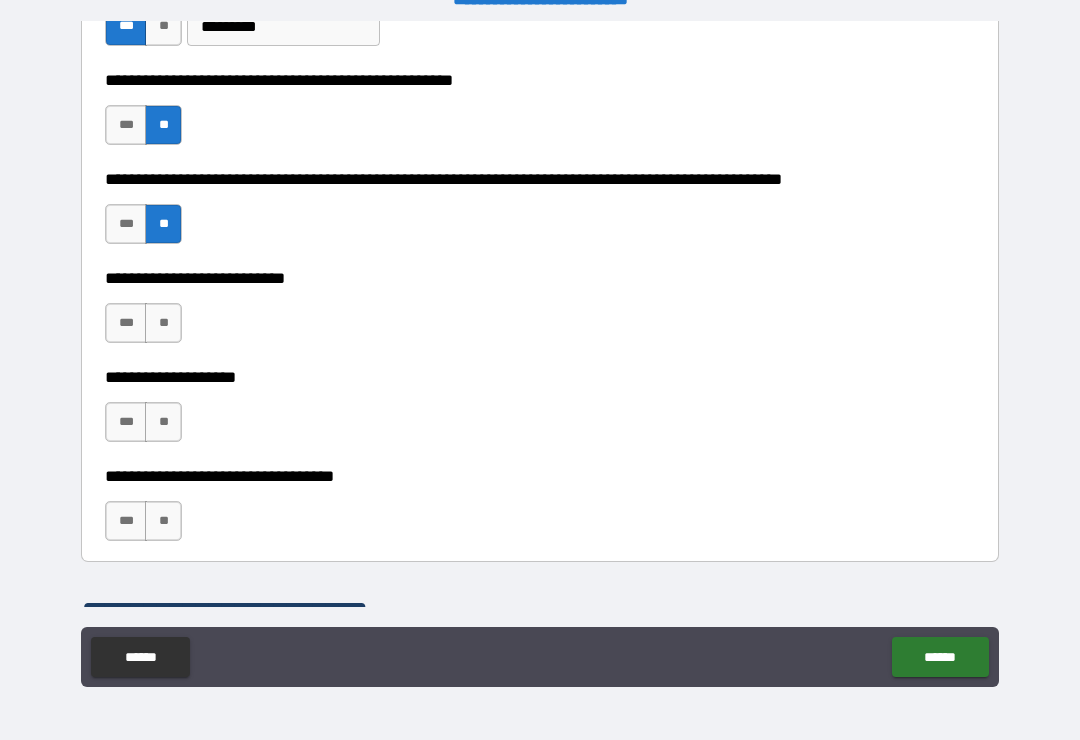 scroll, scrollTop: 825, scrollLeft: 0, axis: vertical 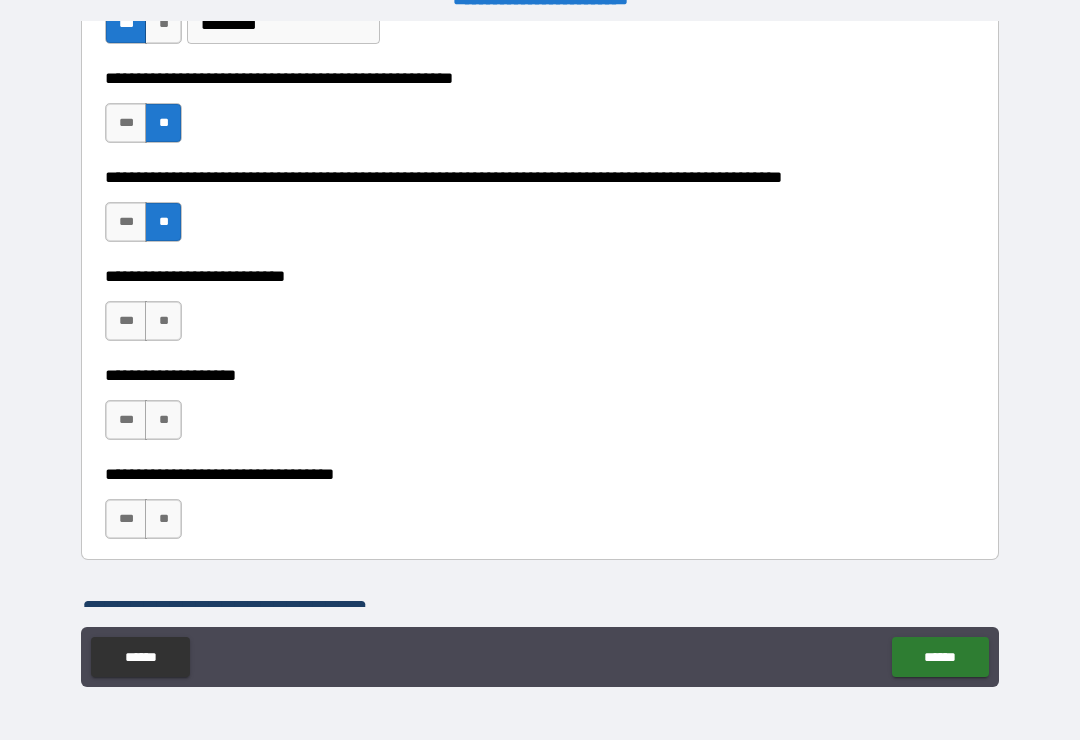 click on "**" at bounding box center (163, 321) 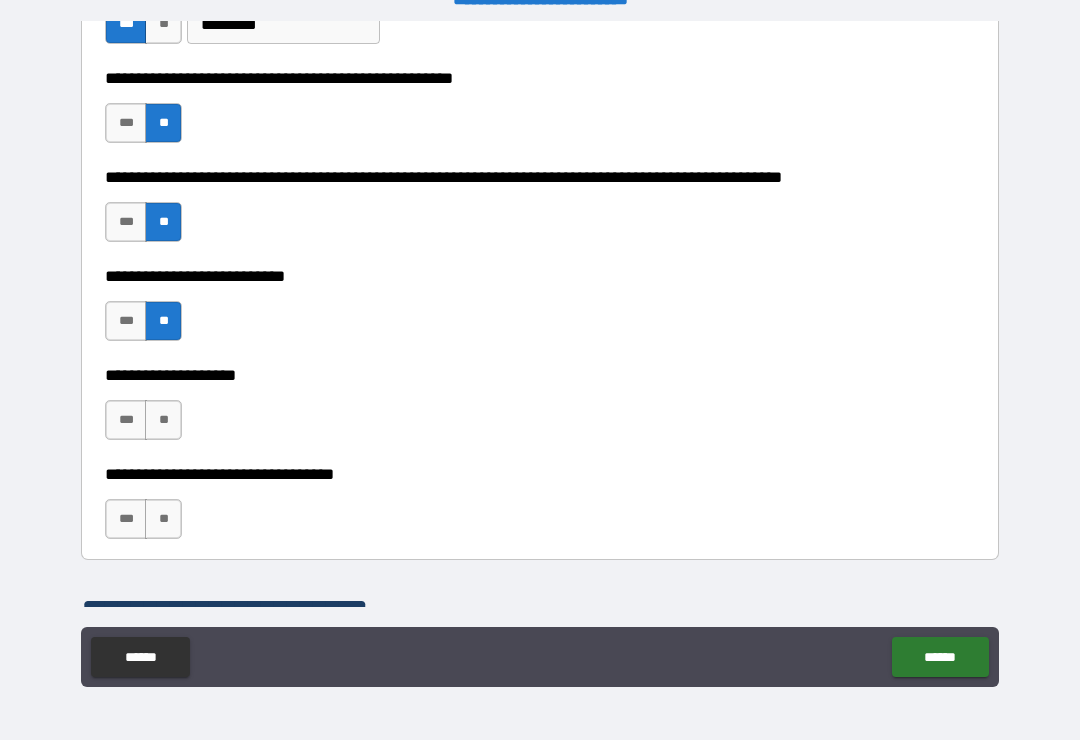 click on "***" at bounding box center [126, 420] 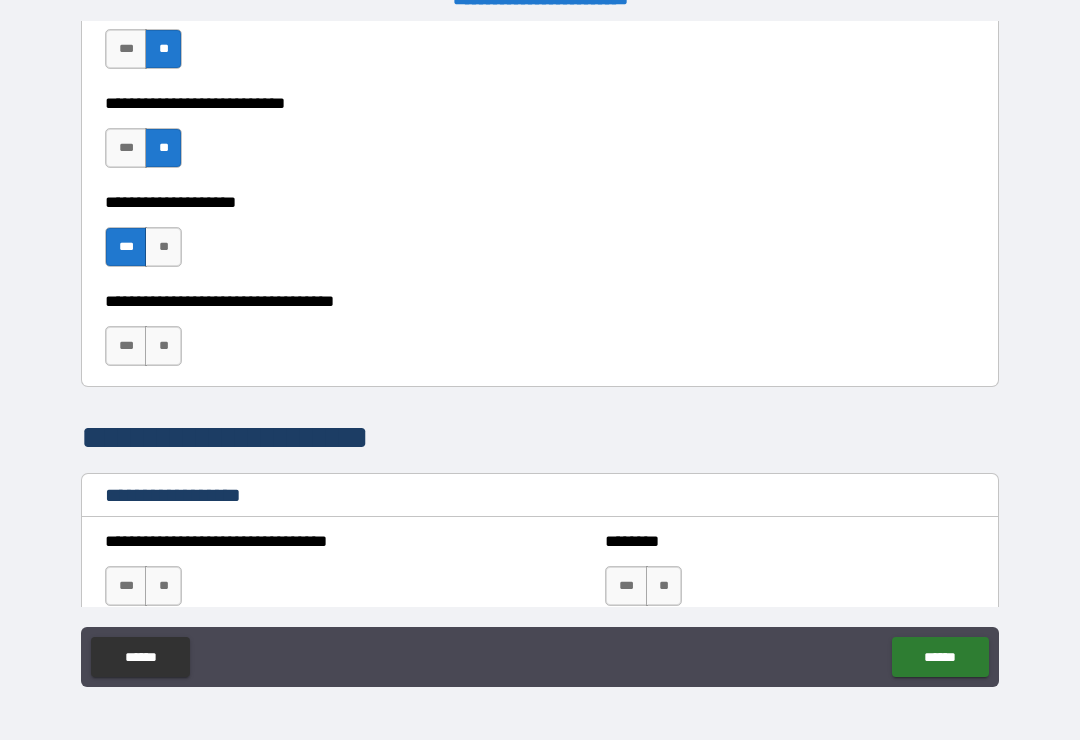 scroll, scrollTop: 1047, scrollLeft: 0, axis: vertical 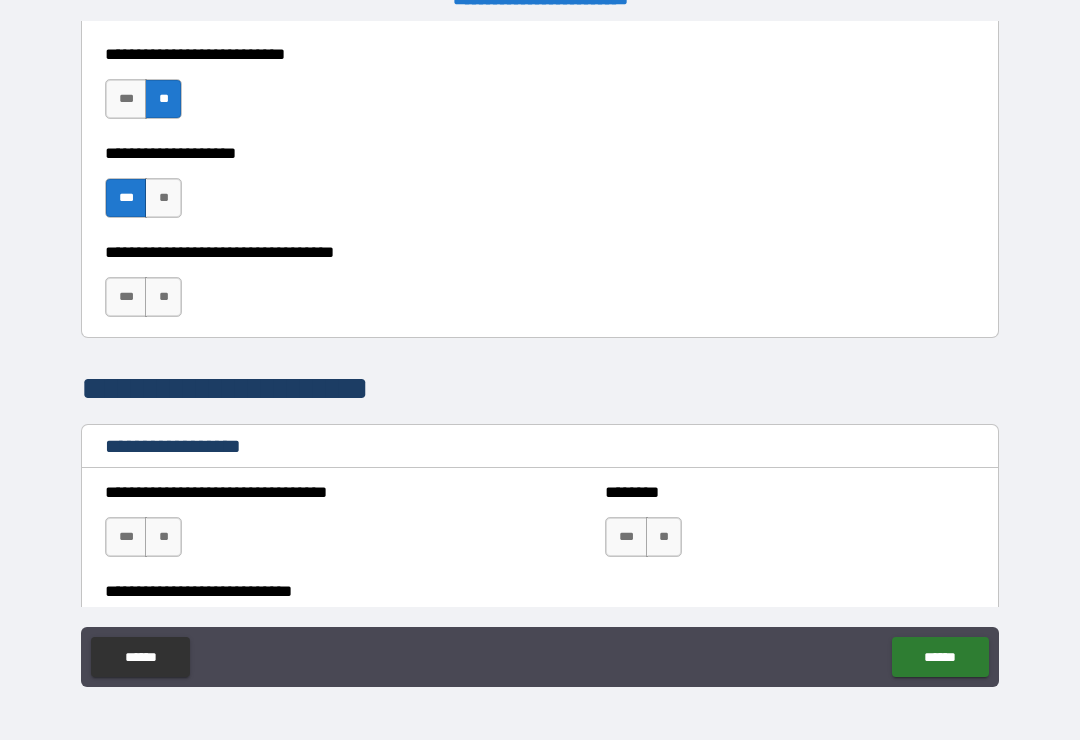 click on "**" at bounding box center (163, 297) 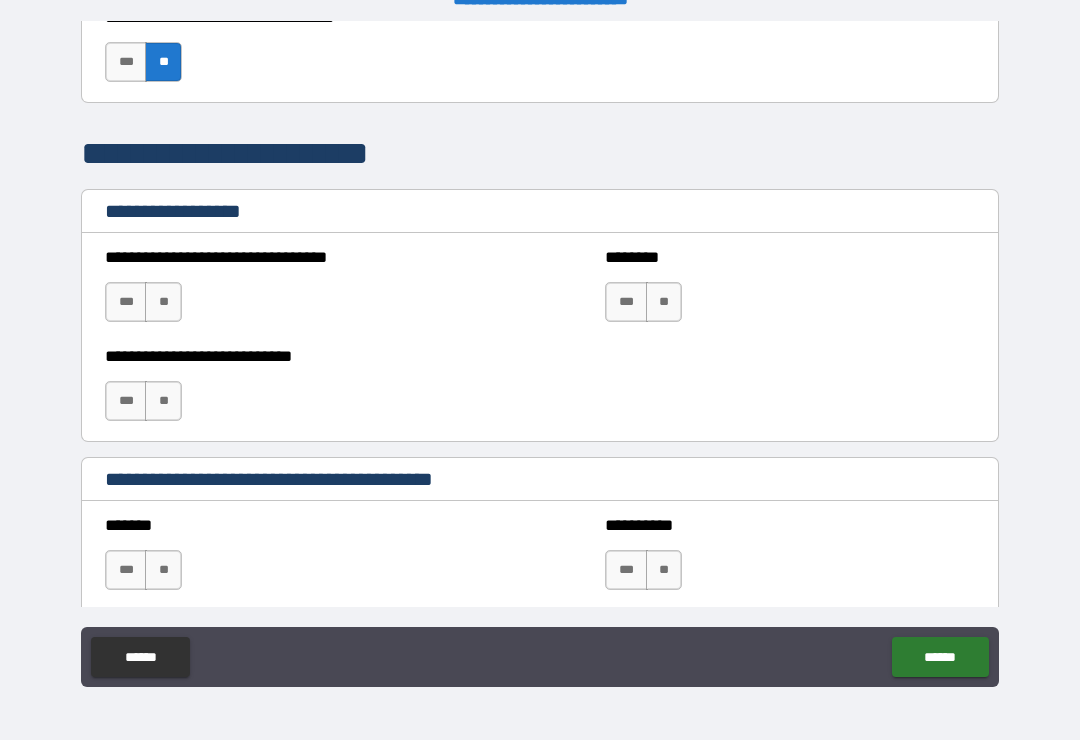 scroll, scrollTop: 1302, scrollLeft: 0, axis: vertical 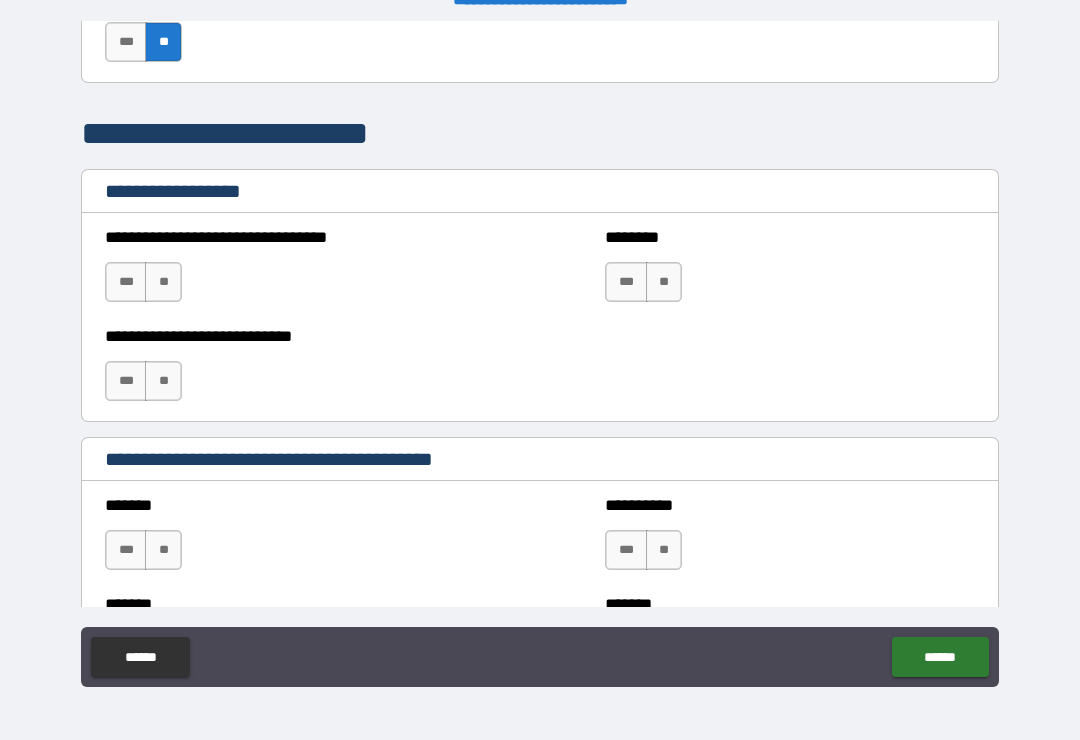 click on "**" at bounding box center [163, 282] 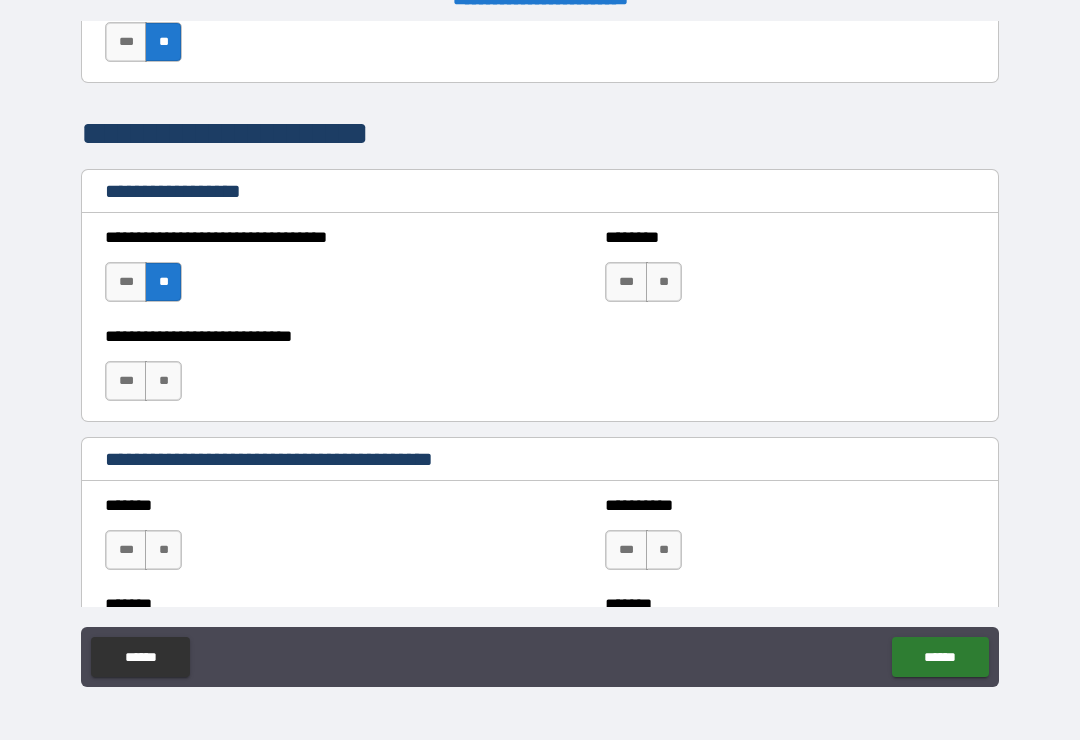 click on "**" at bounding box center (163, 381) 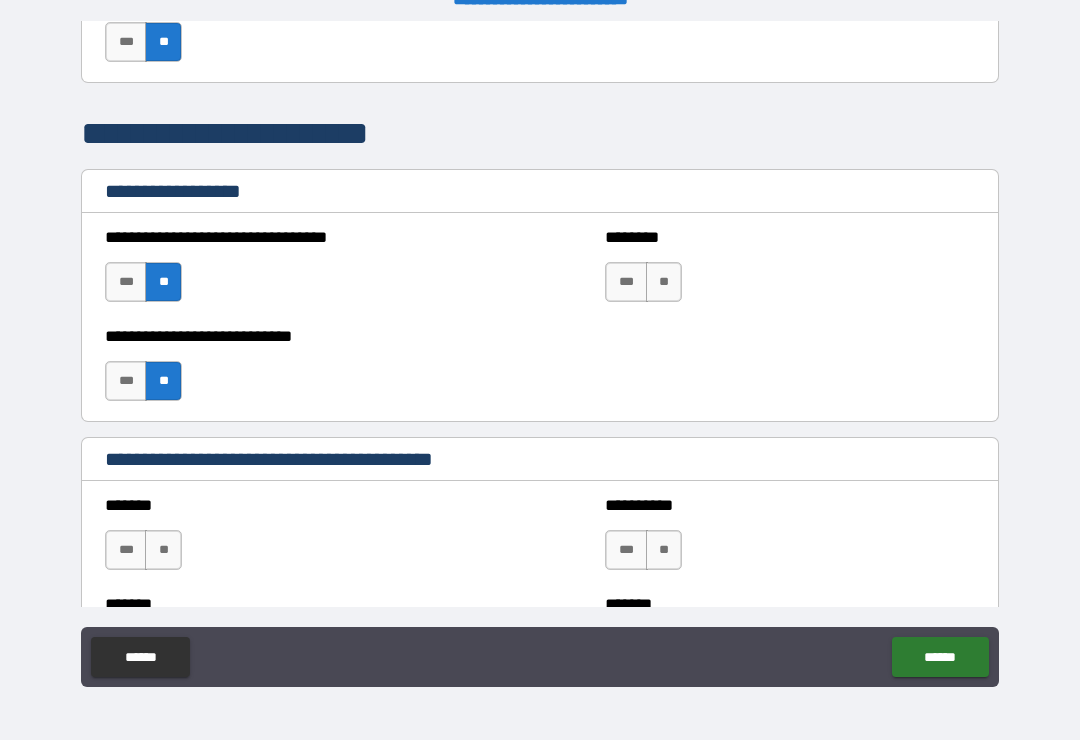 click on "**" at bounding box center [664, 282] 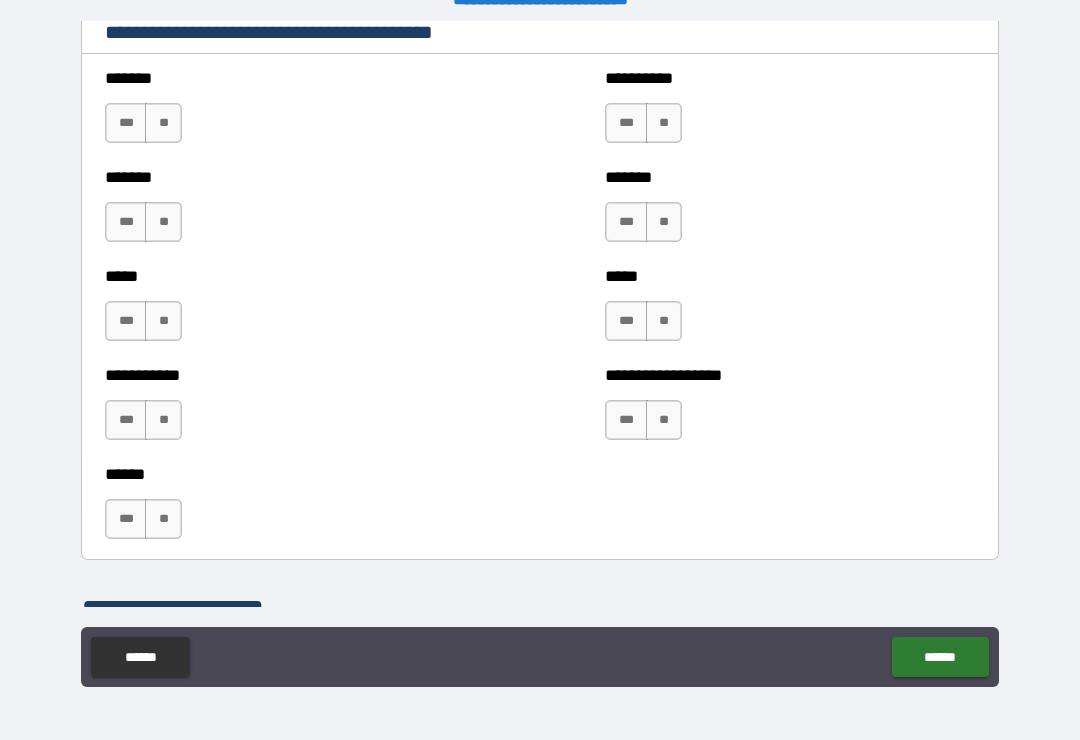 scroll, scrollTop: 1748, scrollLeft: 0, axis: vertical 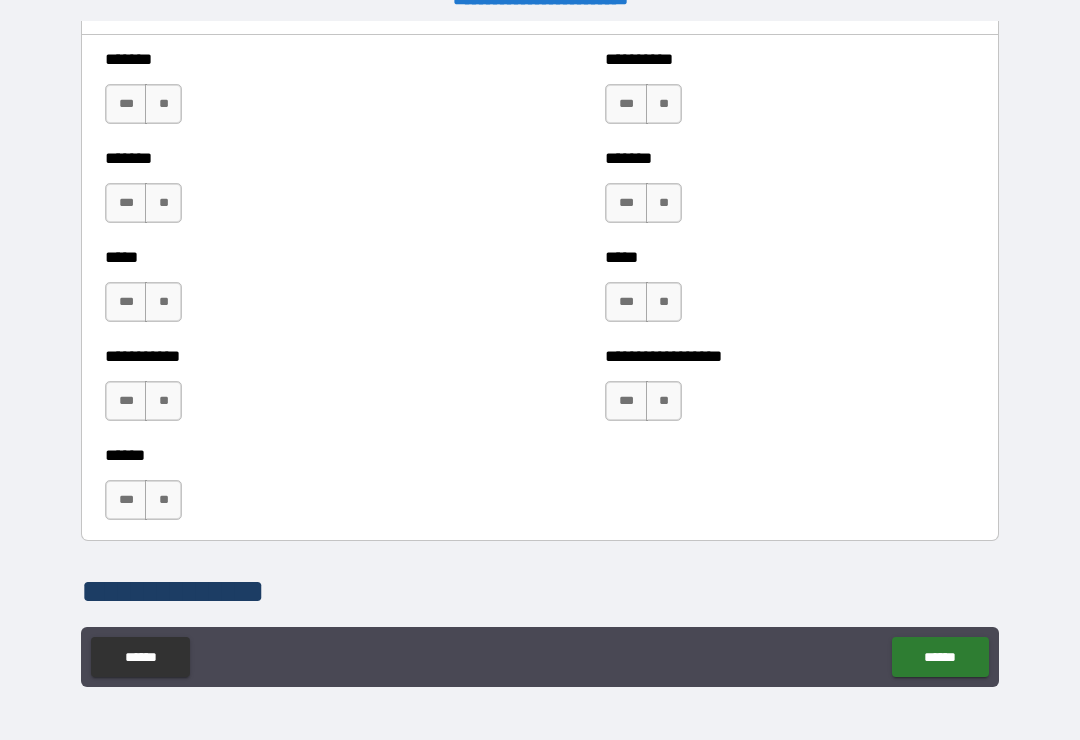 click on "**" at bounding box center [163, 104] 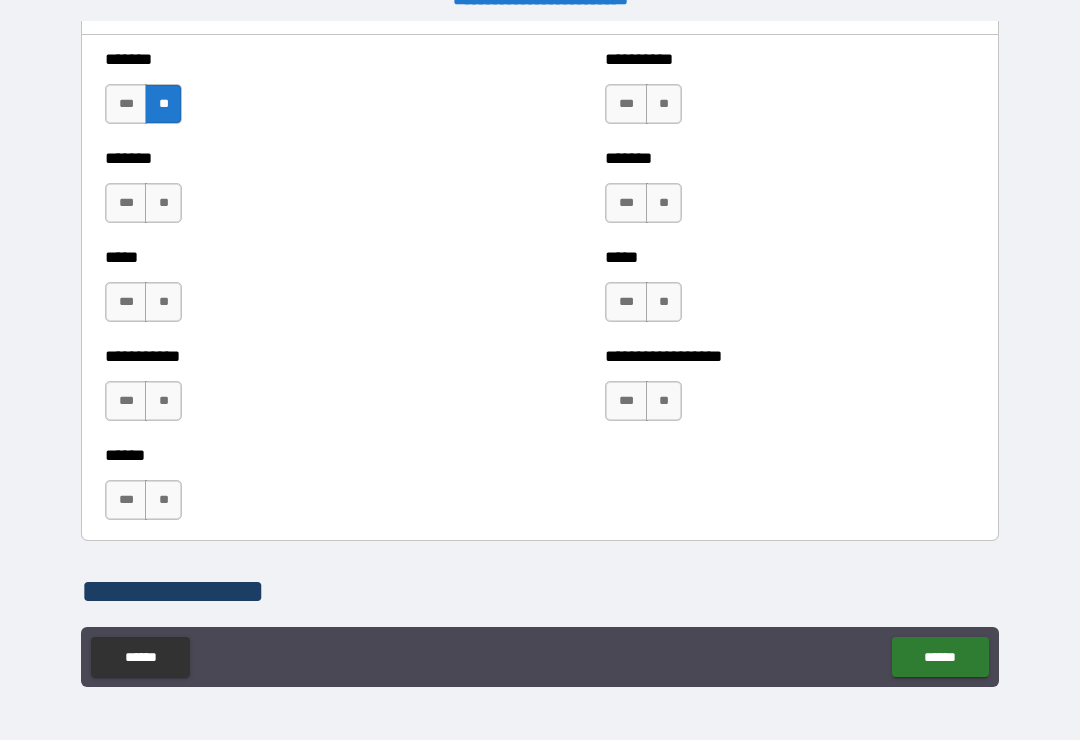 click on "**" at bounding box center [163, 203] 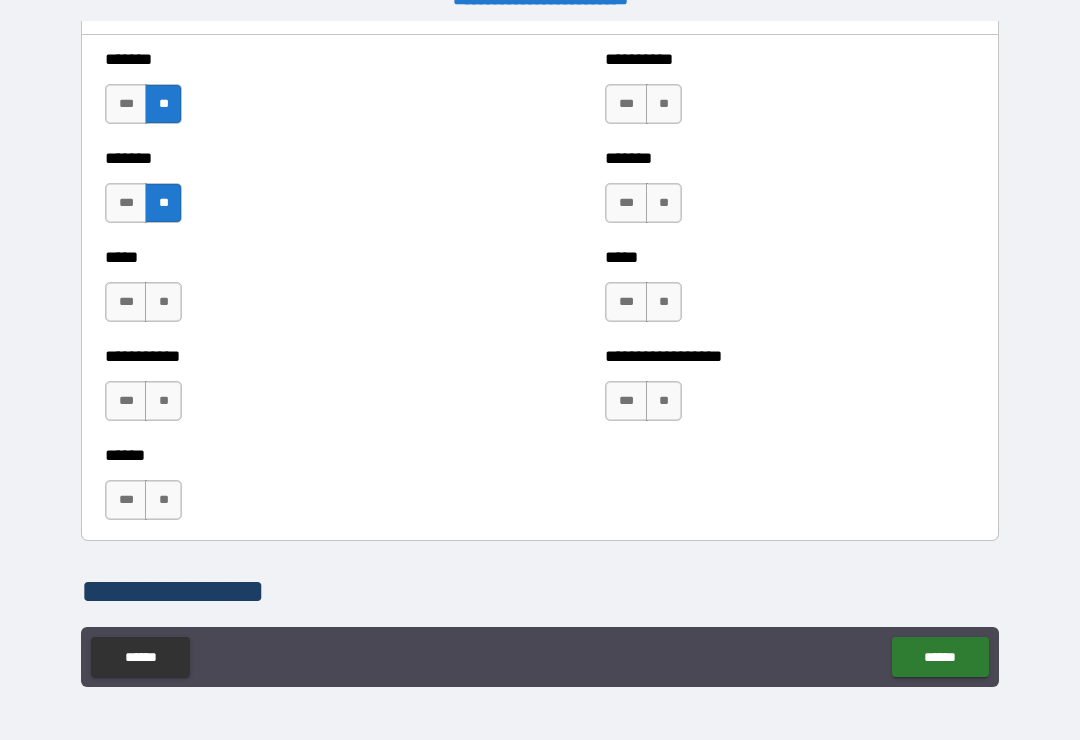 click on "**" at bounding box center [163, 302] 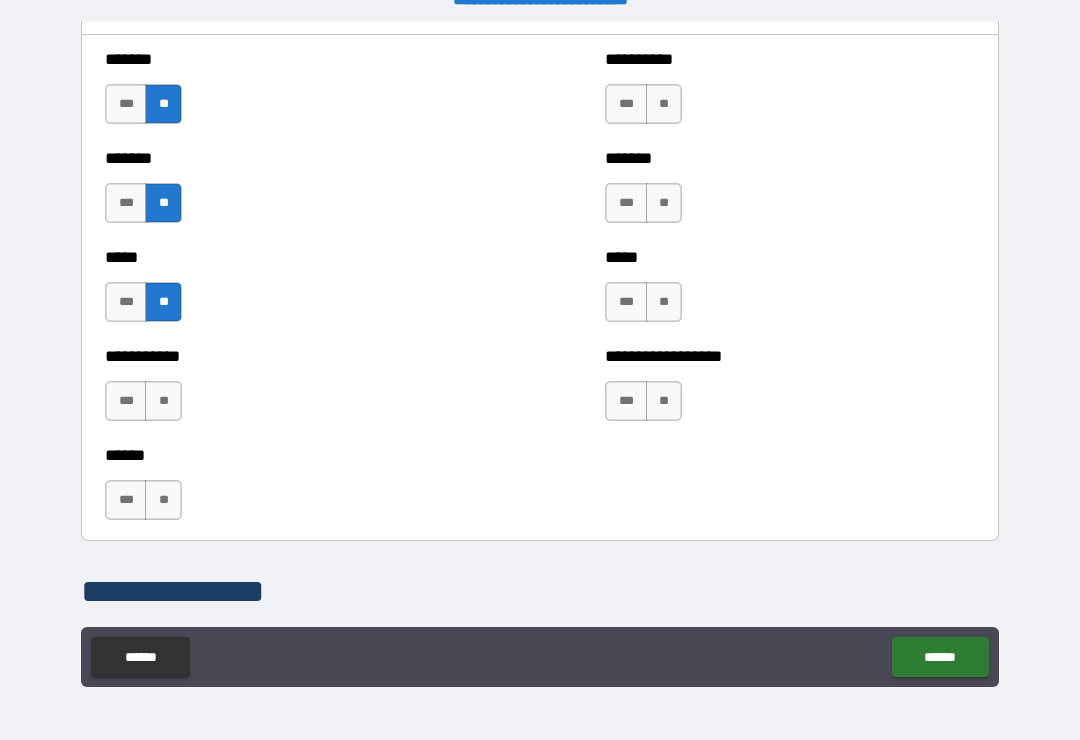 click on "**" at bounding box center [664, 104] 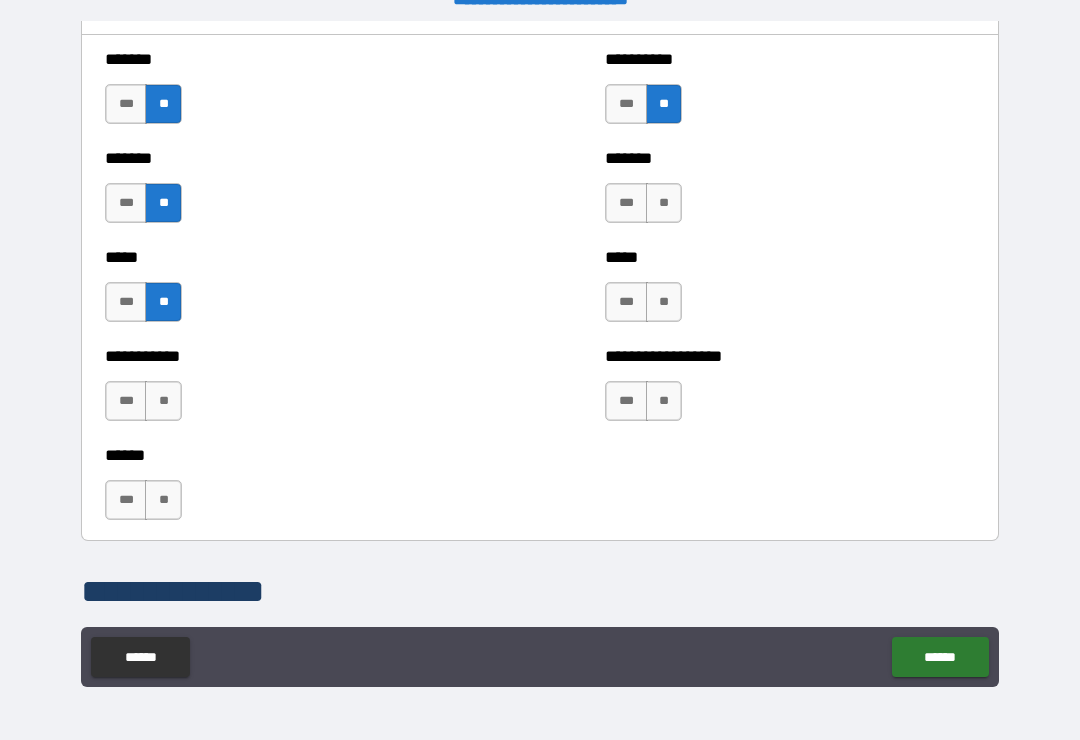click on "**" at bounding box center (664, 203) 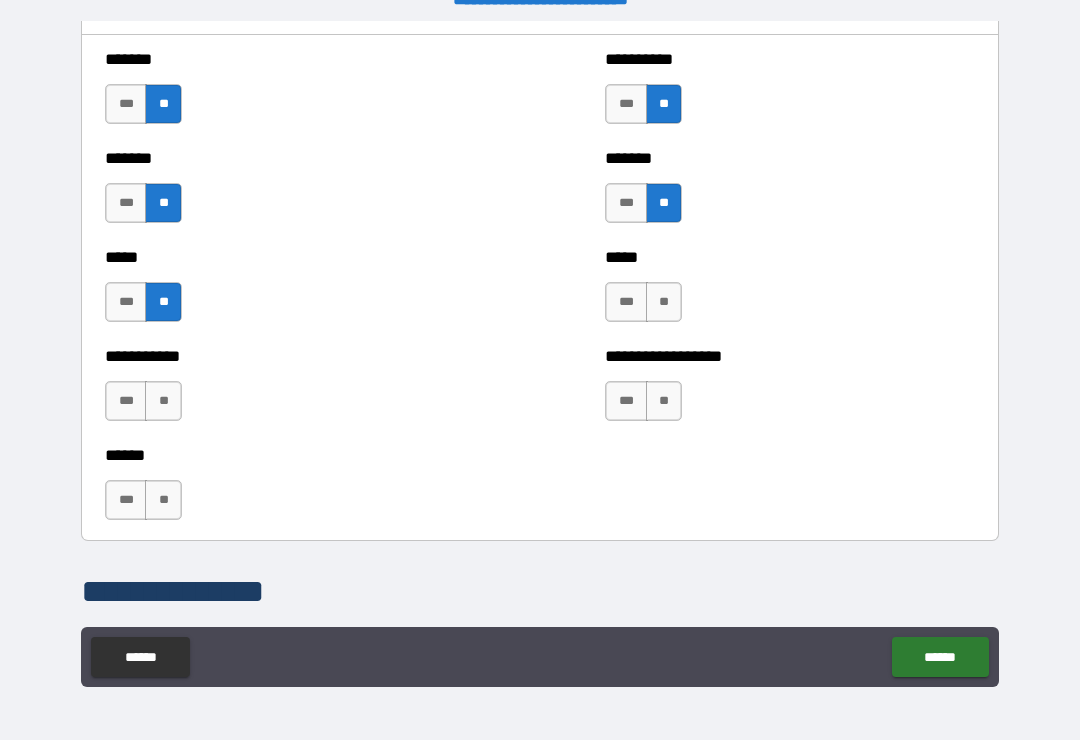 click on "**" at bounding box center (664, 302) 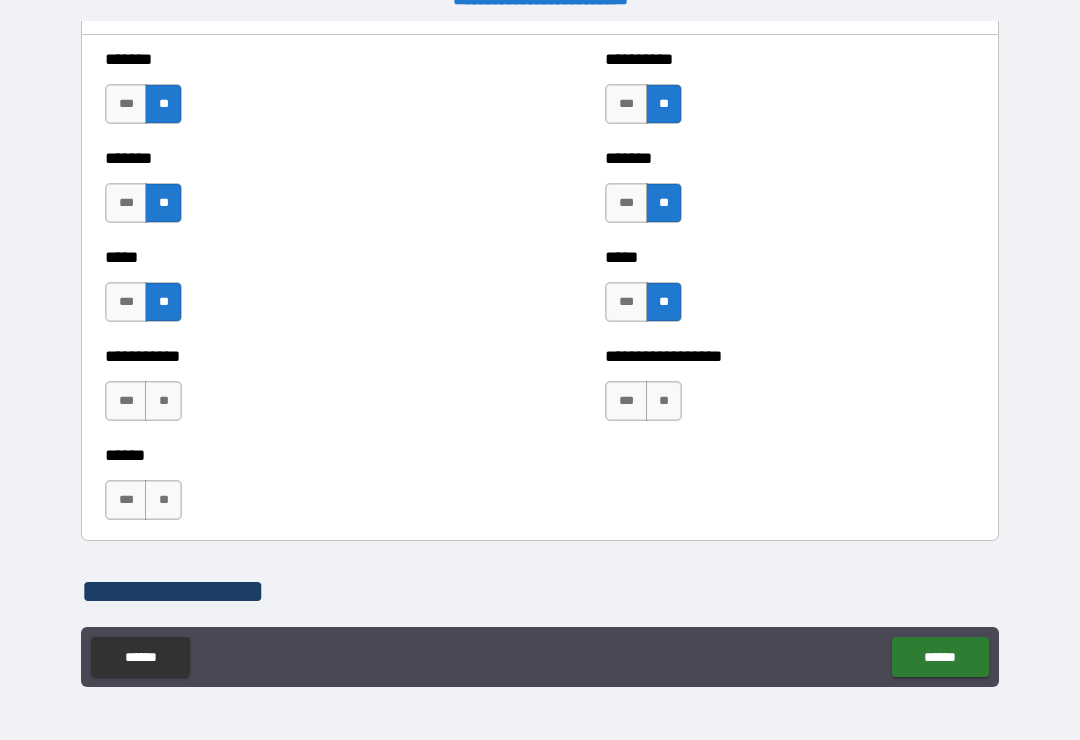 click on "**" at bounding box center (664, 401) 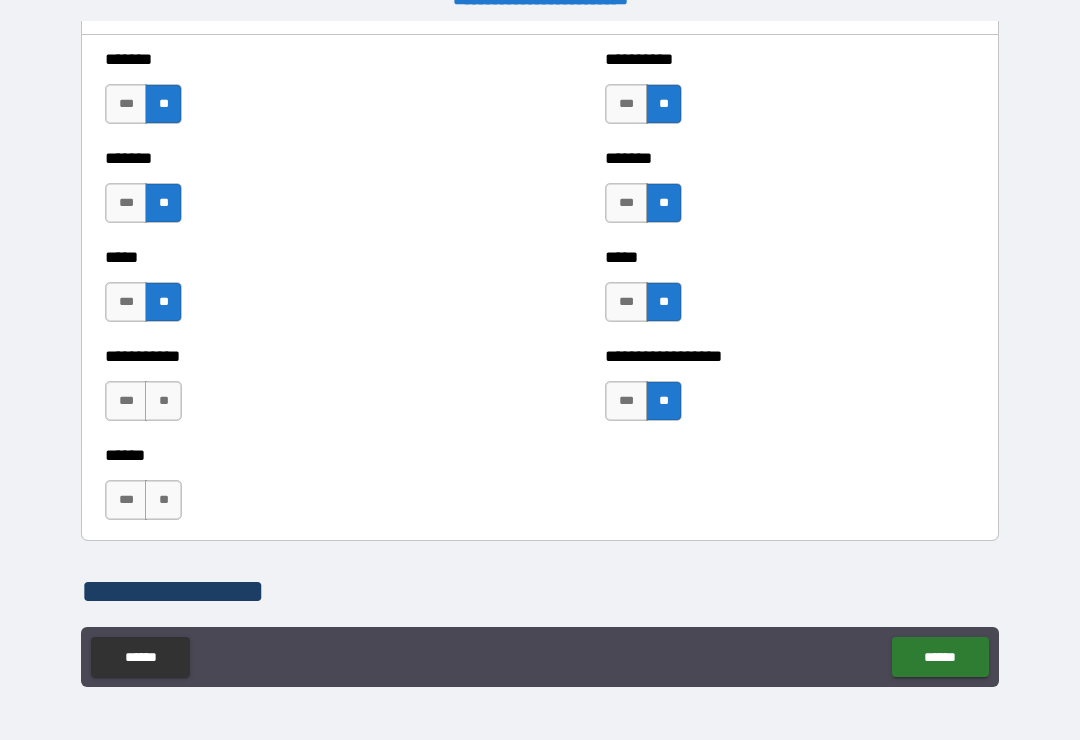 click on "**" at bounding box center (163, 401) 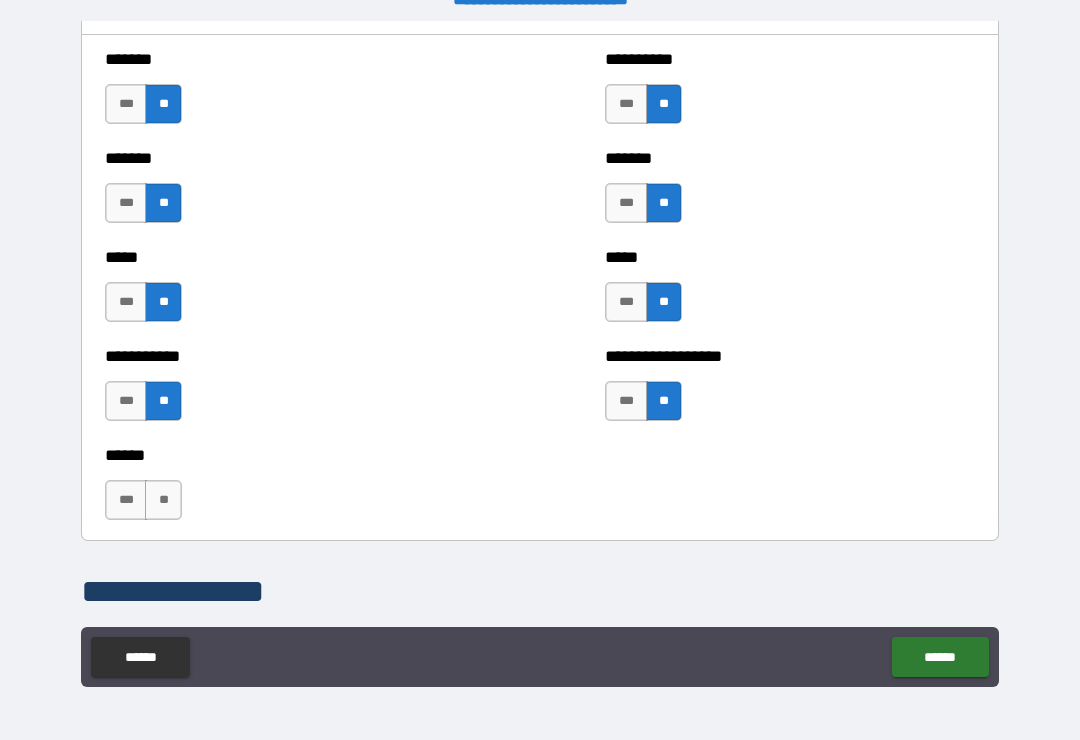 click on "**" at bounding box center [163, 500] 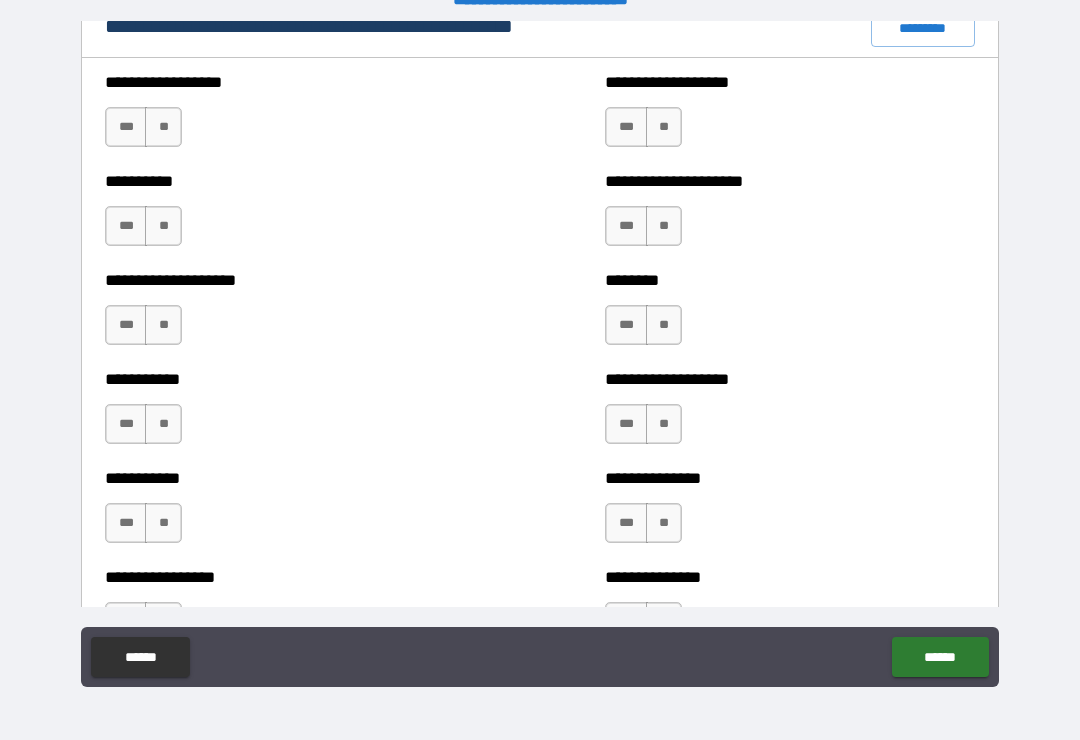 scroll, scrollTop: 2368, scrollLeft: 0, axis: vertical 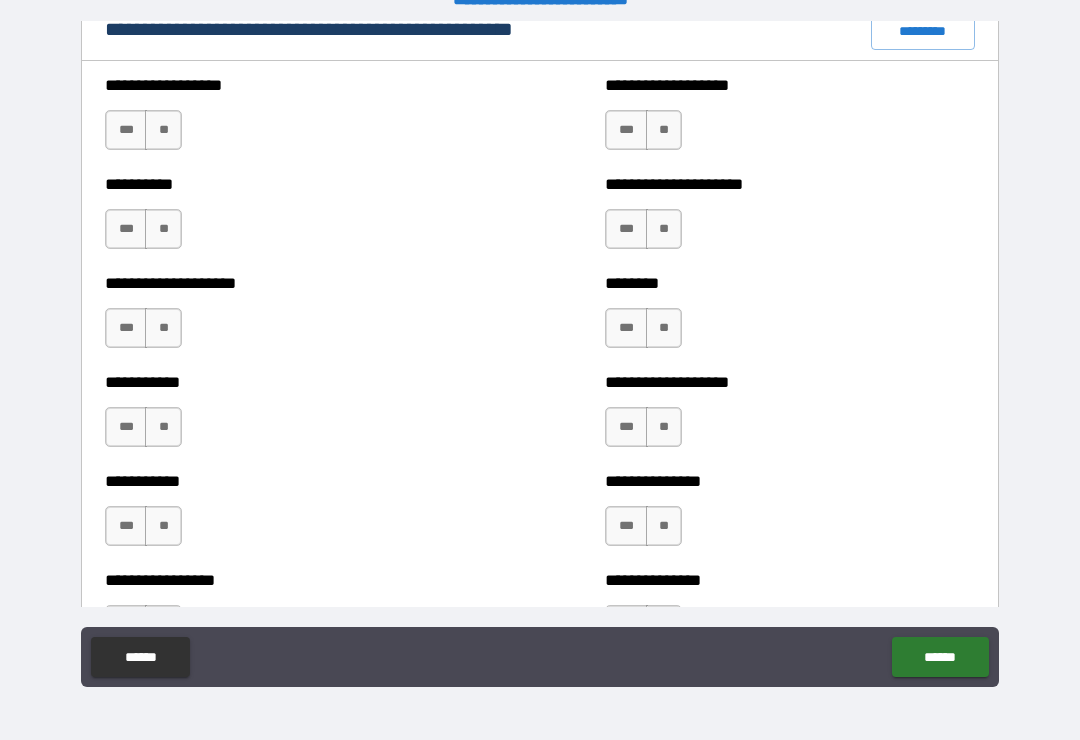click on "**" at bounding box center [163, 130] 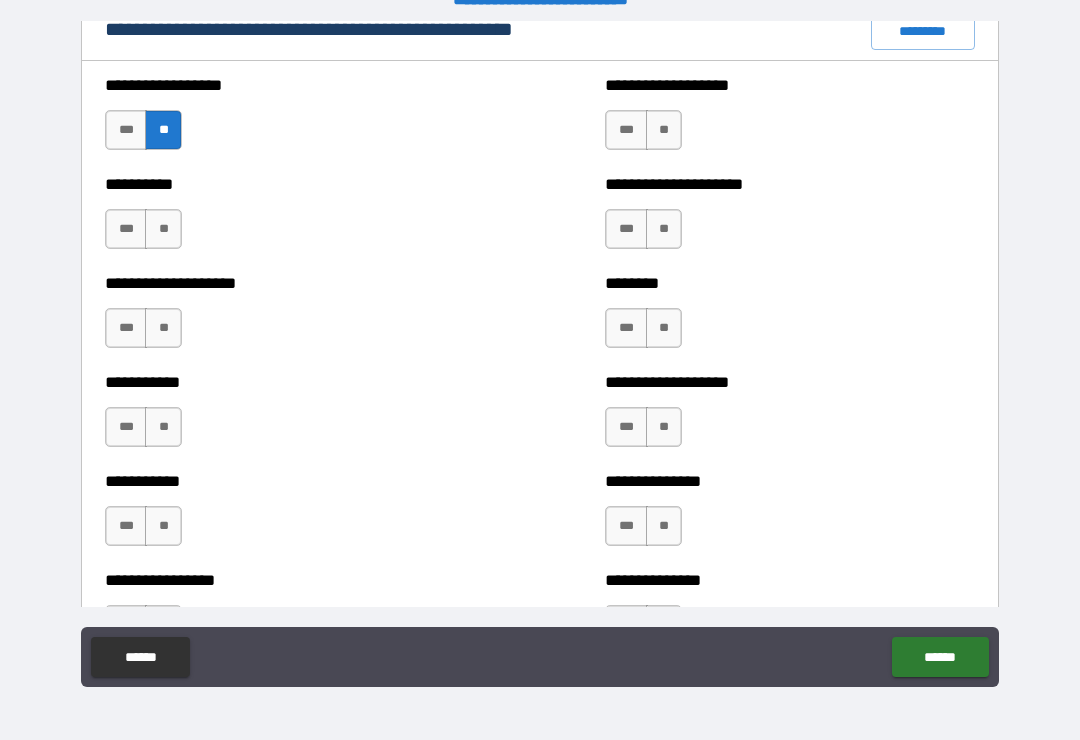 click on "**" at bounding box center [664, 130] 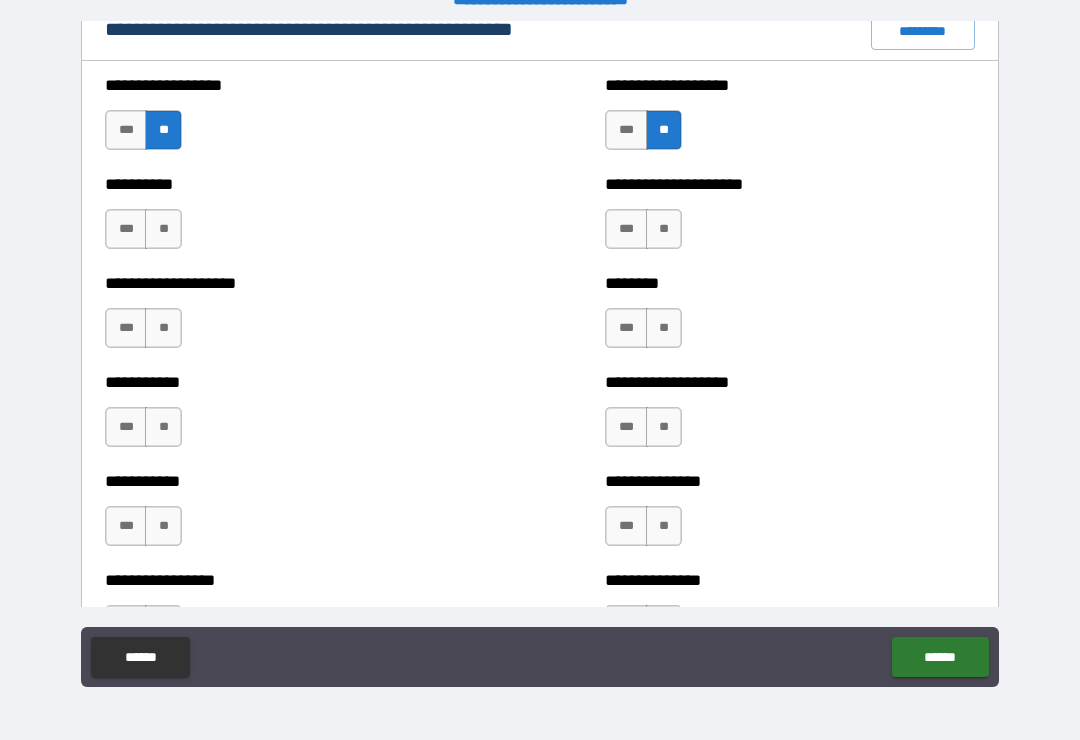 click on "**" at bounding box center (163, 229) 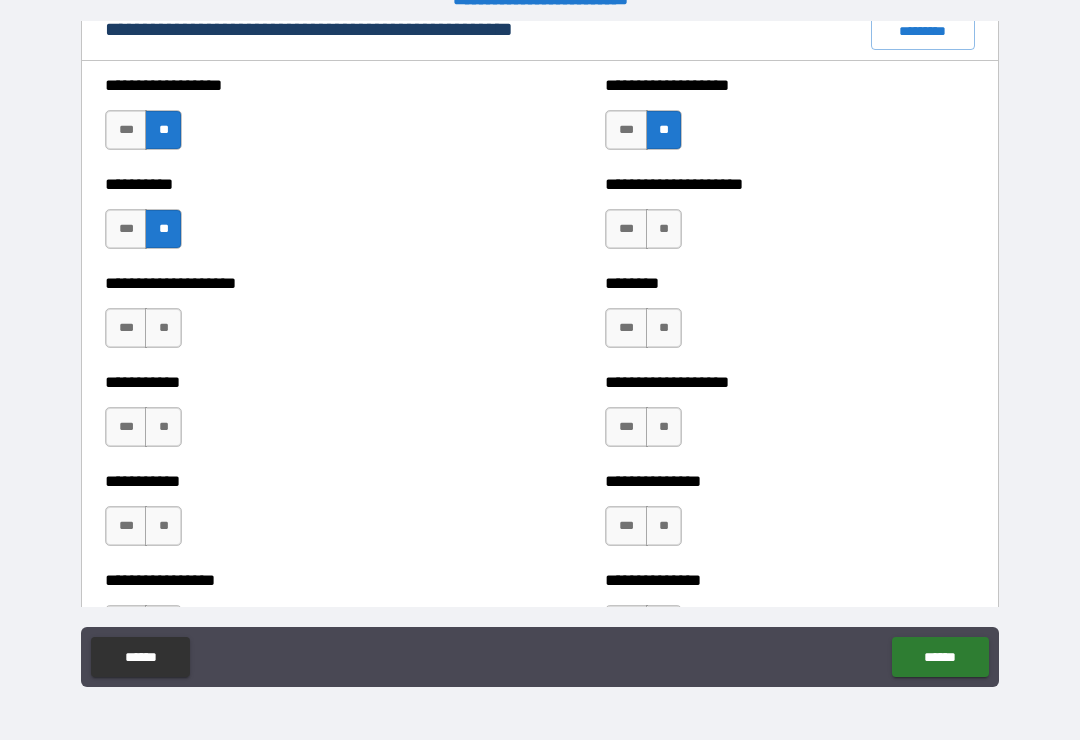 click on "**" at bounding box center [664, 229] 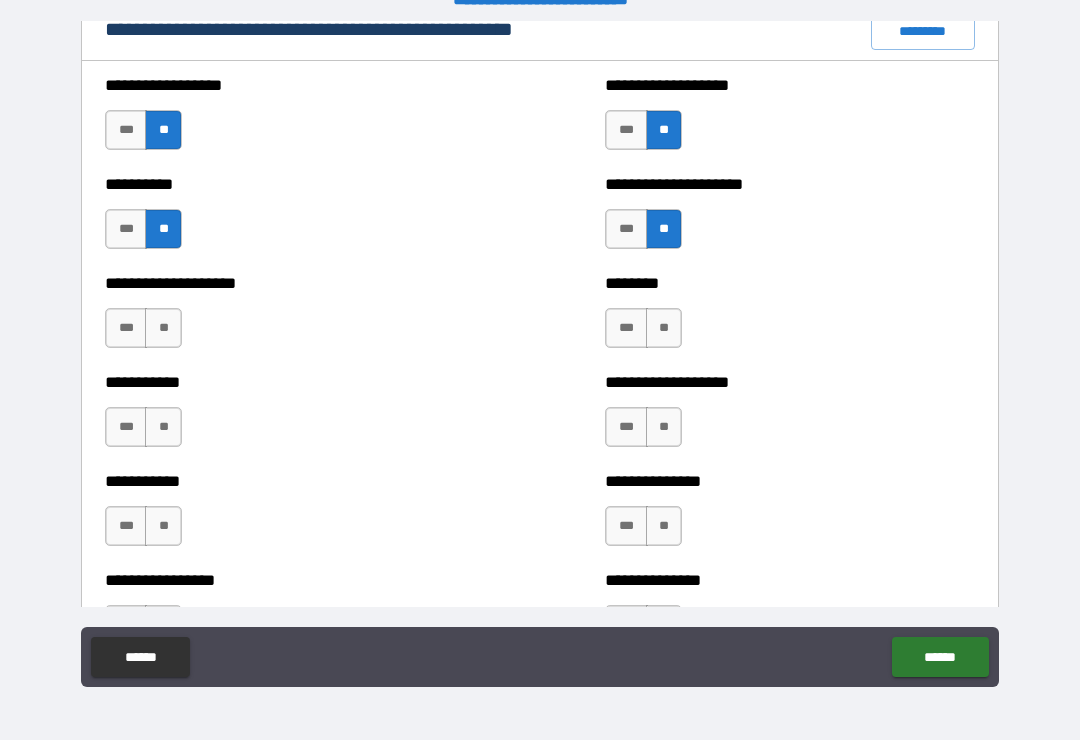 click on "**" at bounding box center [163, 328] 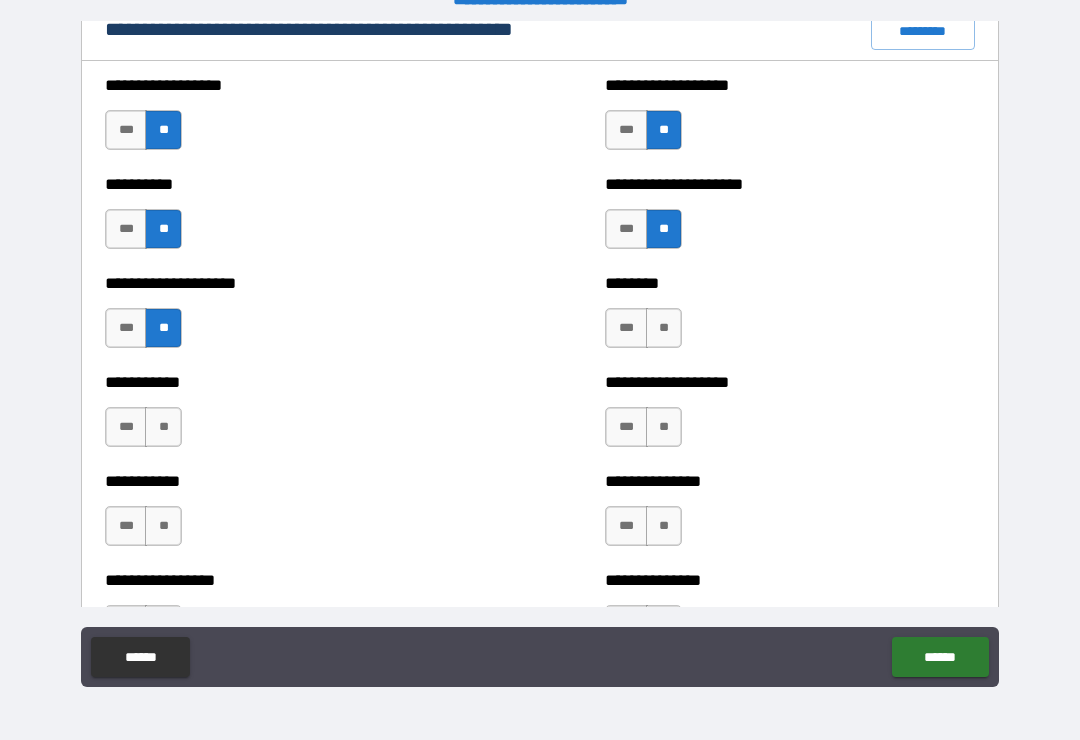 click on "**" at bounding box center (664, 328) 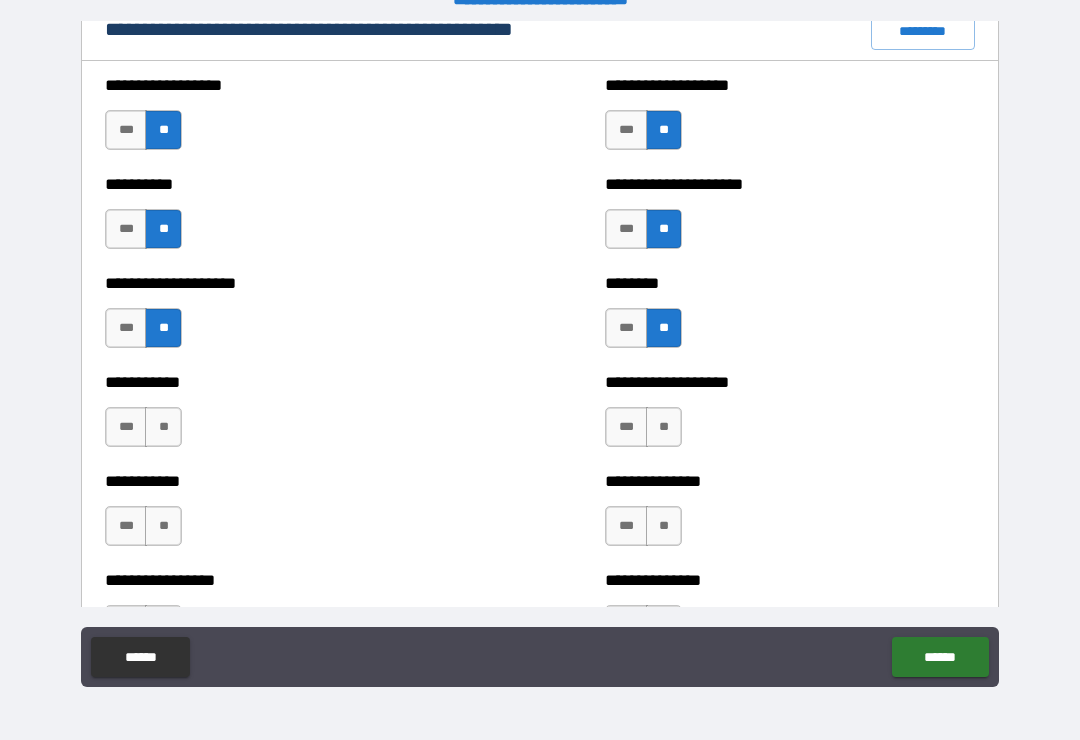 click on "***" at bounding box center [626, 328] 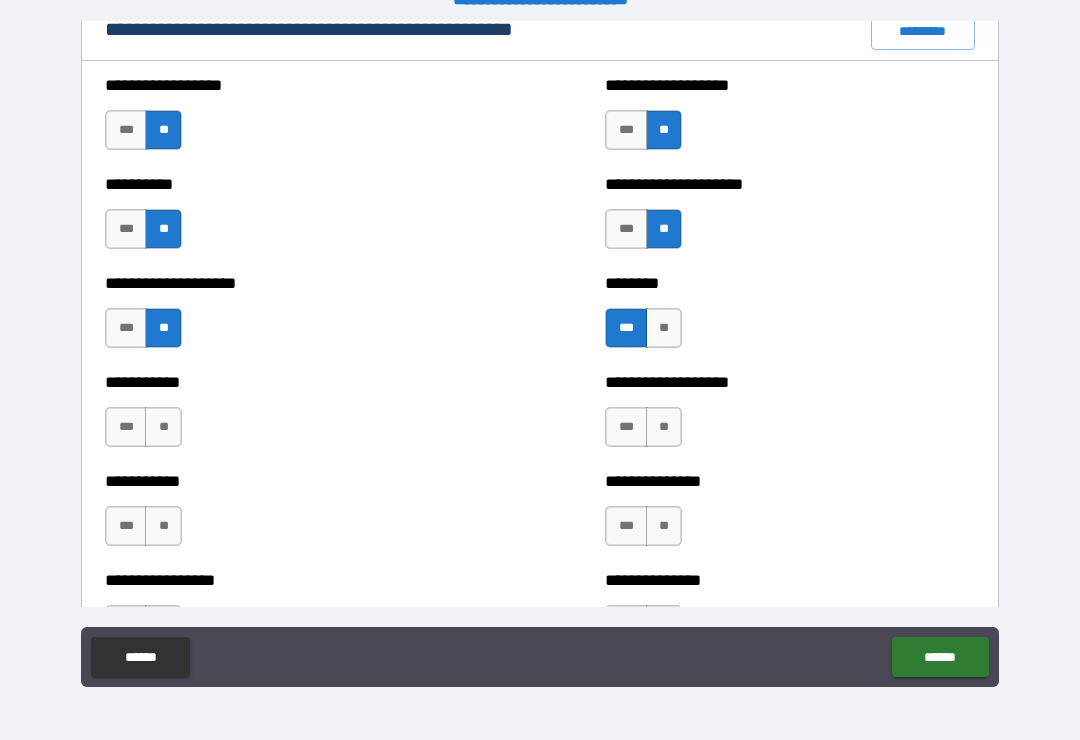 click on "**" at bounding box center [163, 427] 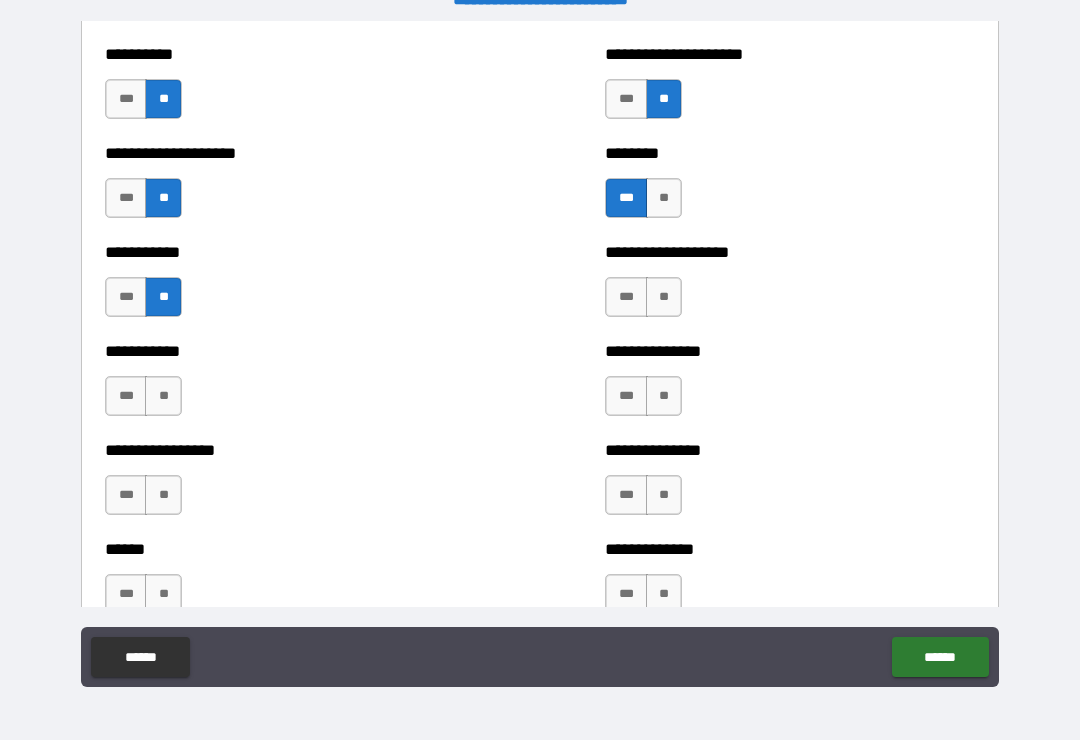 scroll, scrollTop: 2504, scrollLeft: 0, axis: vertical 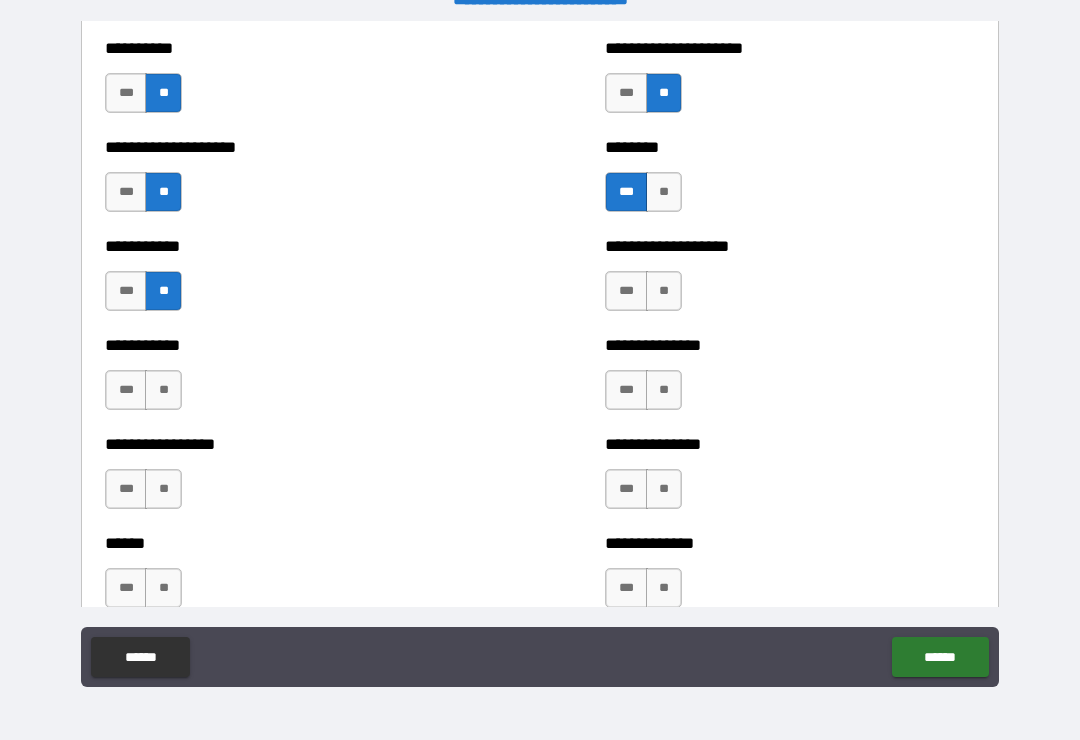 click on "**" at bounding box center (664, 291) 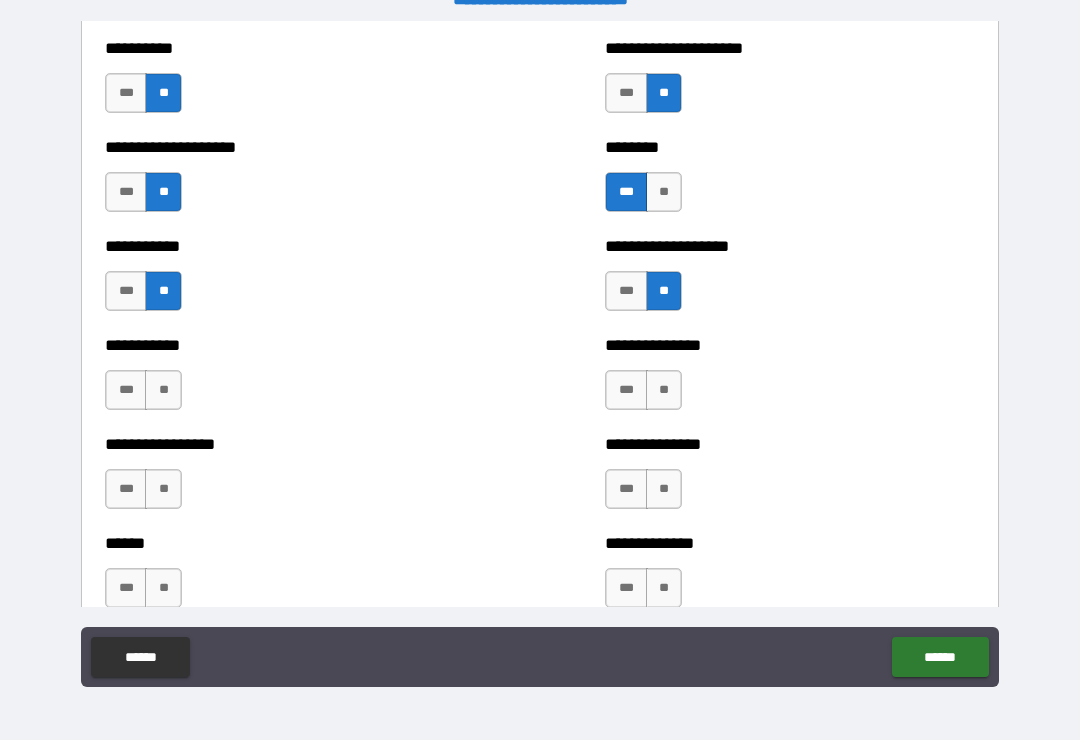 click on "**" at bounding box center [163, 390] 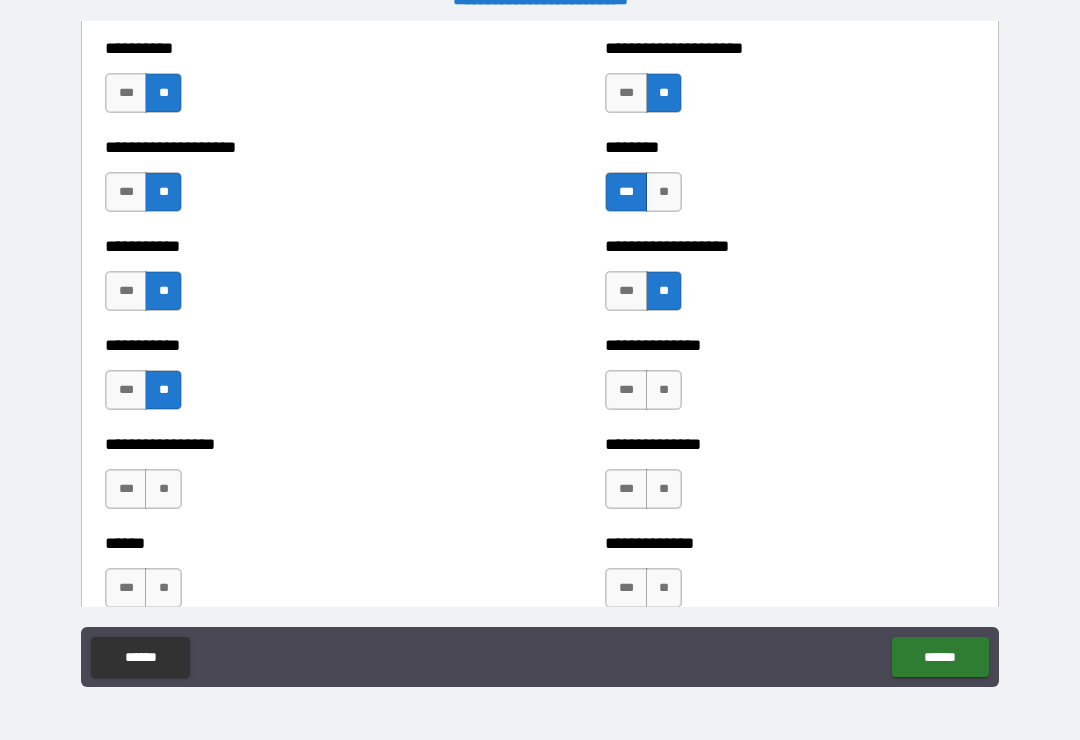 click on "**" at bounding box center [664, 390] 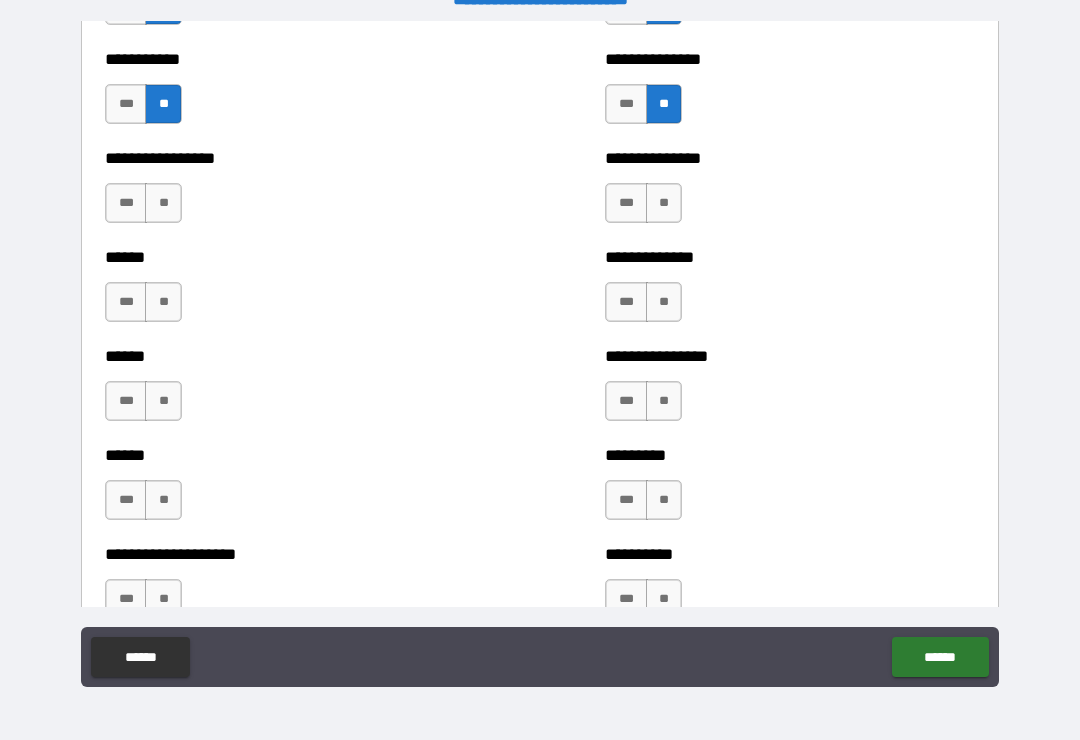 scroll, scrollTop: 2792, scrollLeft: 0, axis: vertical 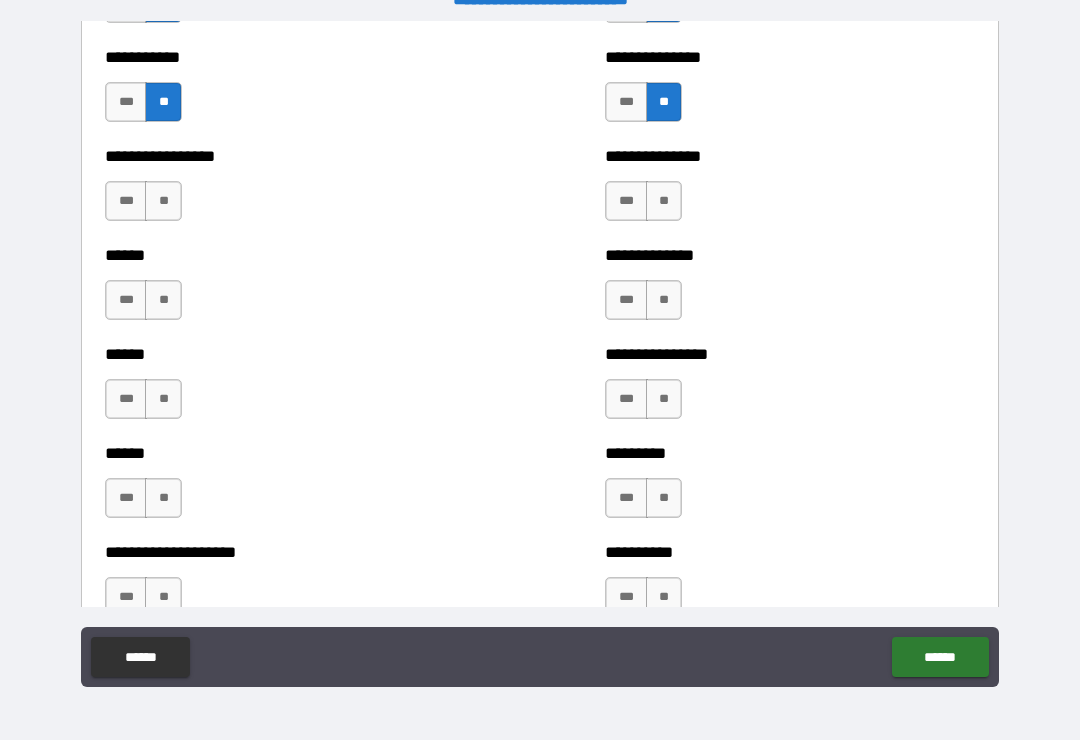 click on "**" at bounding box center [163, 201] 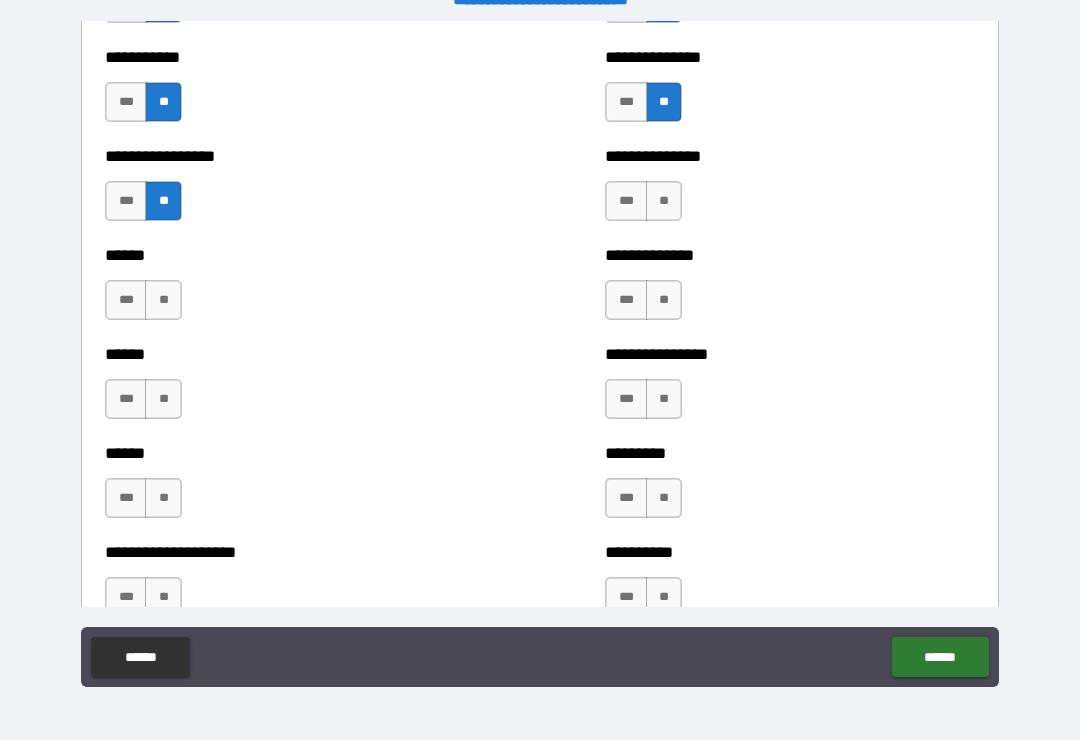 click on "**" at bounding box center [163, 300] 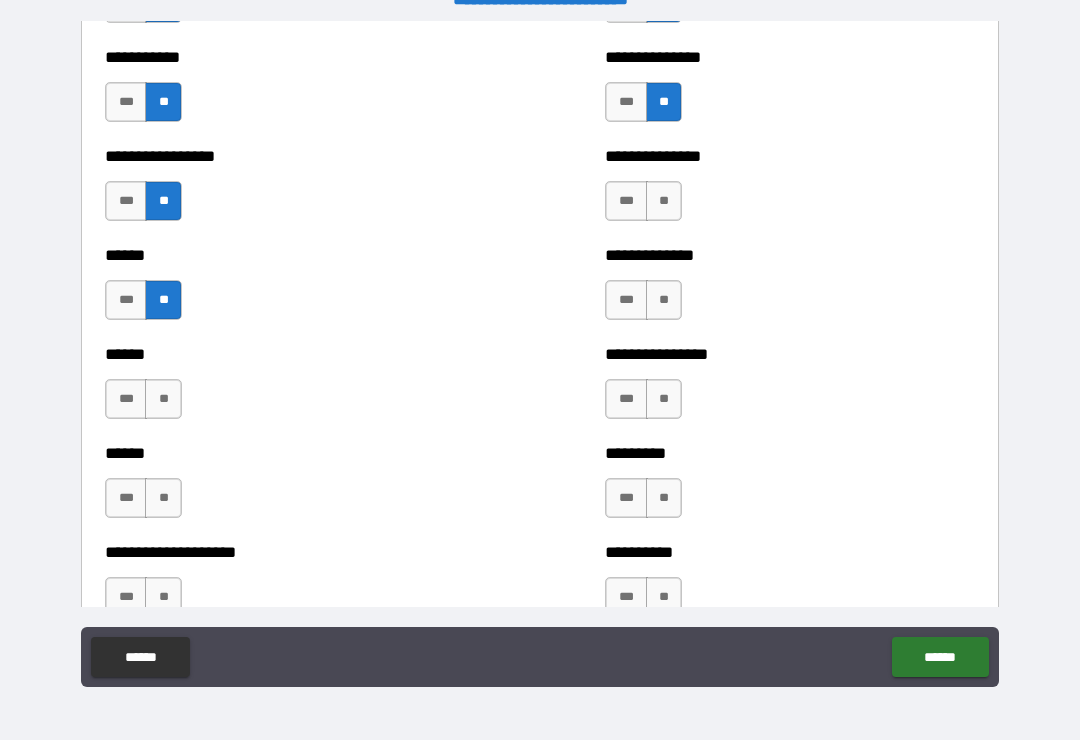 click on "**" at bounding box center (664, 201) 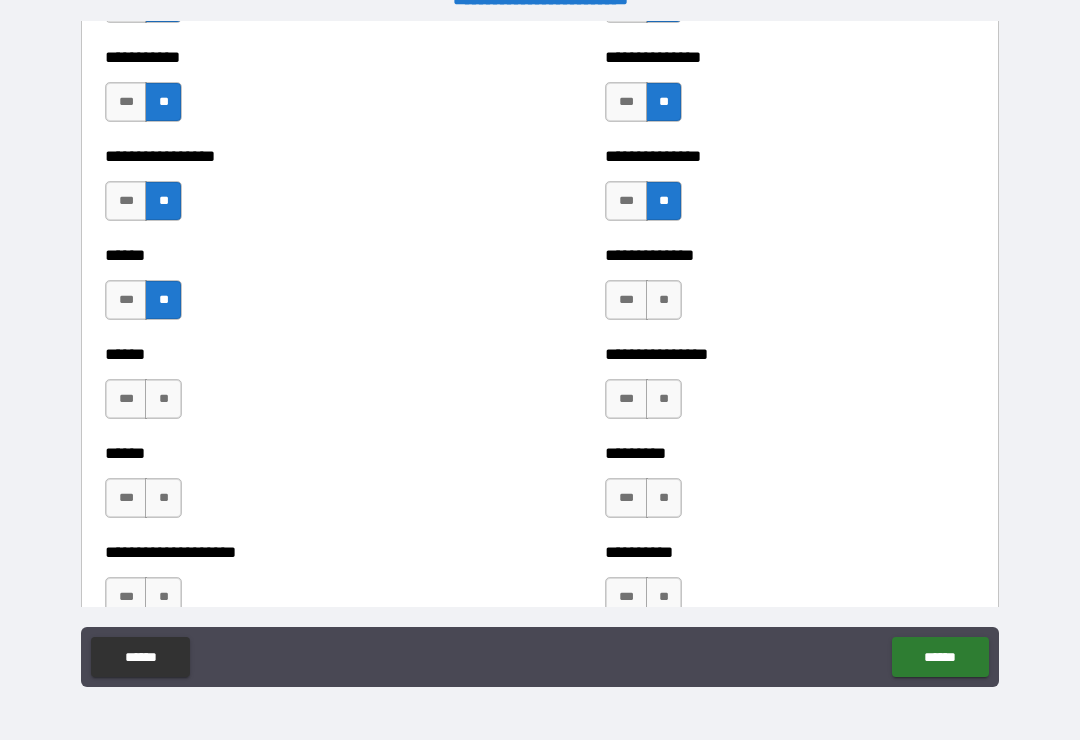 click on "**" at bounding box center [664, 300] 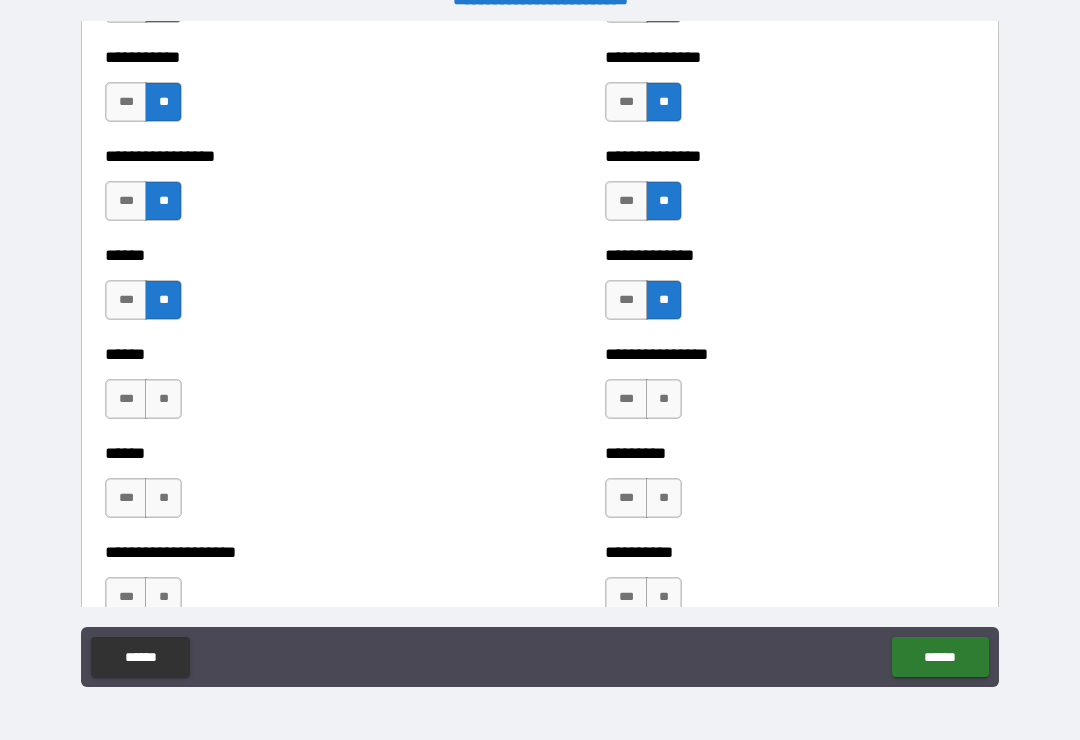 click on "**" at bounding box center [163, 399] 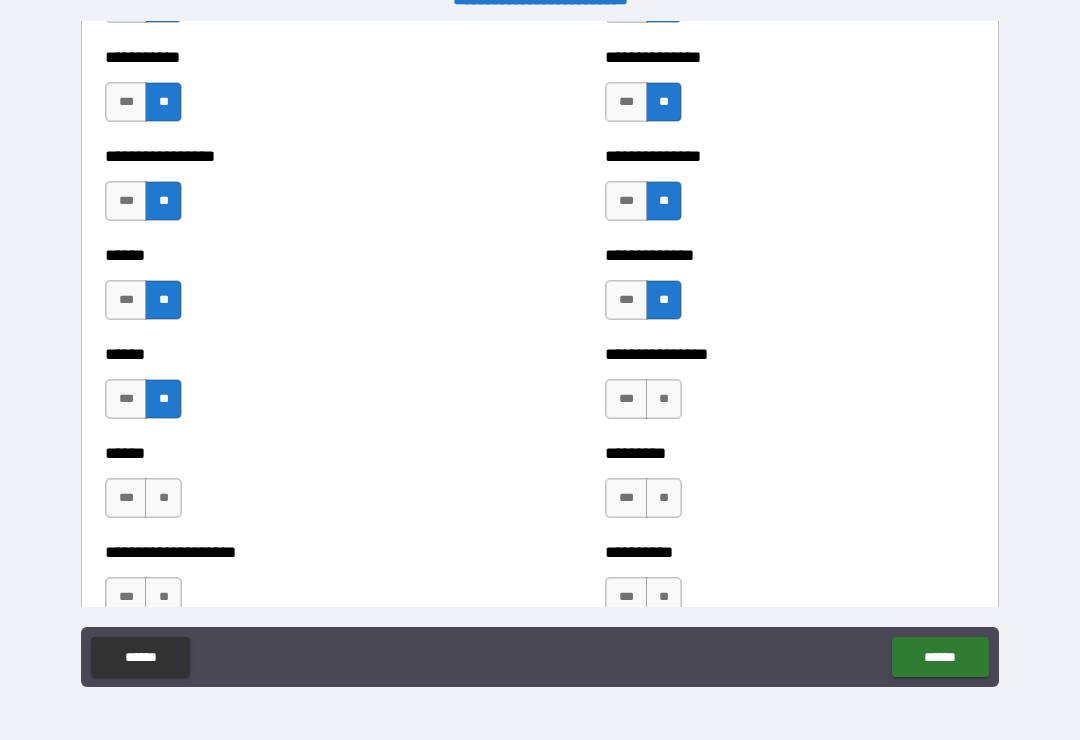 click on "**" at bounding box center [664, 399] 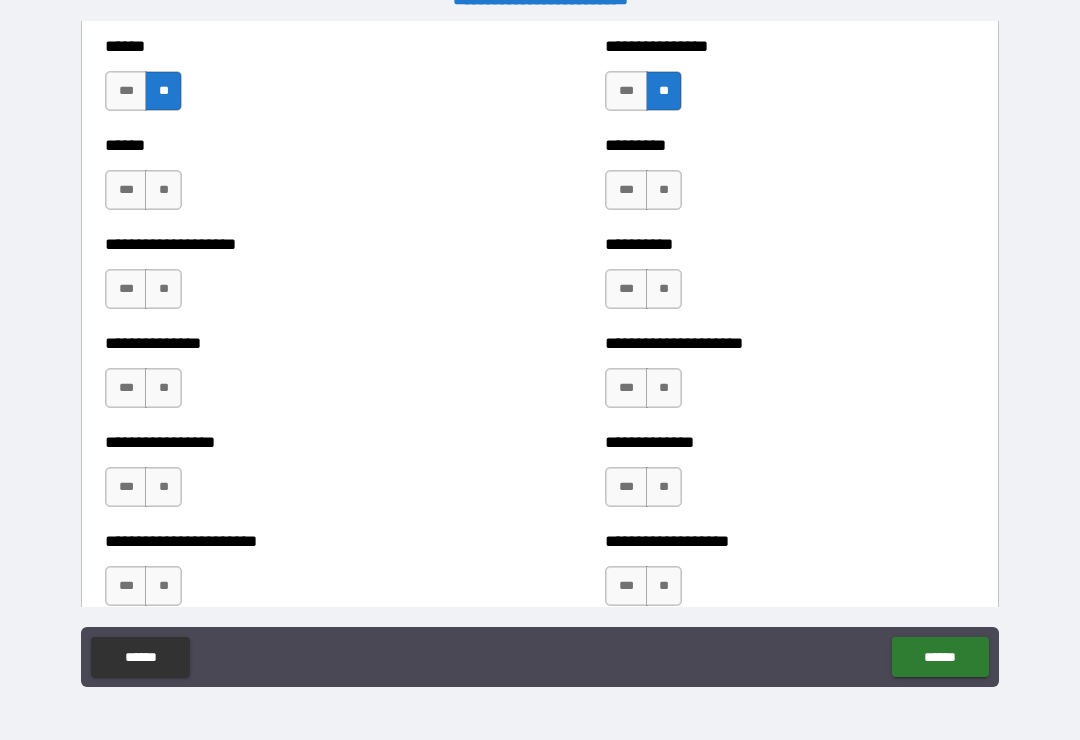 scroll, scrollTop: 3113, scrollLeft: 0, axis: vertical 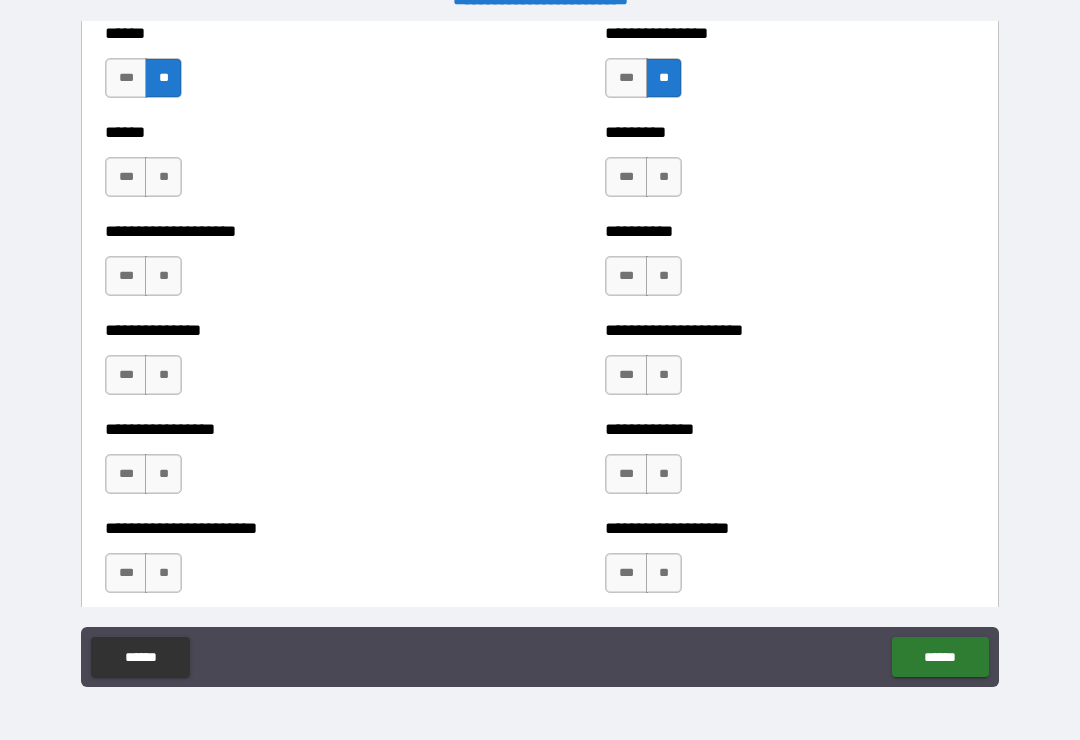 click on "**" at bounding box center (163, 177) 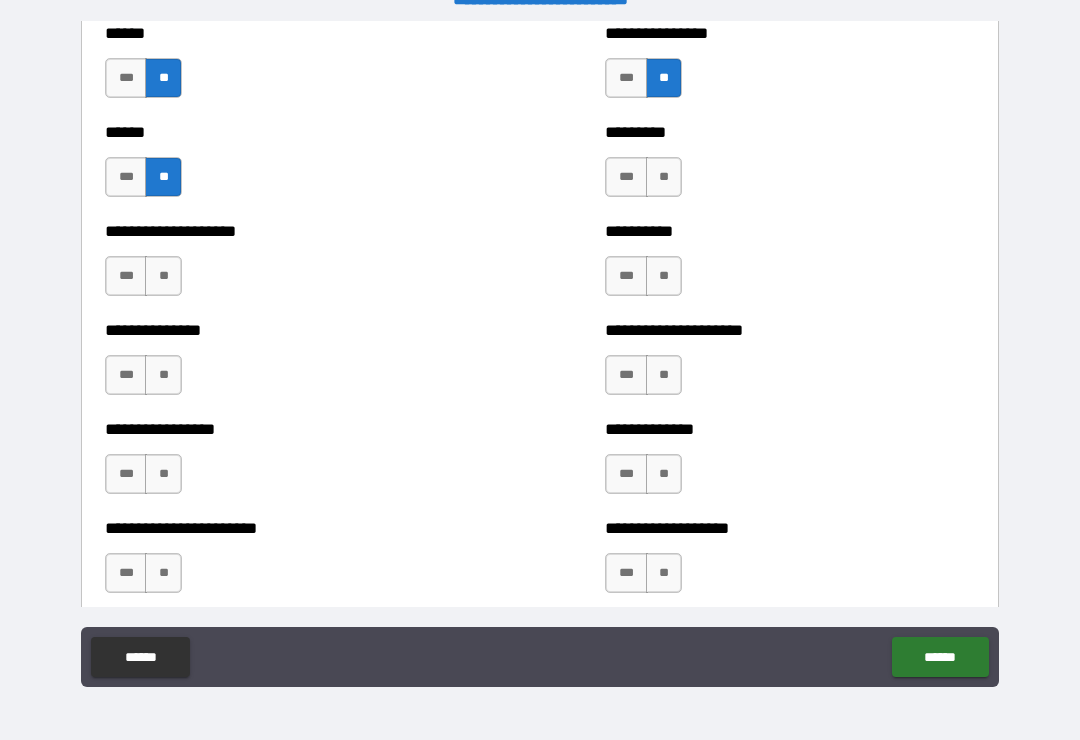 click on "**" at bounding box center [163, 276] 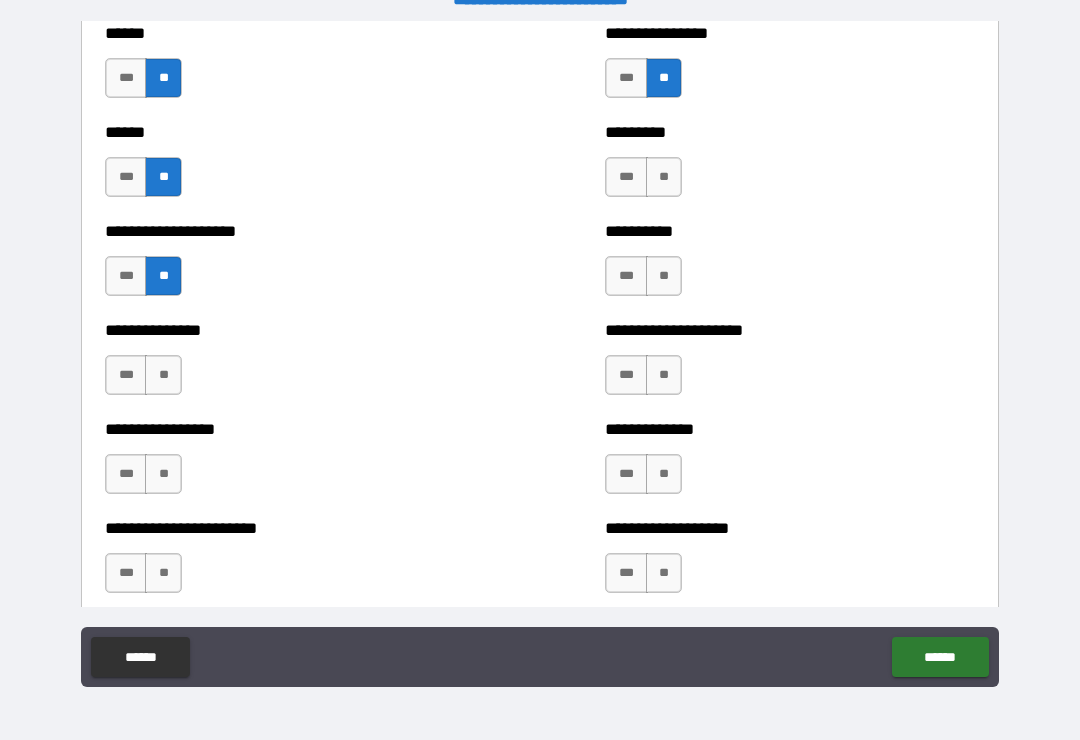 click on "***" at bounding box center [126, 276] 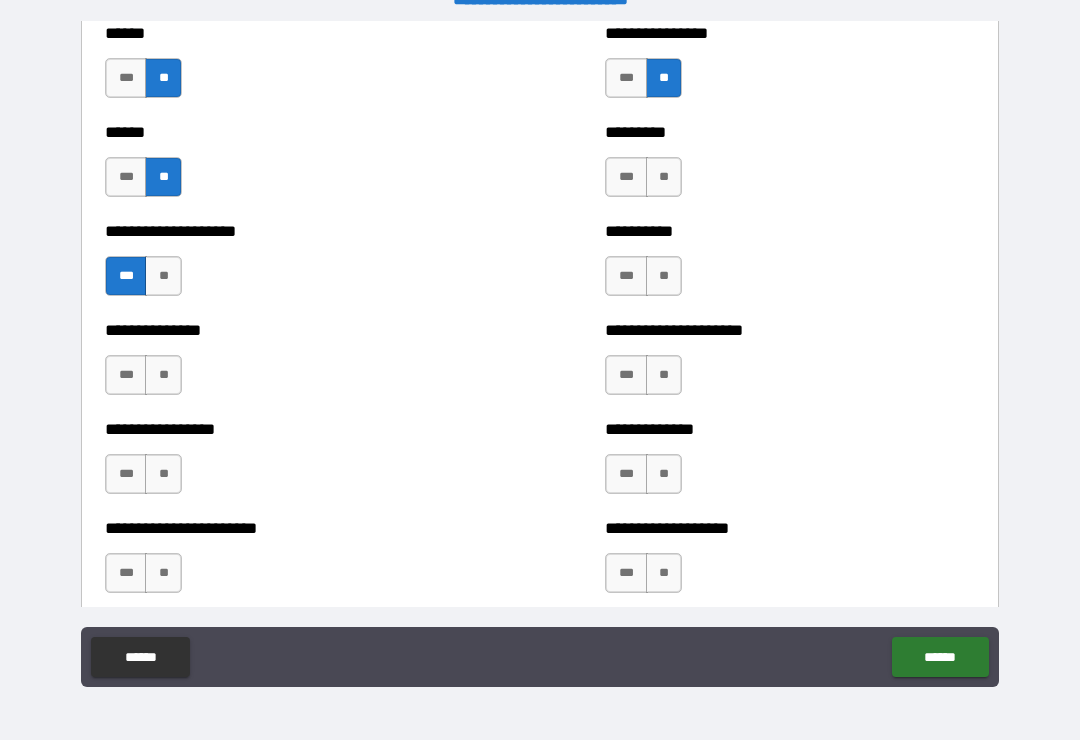 click on "**" at bounding box center (664, 177) 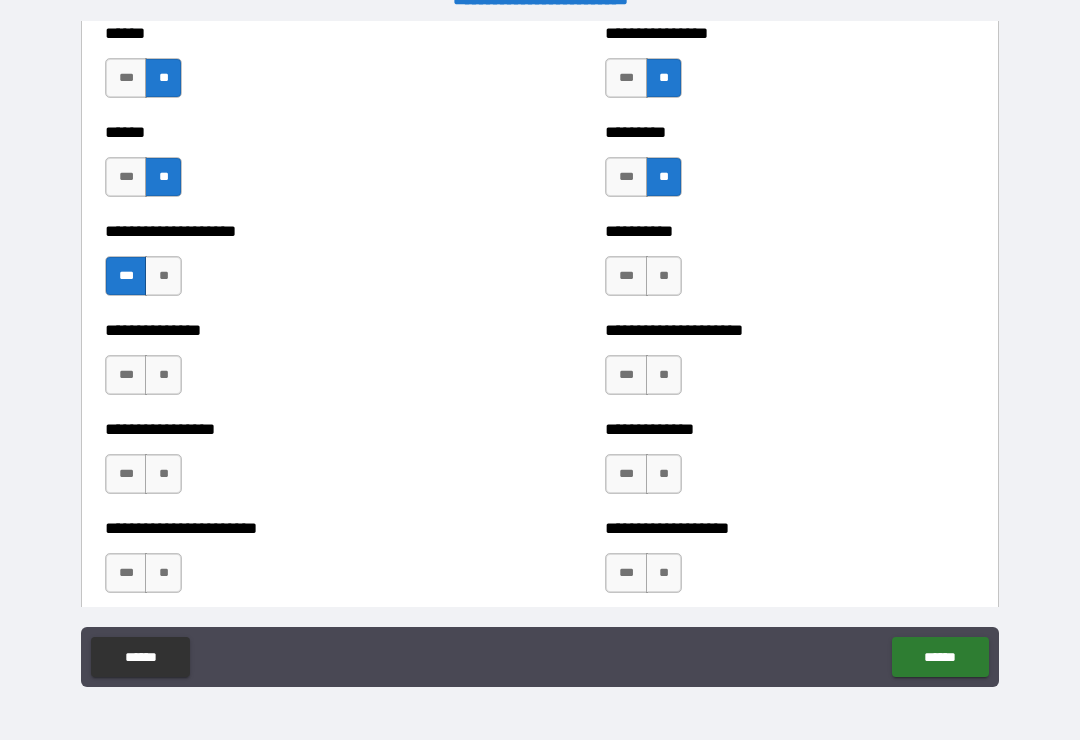click on "**" at bounding box center [664, 276] 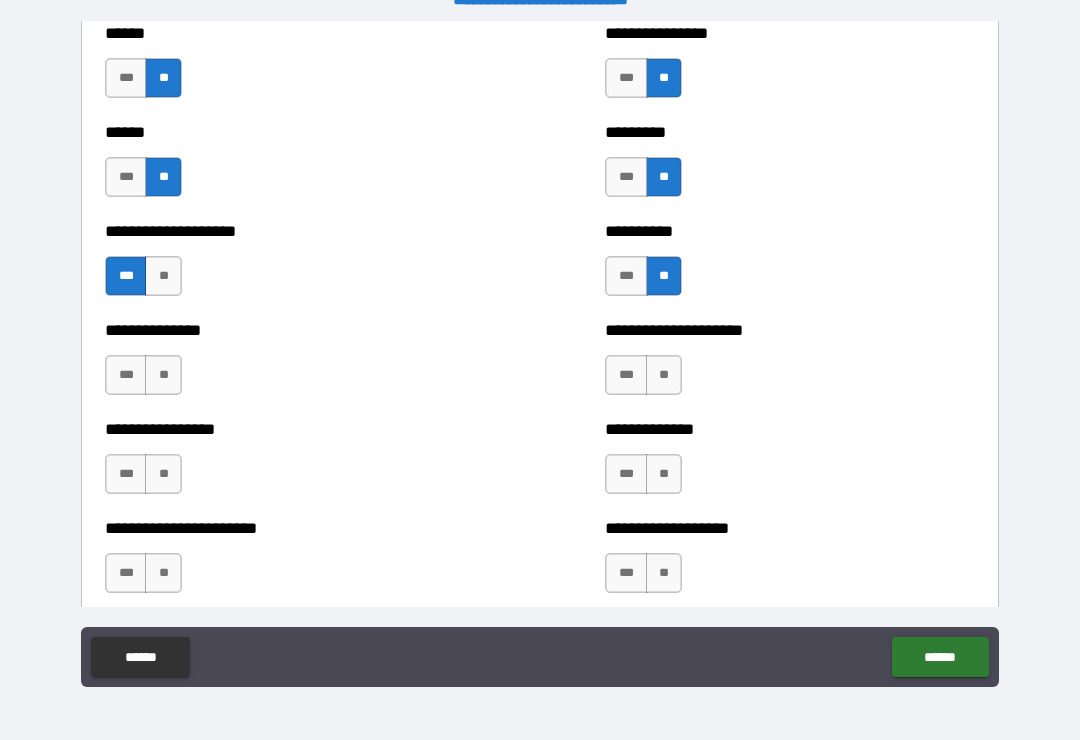 click on "**" at bounding box center (664, 375) 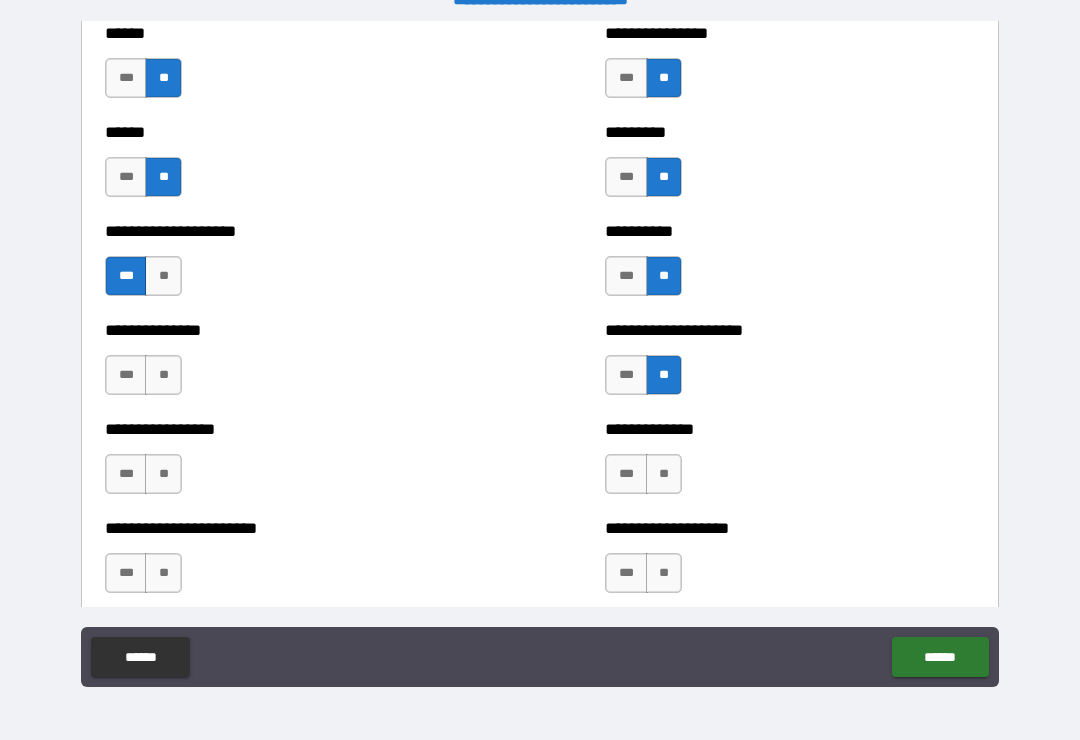 click on "**" at bounding box center [163, 375] 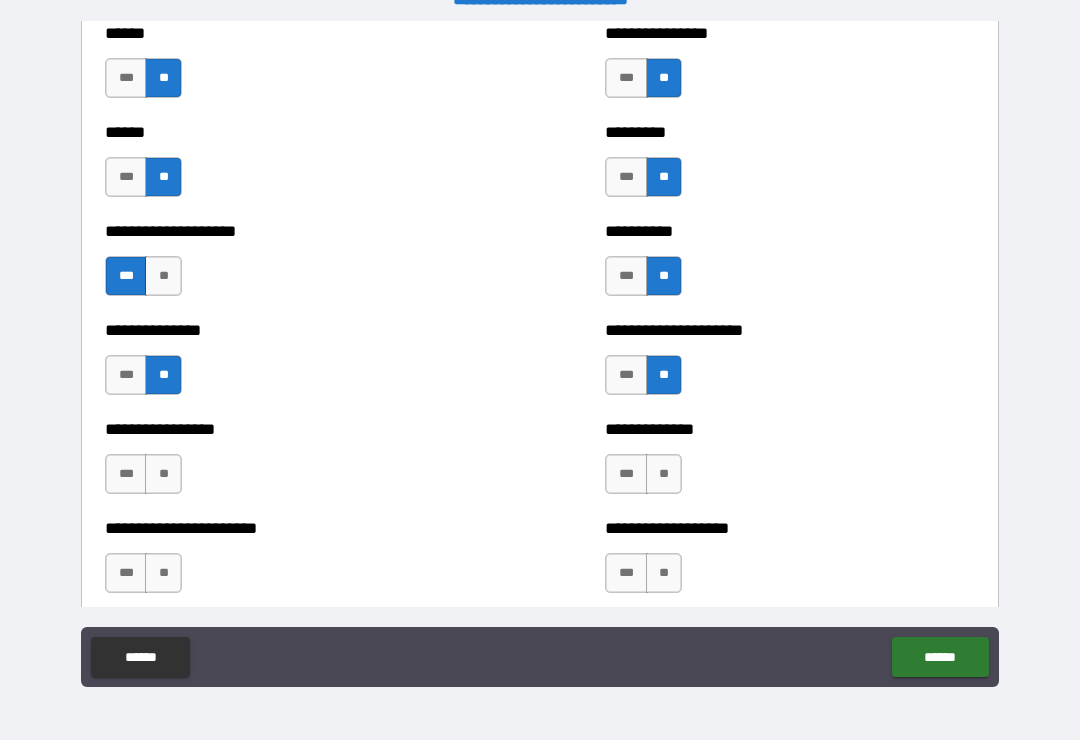 click on "**" at bounding box center (163, 474) 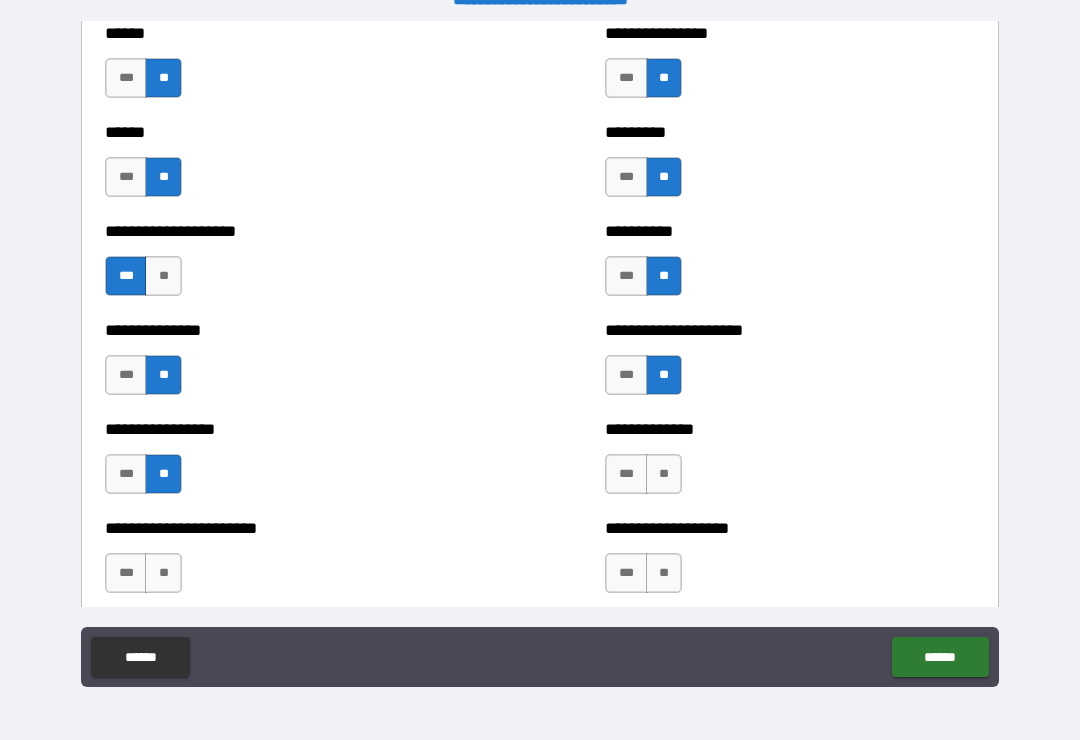 click on "***" at bounding box center [126, 474] 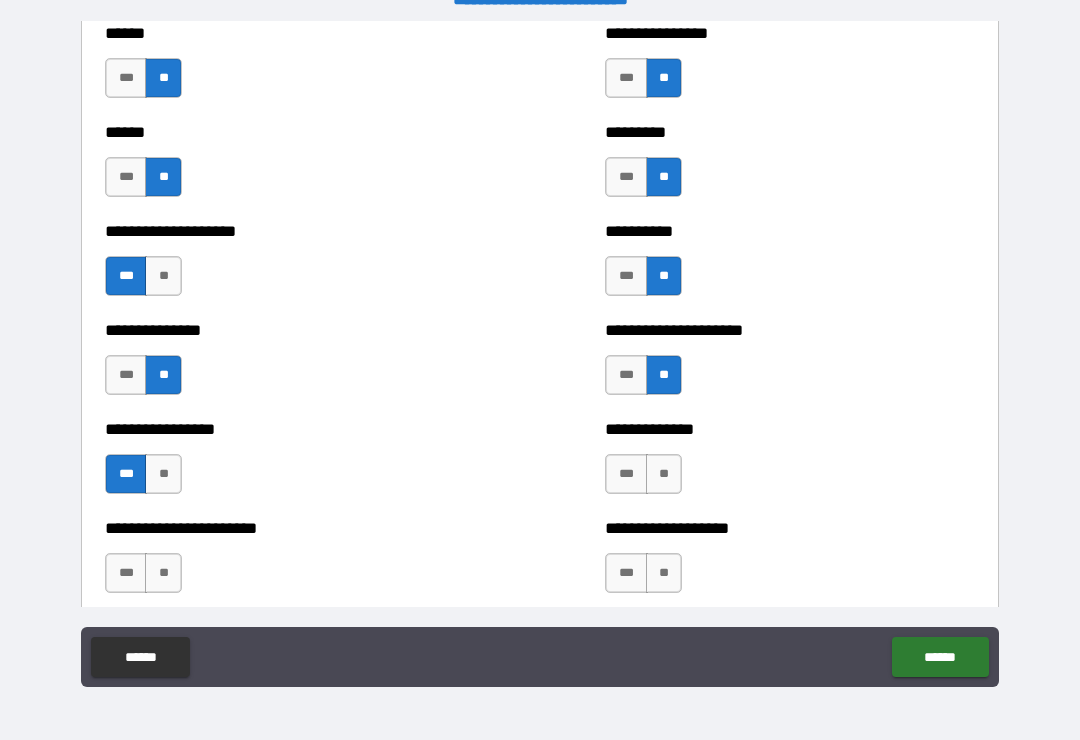 click on "**" at bounding box center (664, 474) 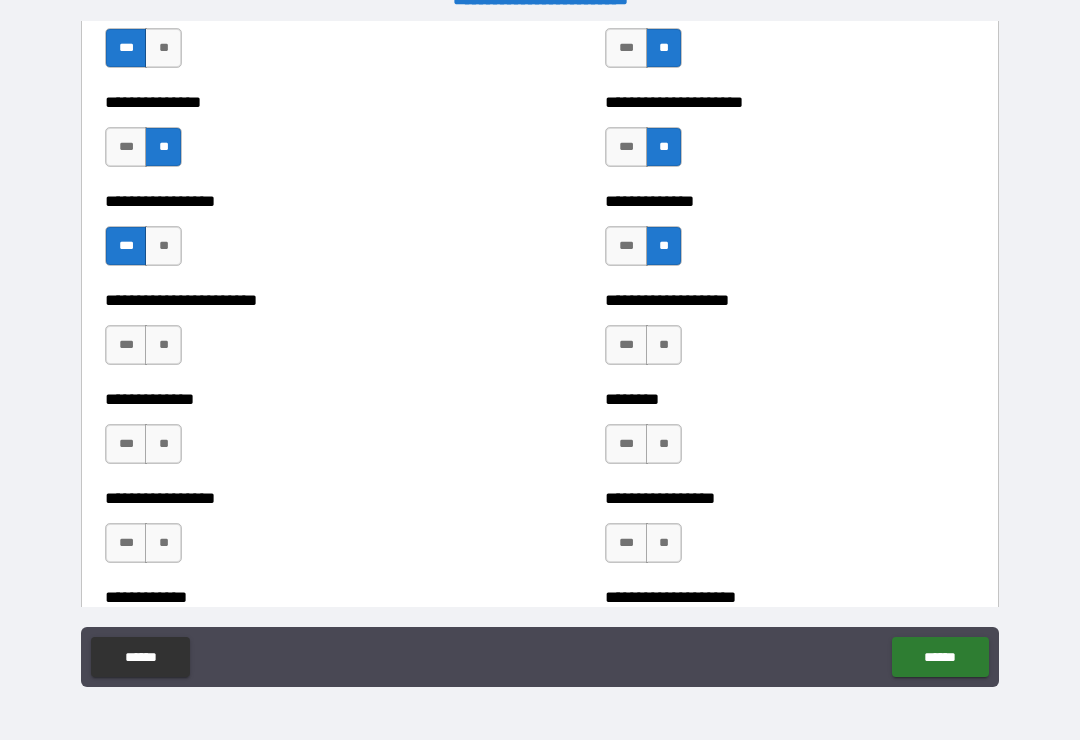 scroll, scrollTop: 3354, scrollLeft: 0, axis: vertical 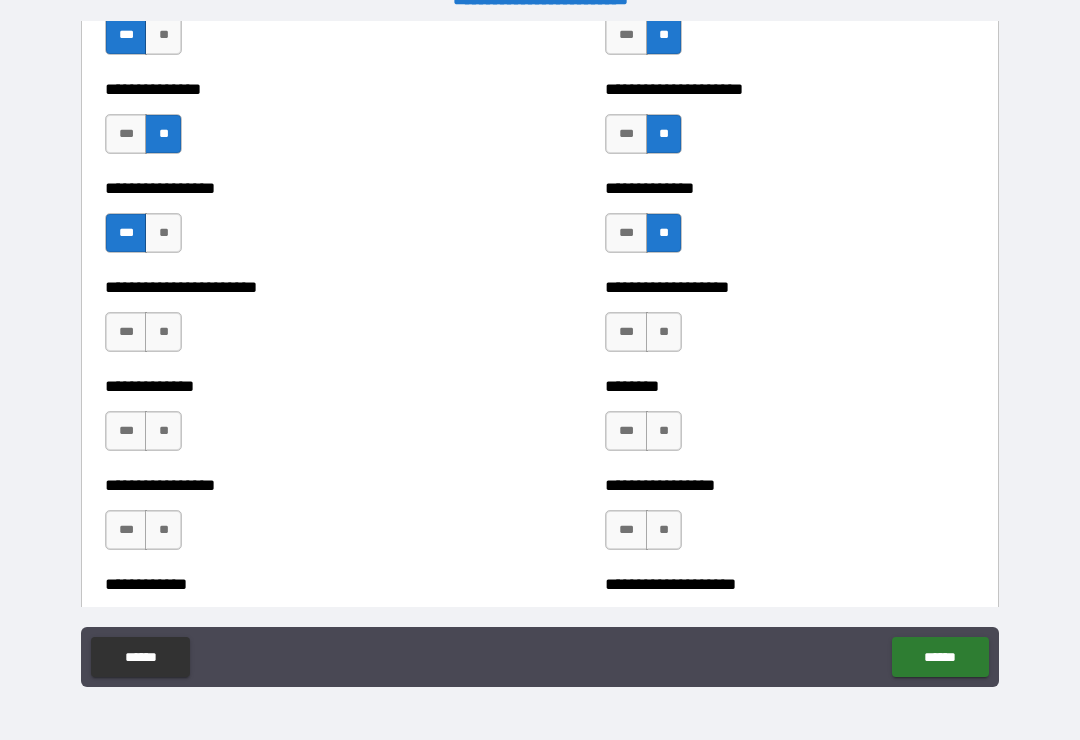 click on "**" at bounding box center (664, 332) 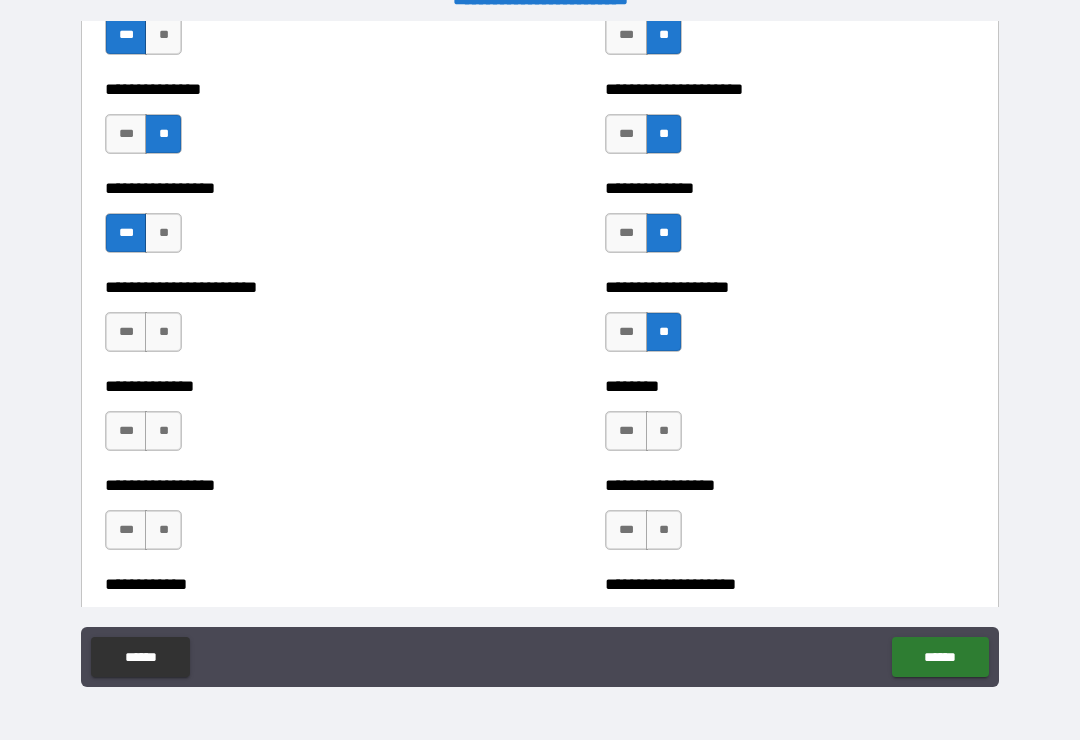 click on "**" at bounding box center (664, 431) 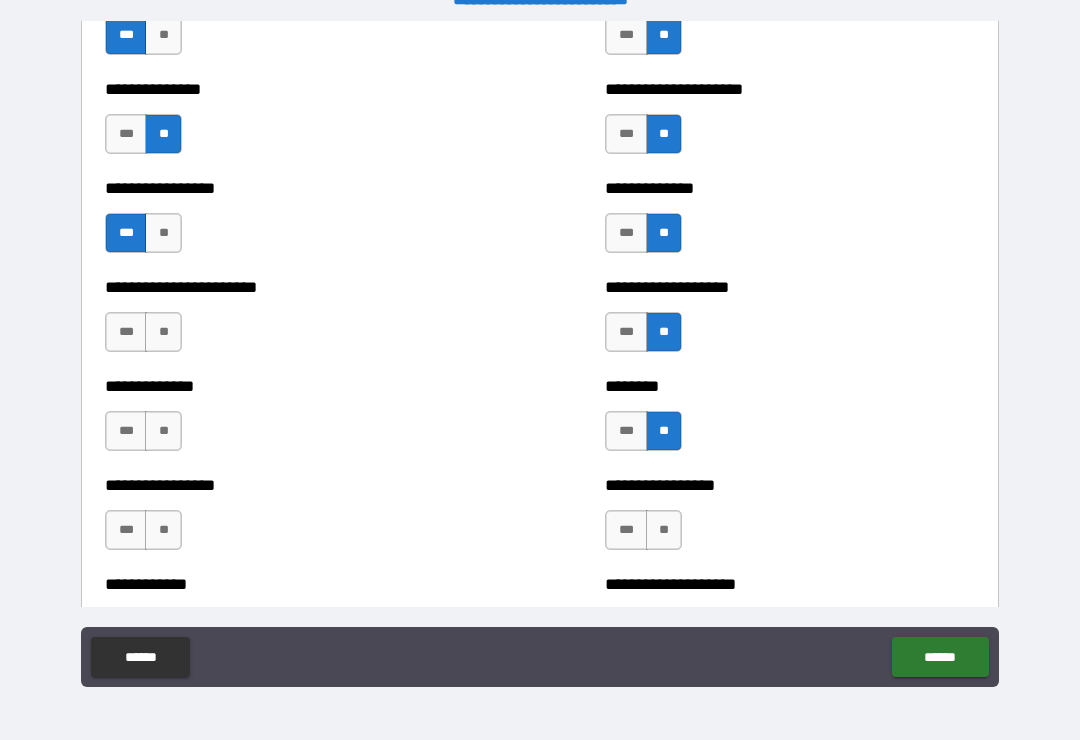 click on "**" at bounding box center (163, 332) 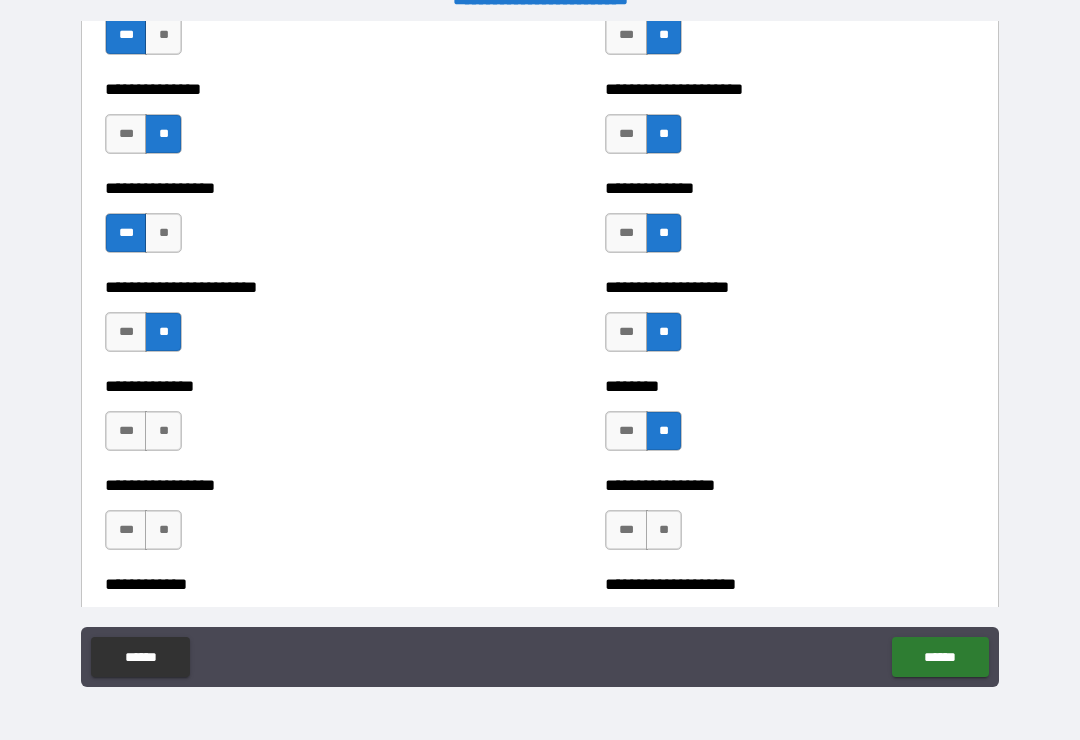 click on "**" at bounding box center [163, 431] 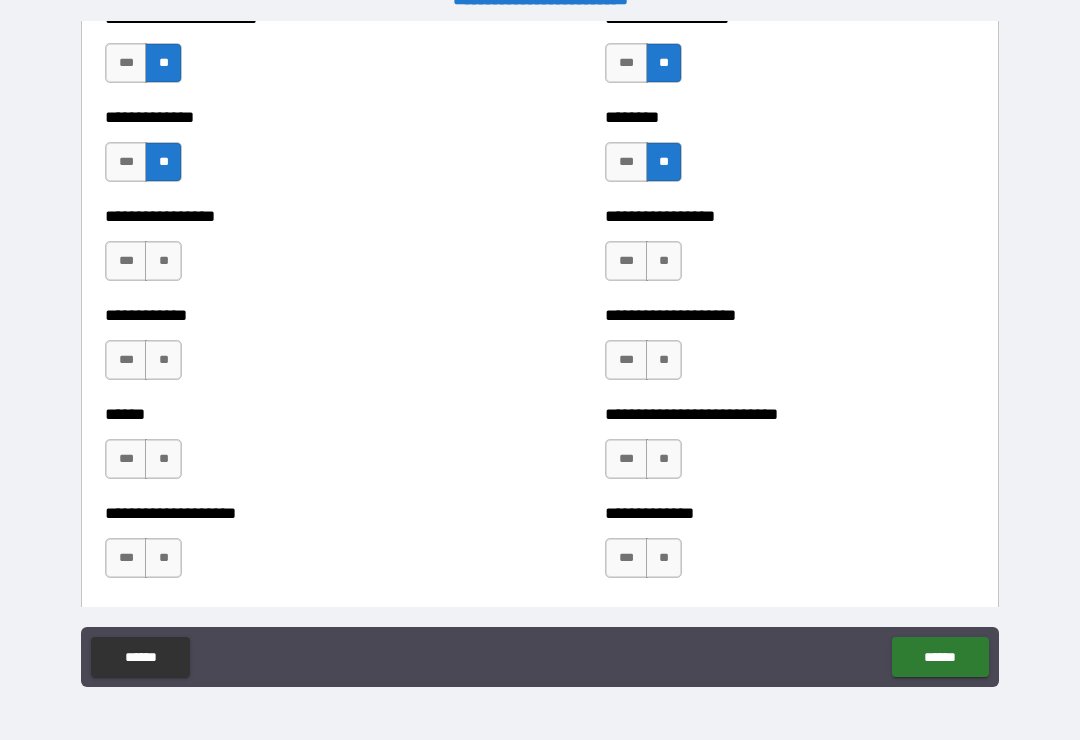 scroll, scrollTop: 3640, scrollLeft: 0, axis: vertical 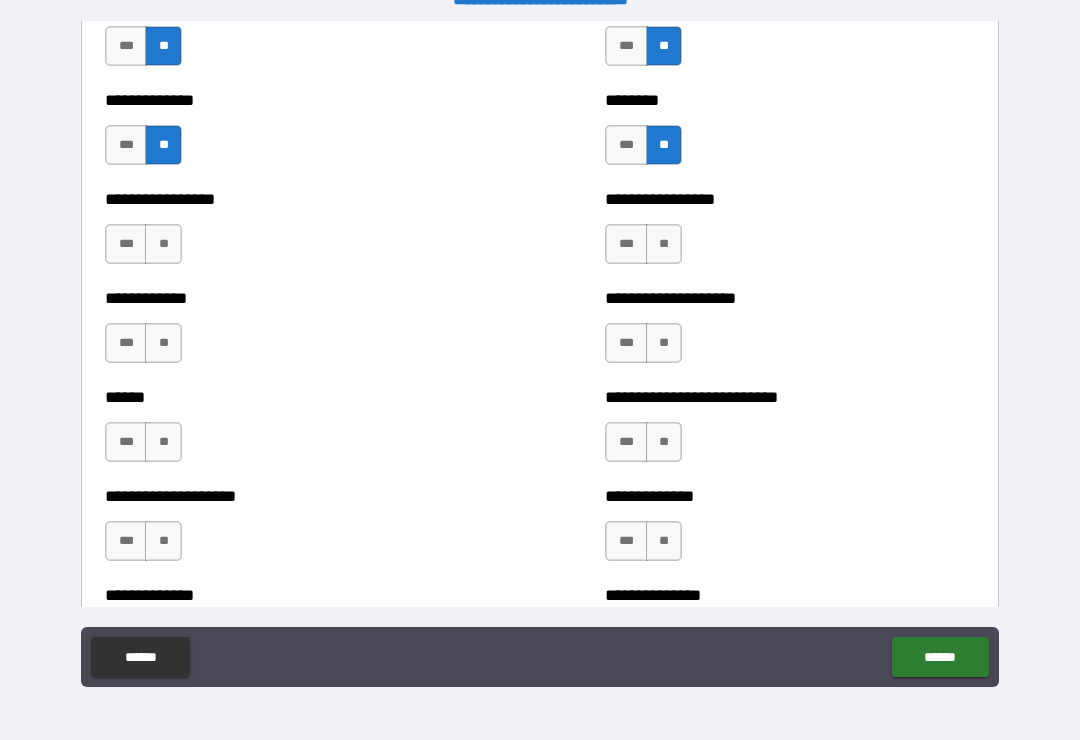 click on "**" at bounding box center (163, 244) 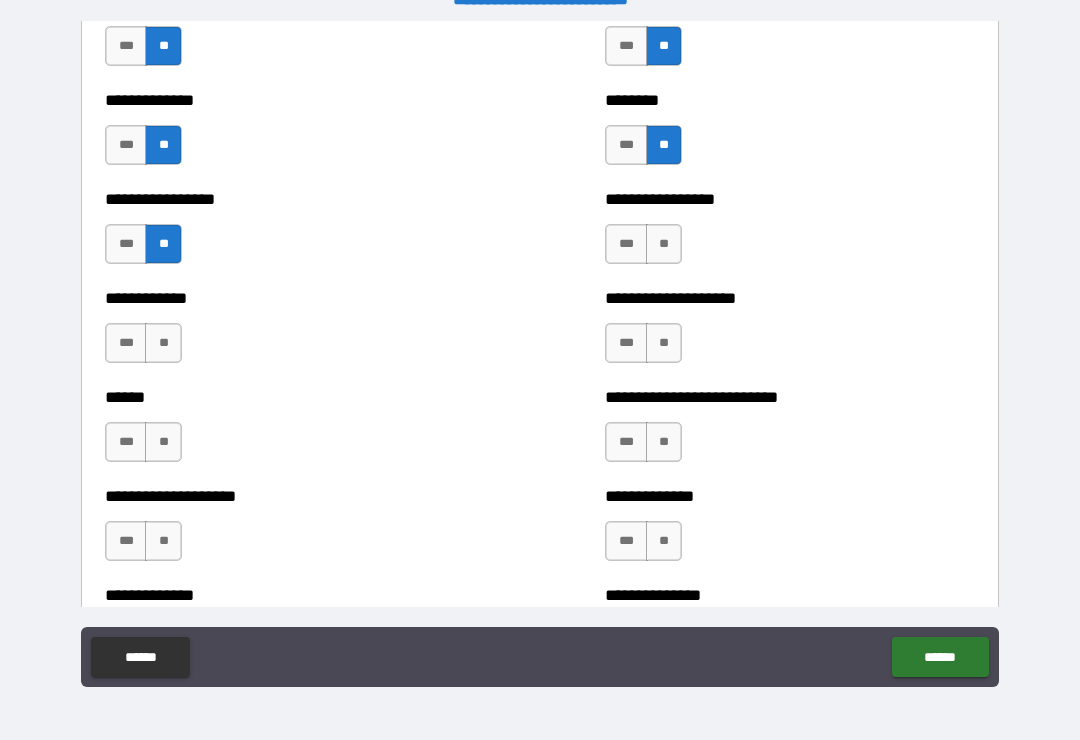 click on "**" at bounding box center (163, 343) 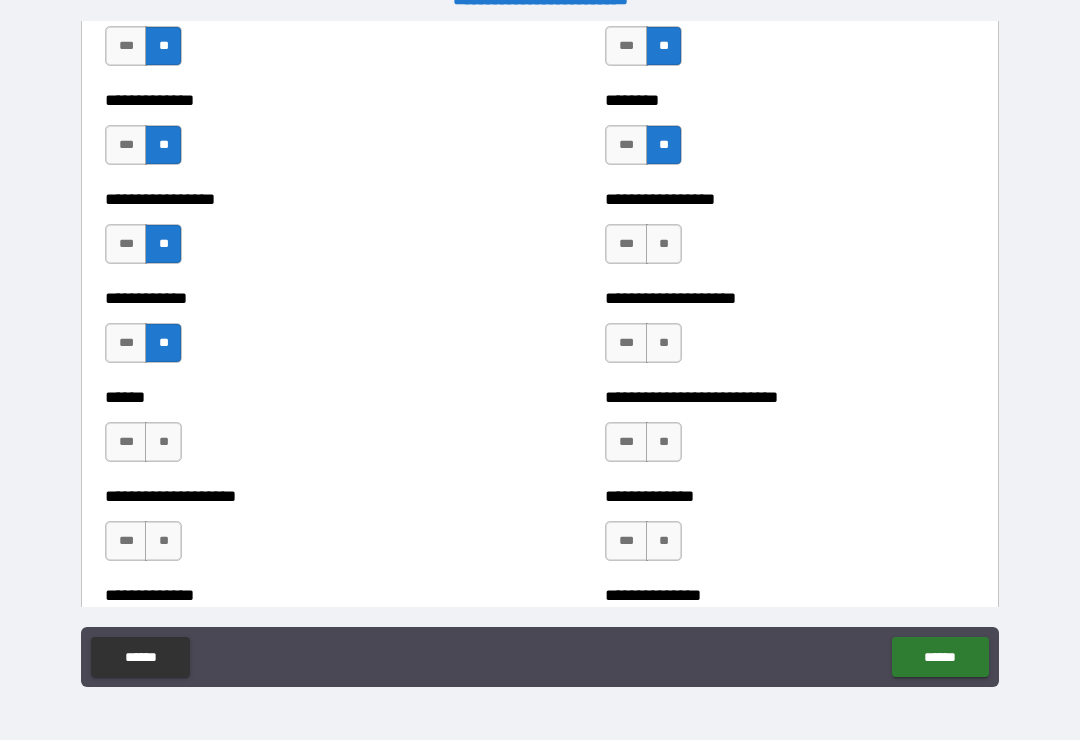 click on "**" at bounding box center (664, 244) 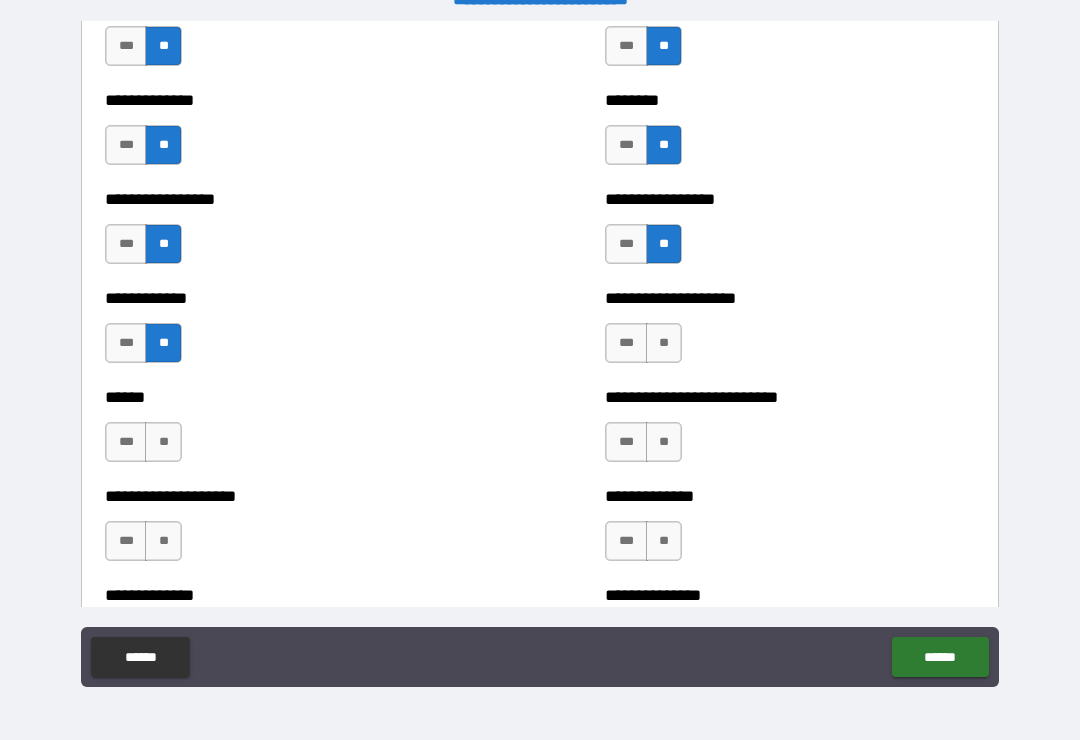 click on "**********" at bounding box center (790, 333) 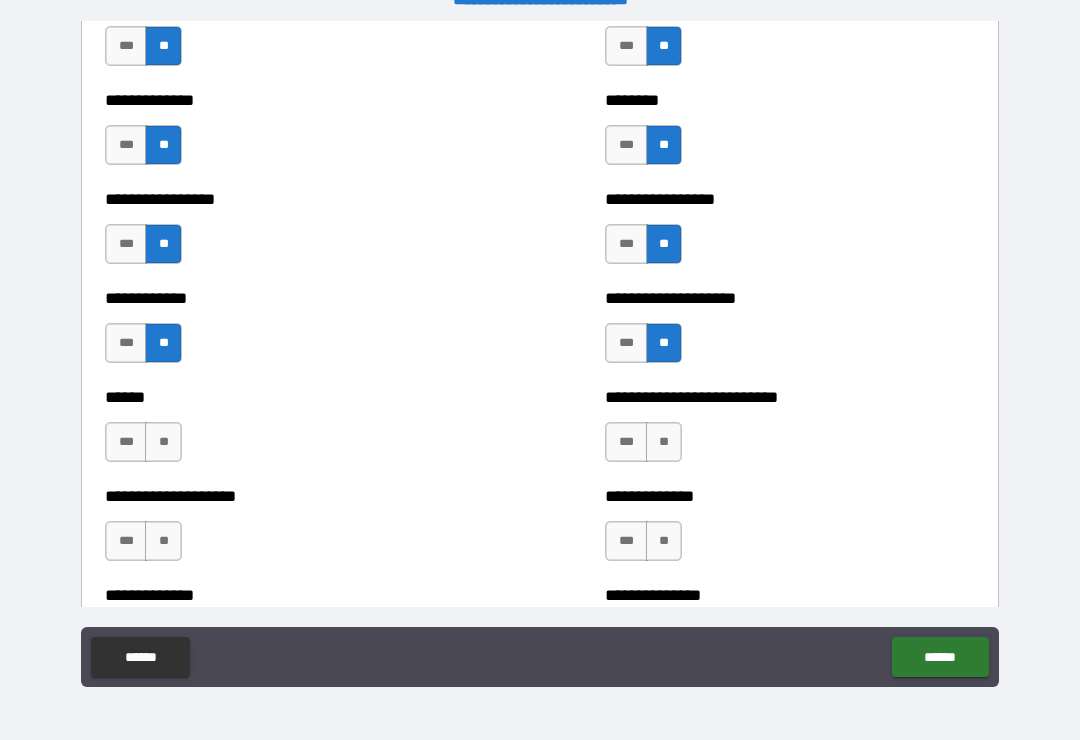 click on "**" at bounding box center (664, 442) 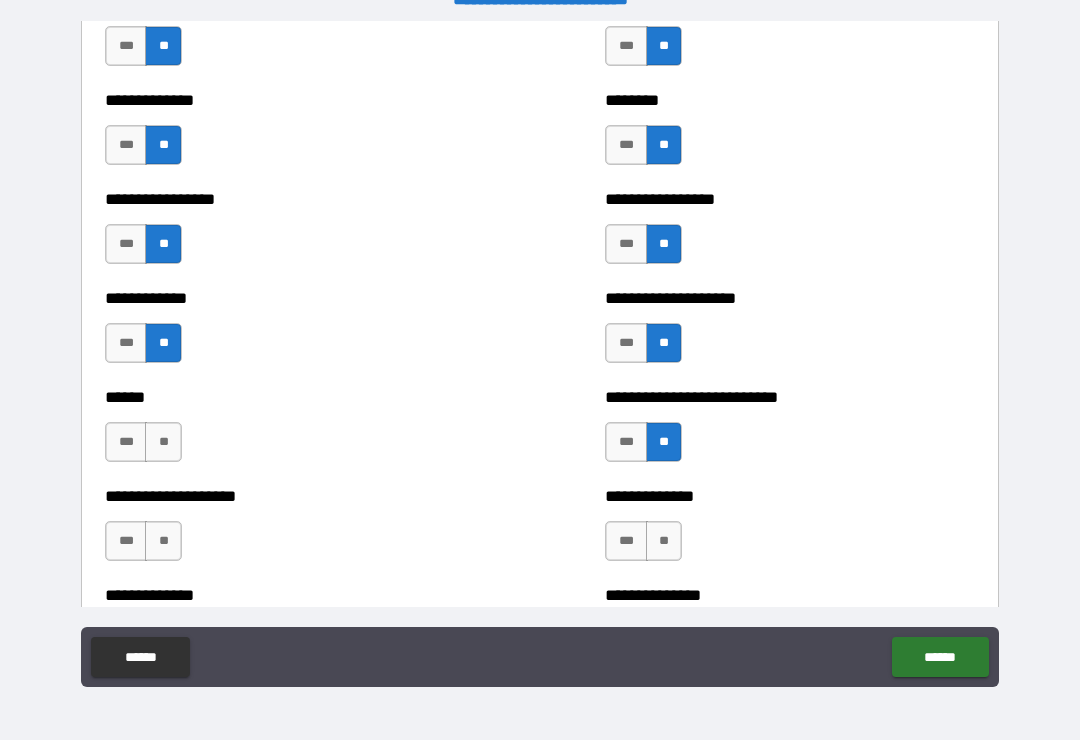 click on "**" at bounding box center [163, 442] 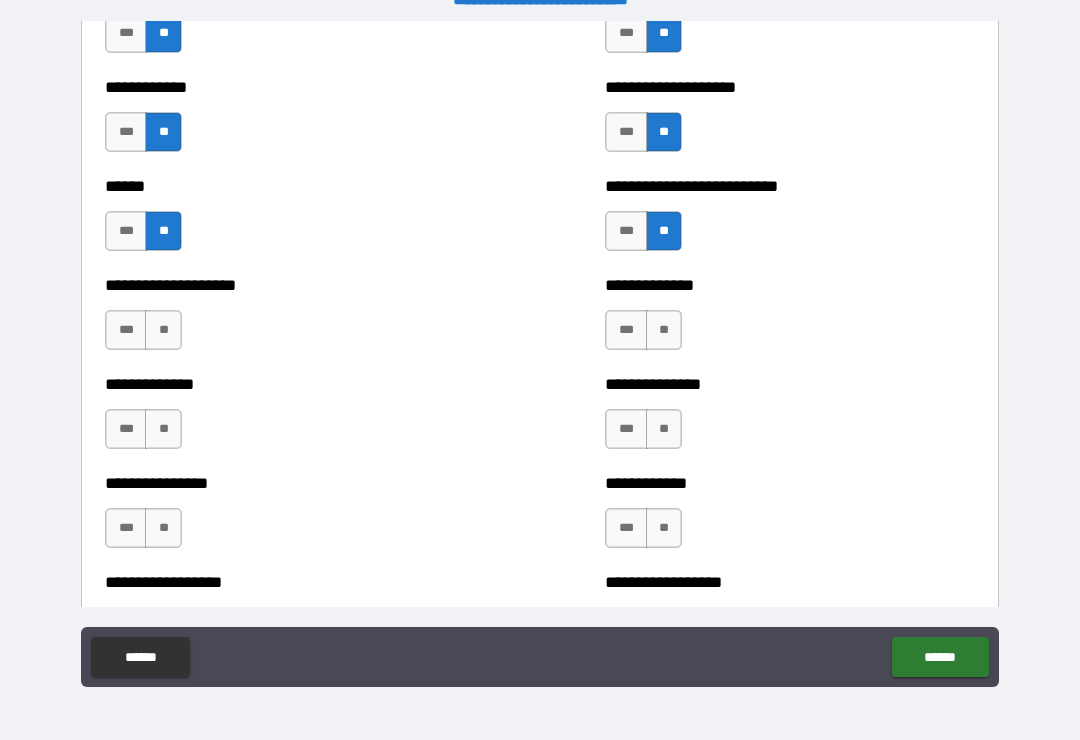 scroll, scrollTop: 3874, scrollLeft: 0, axis: vertical 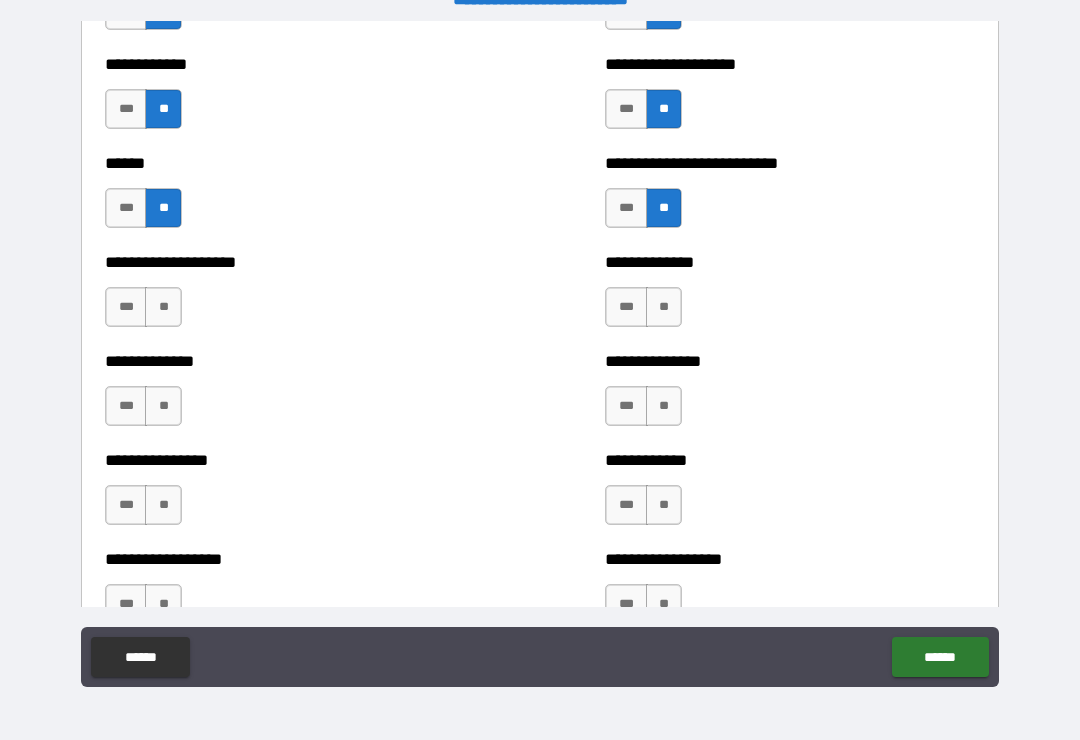 click on "**" at bounding box center (163, 307) 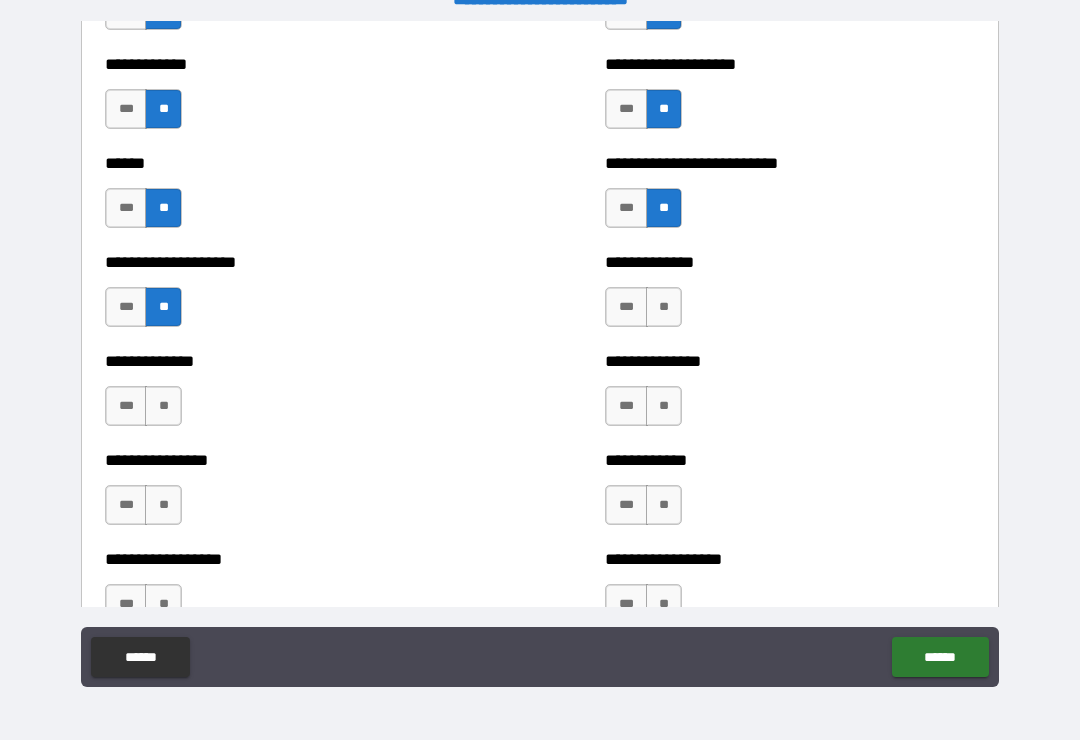 click on "**" at bounding box center [664, 307] 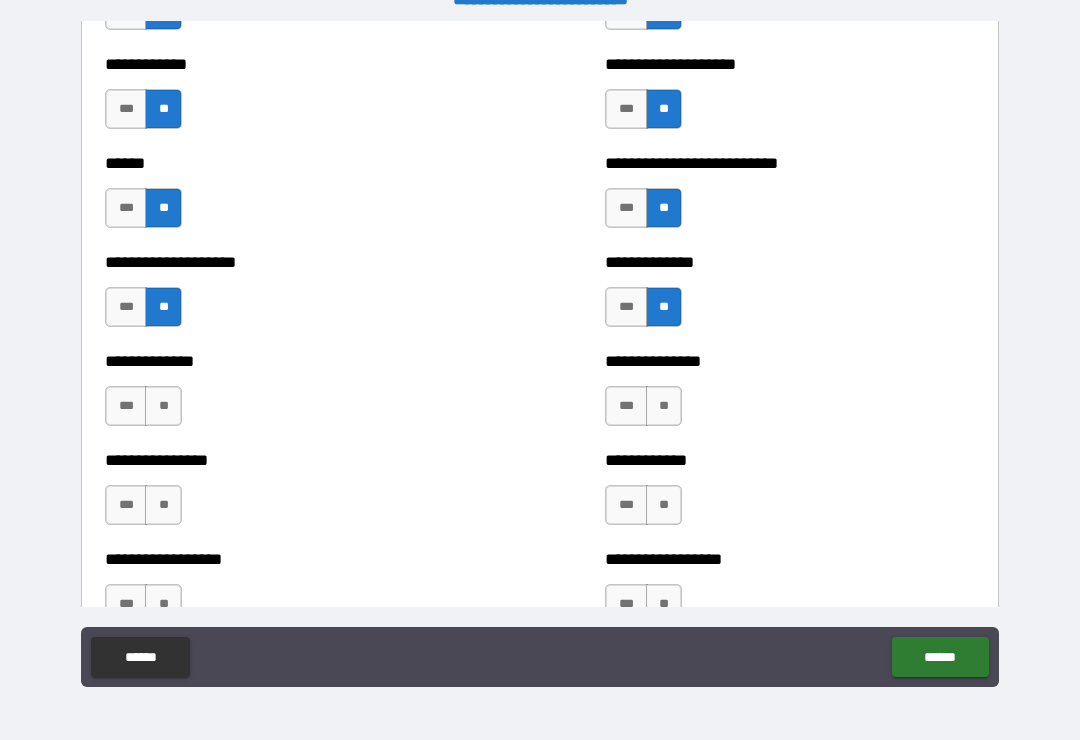 click on "**" at bounding box center [664, 406] 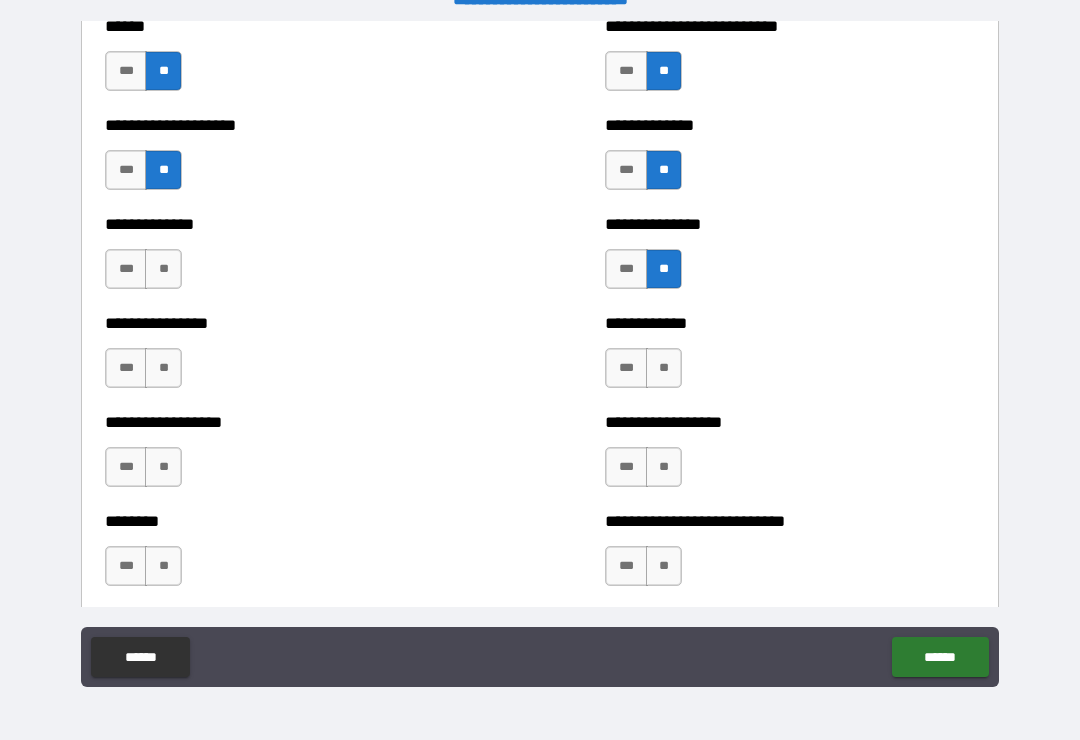 scroll, scrollTop: 4018, scrollLeft: 0, axis: vertical 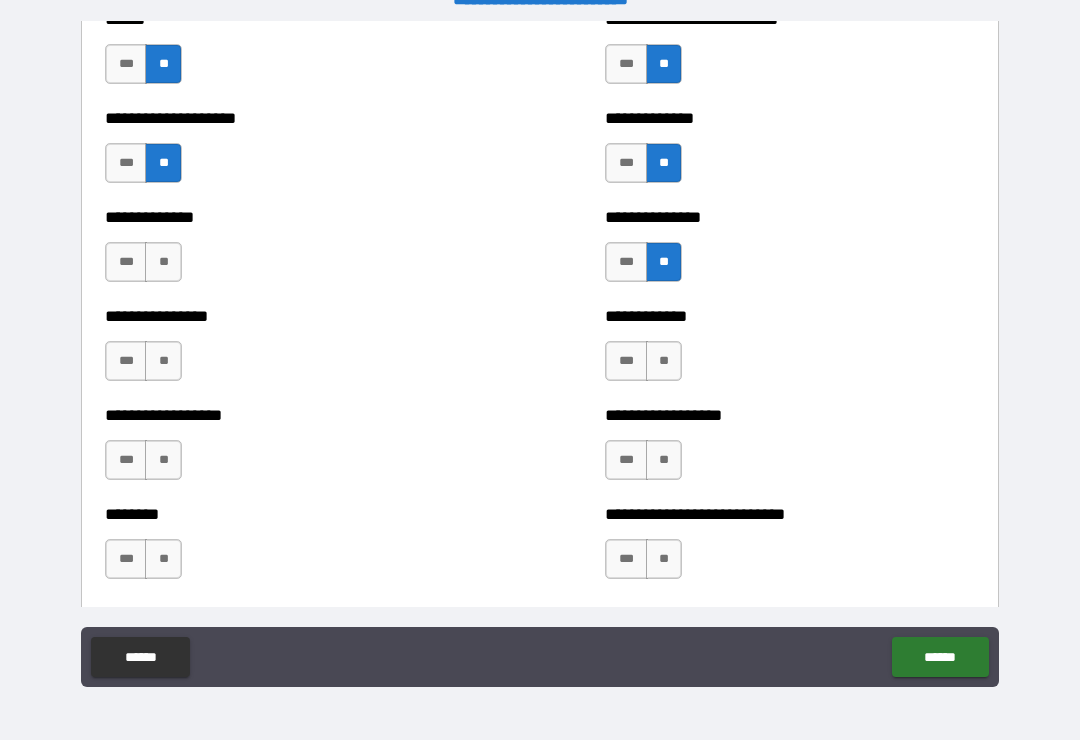 click on "**" at bounding box center (163, 262) 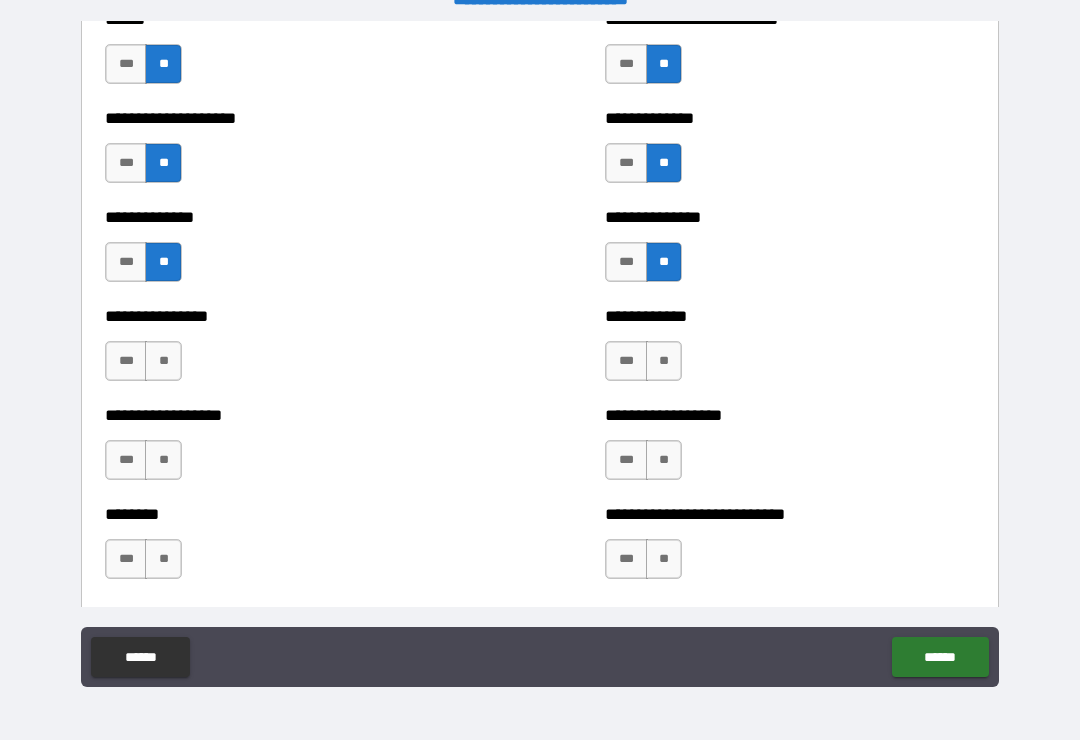 click on "**" at bounding box center (163, 361) 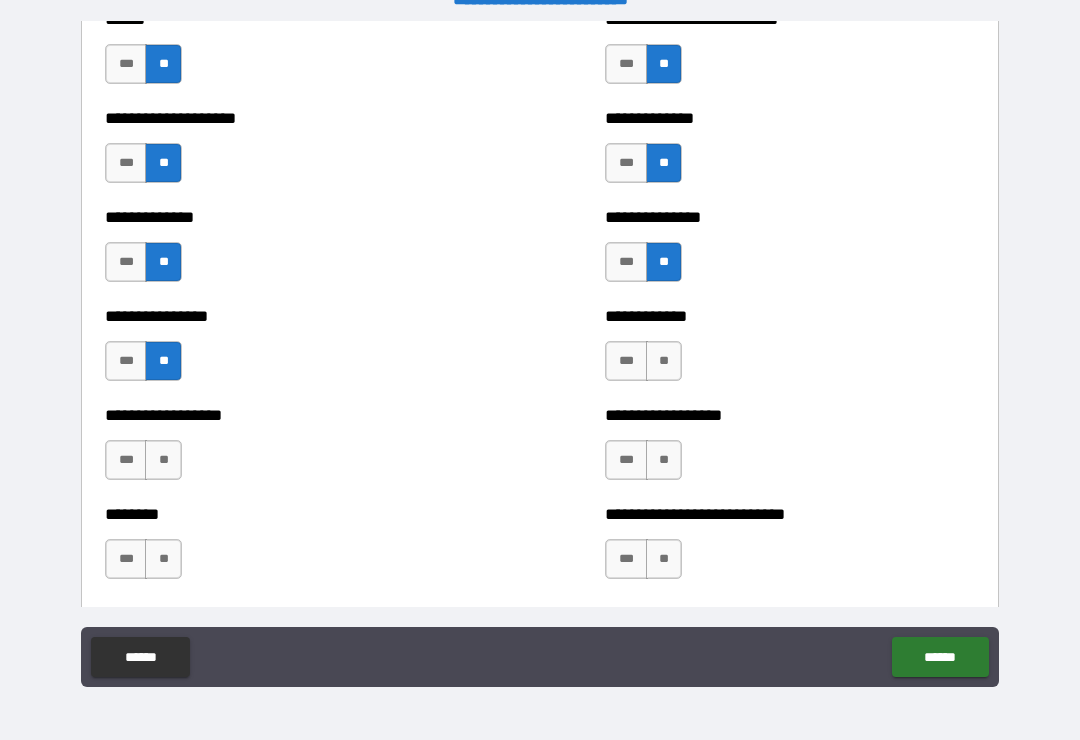 click on "**" at bounding box center [664, 361] 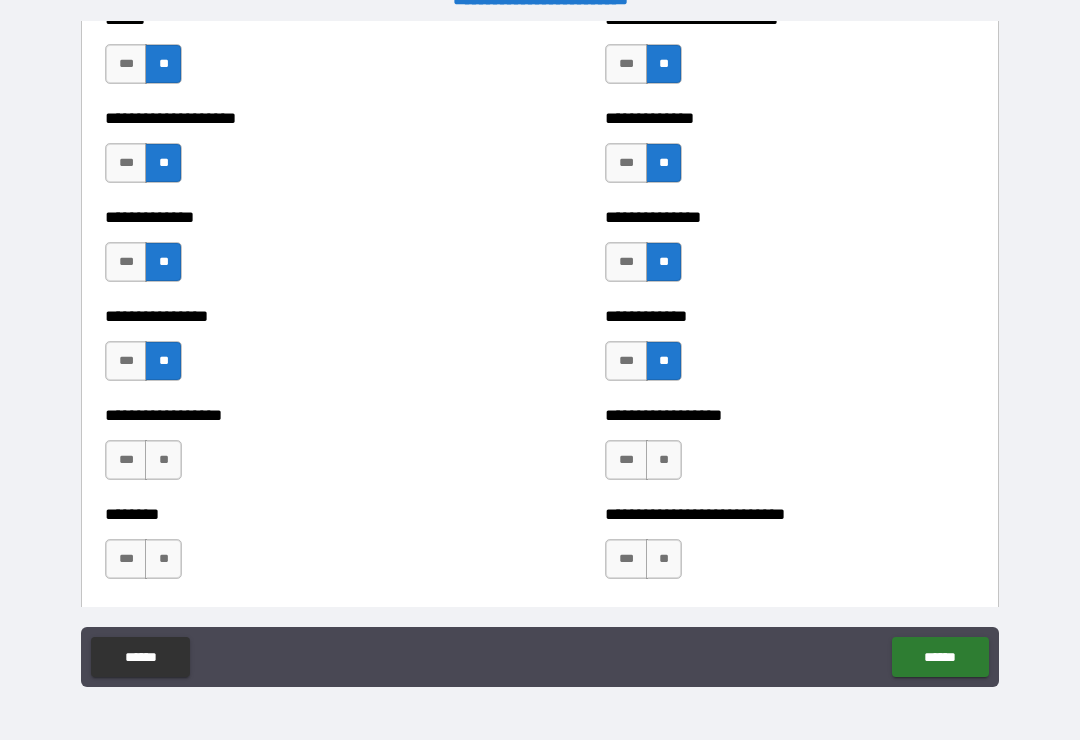 click on "**" at bounding box center [664, 460] 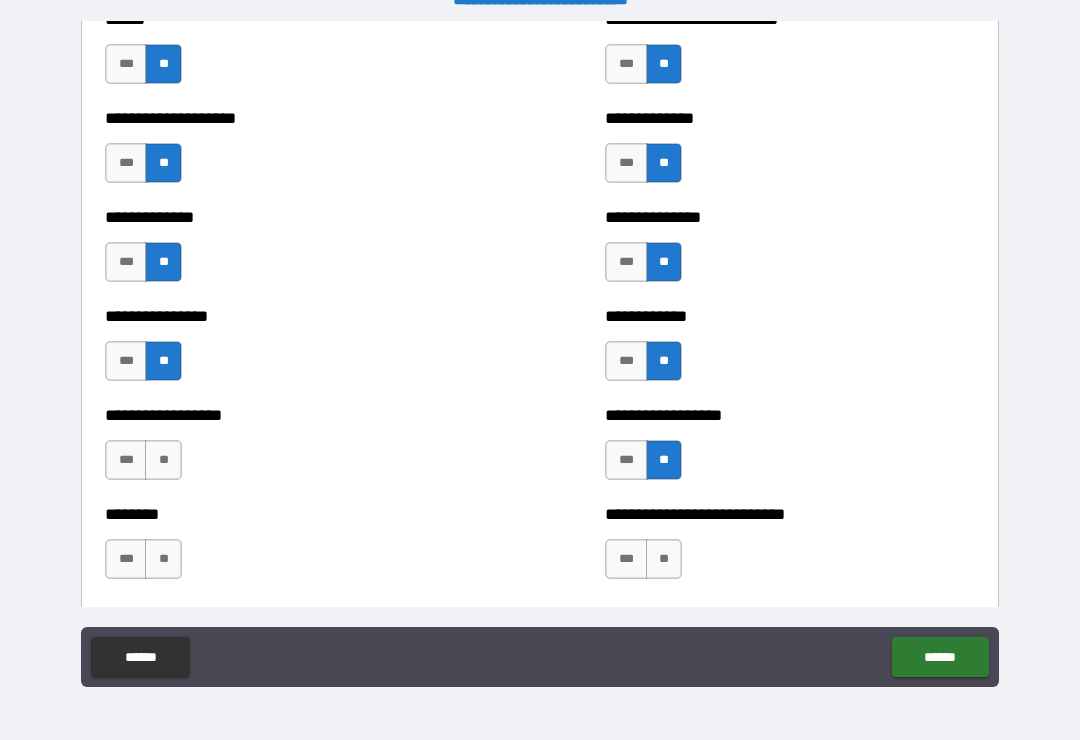 click on "**" at bounding box center [163, 460] 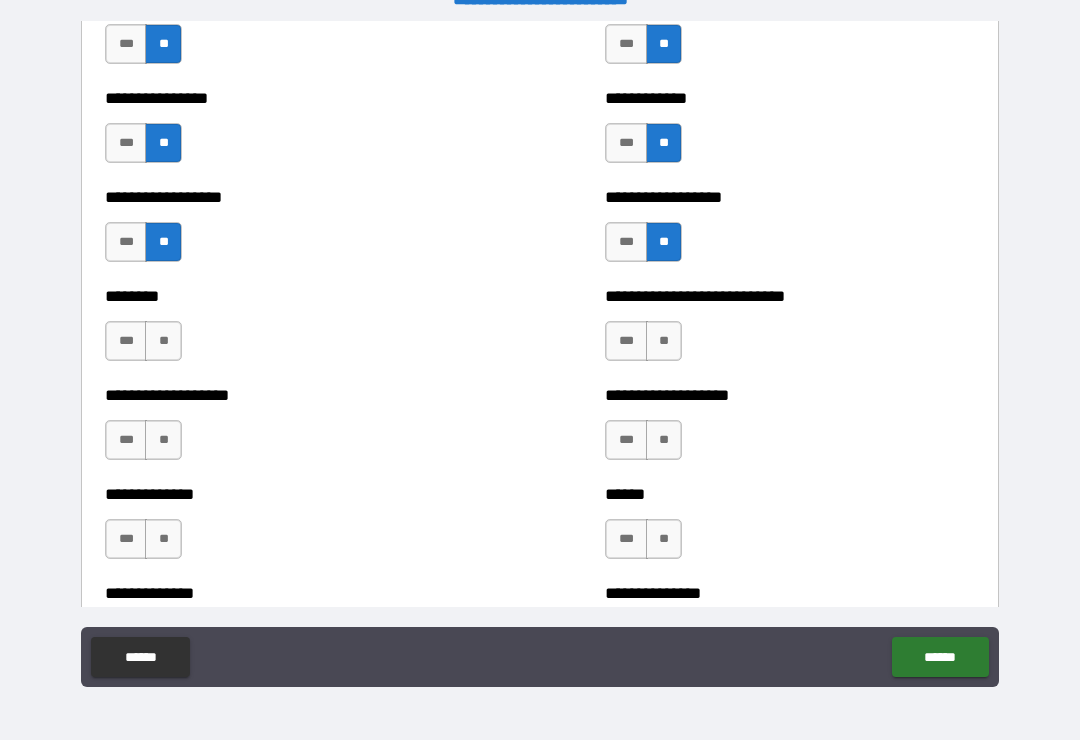 scroll, scrollTop: 4237, scrollLeft: 0, axis: vertical 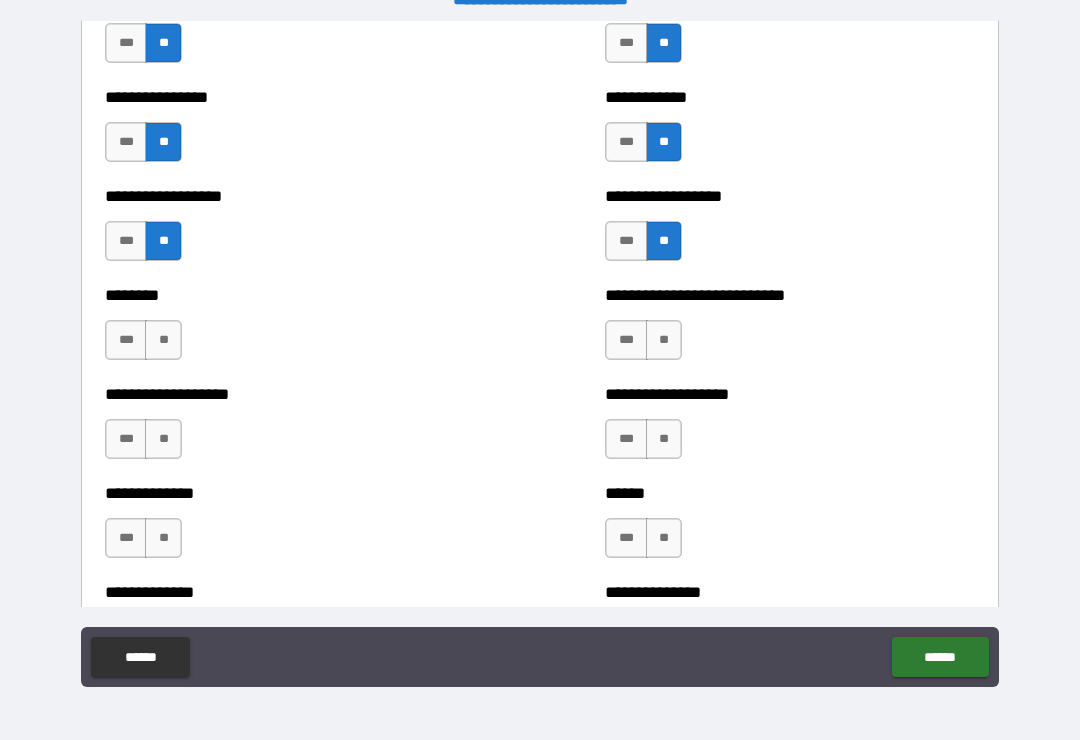 click on "**" at bounding box center [163, 340] 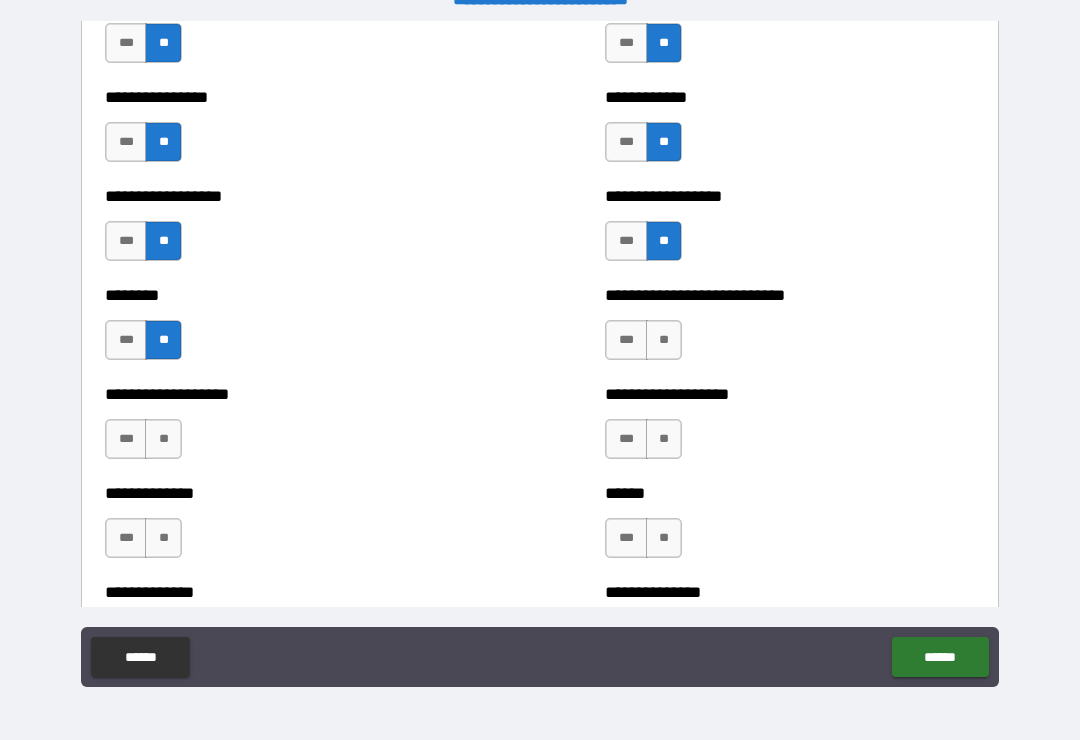click on "**" at bounding box center (664, 340) 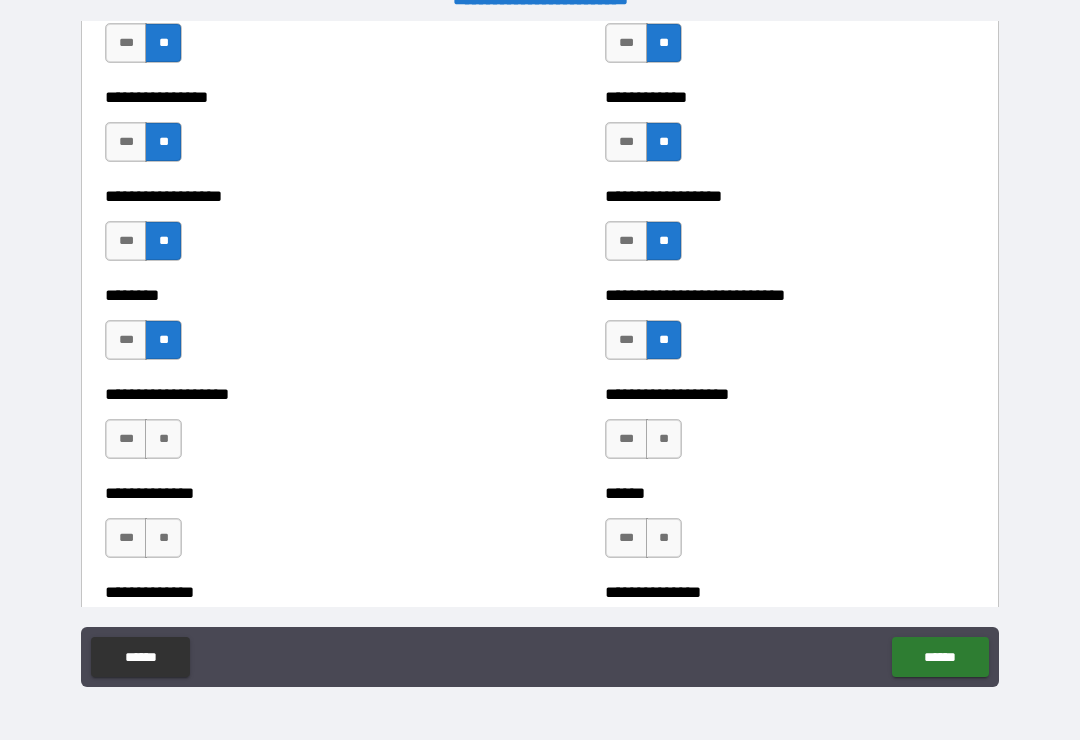 click on "**" at bounding box center [664, 439] 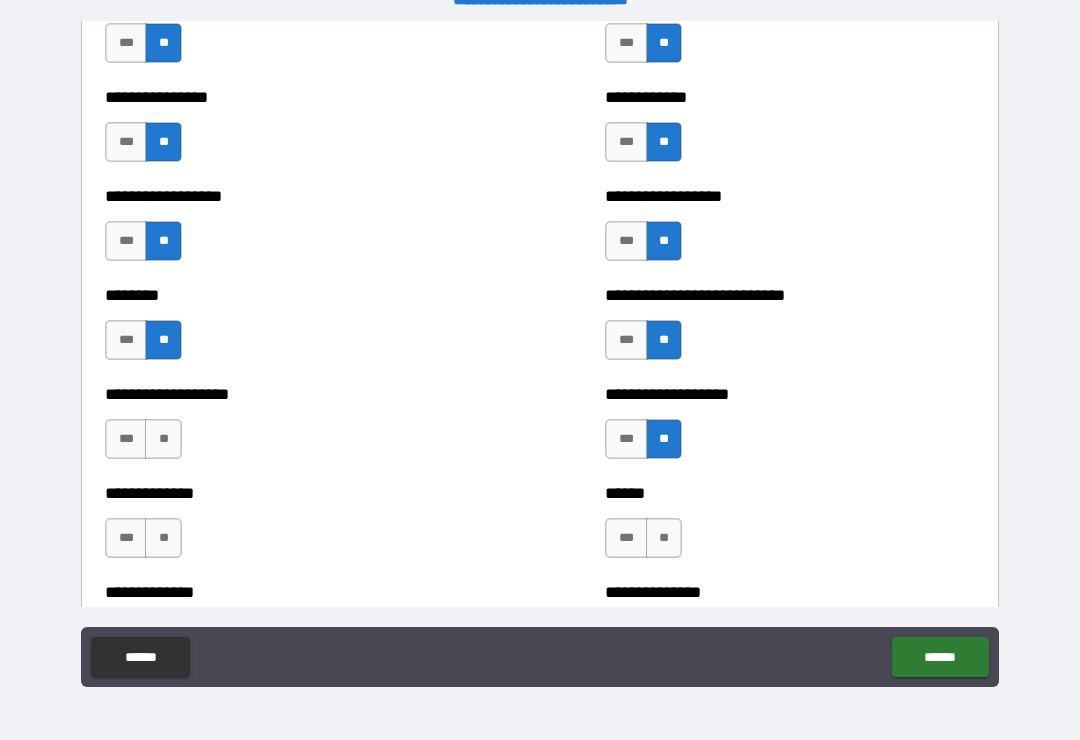 click on "**" at bounding box center [163, 439] 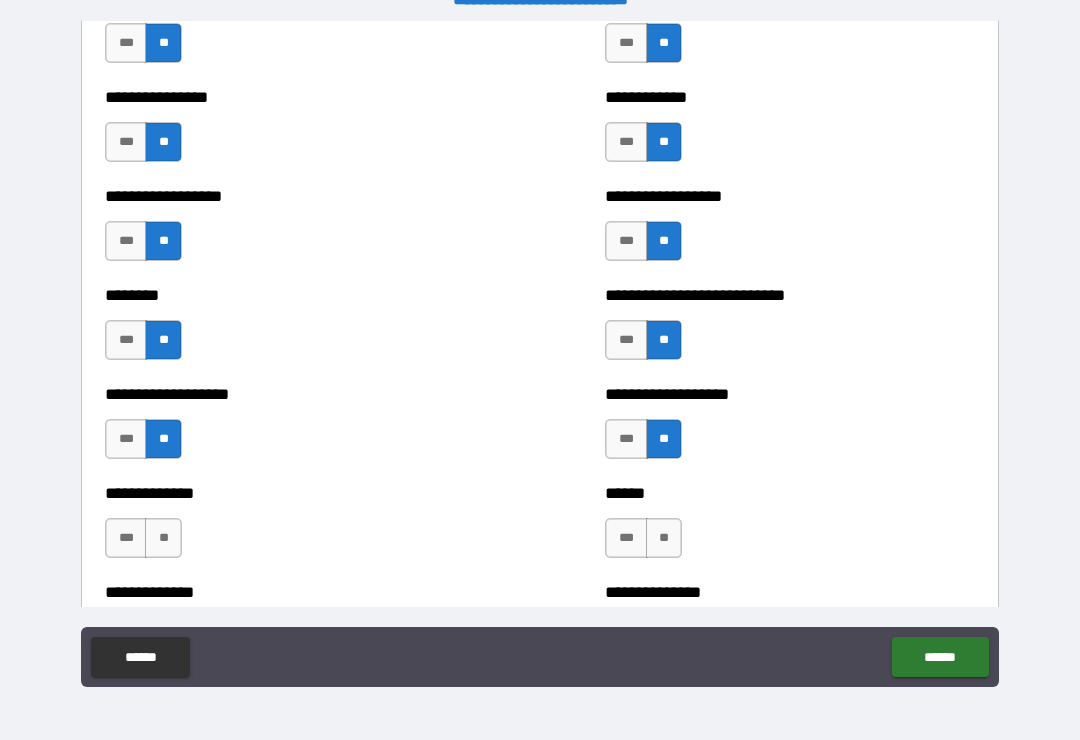 click on "**" at bounding box center [163, 538] 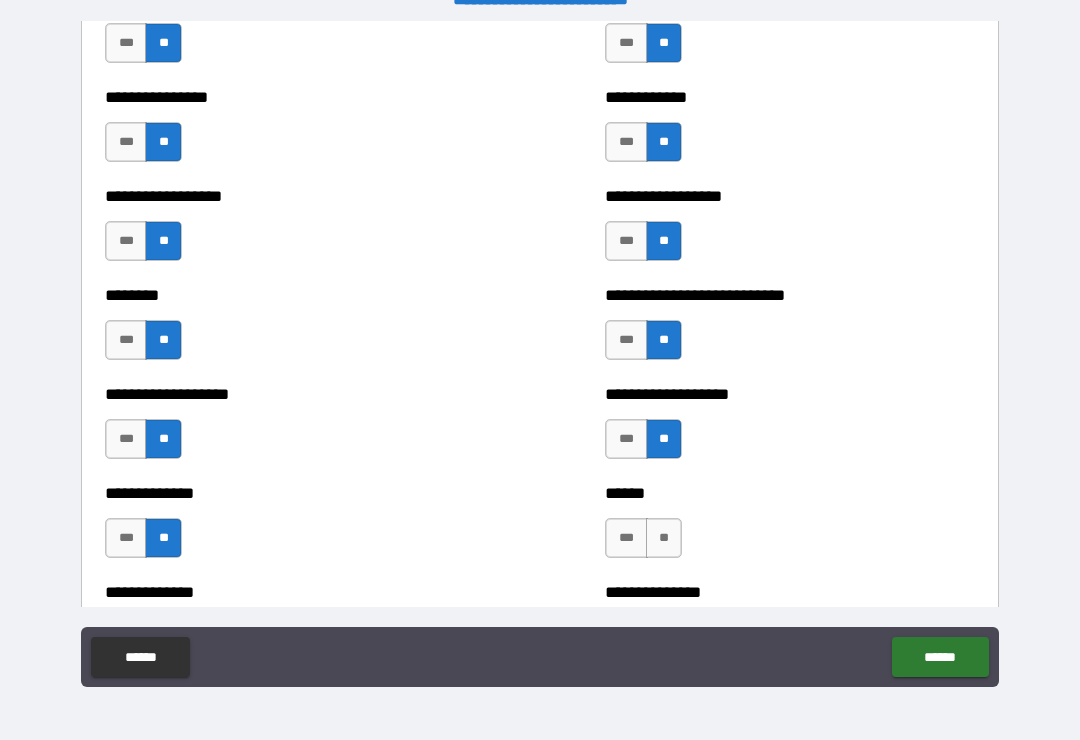 click on "**" at bounding box center (664, 538) 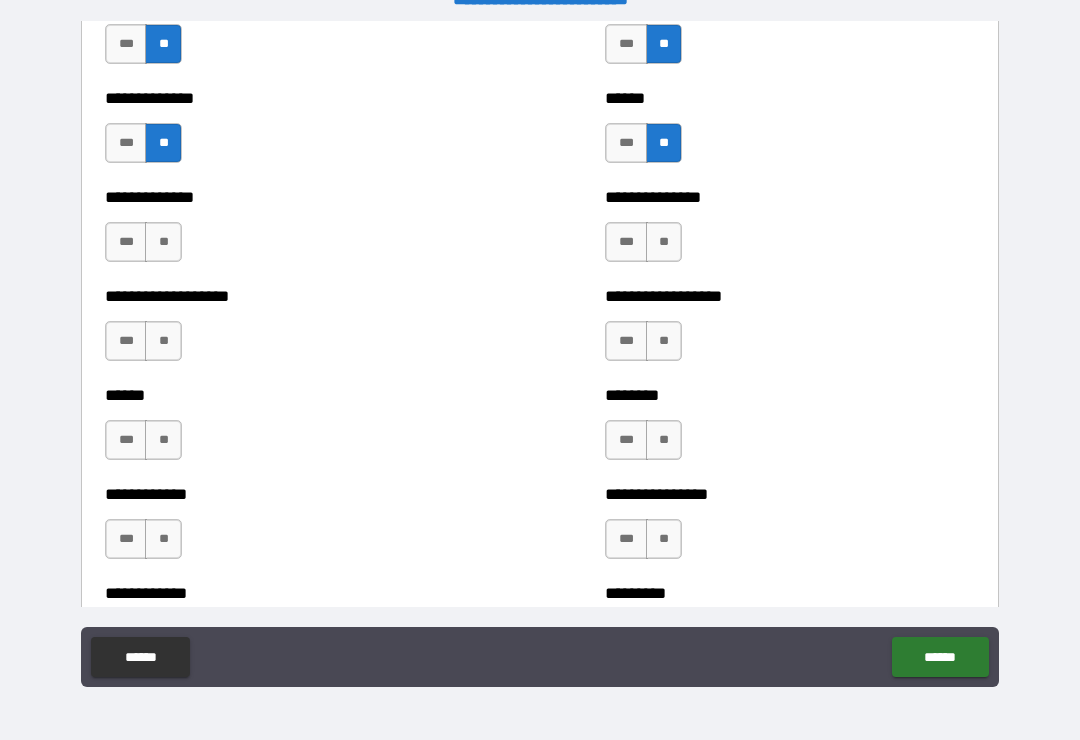 scroll, scrollTop: 4648, scrollLeft: 0, axis: vertical 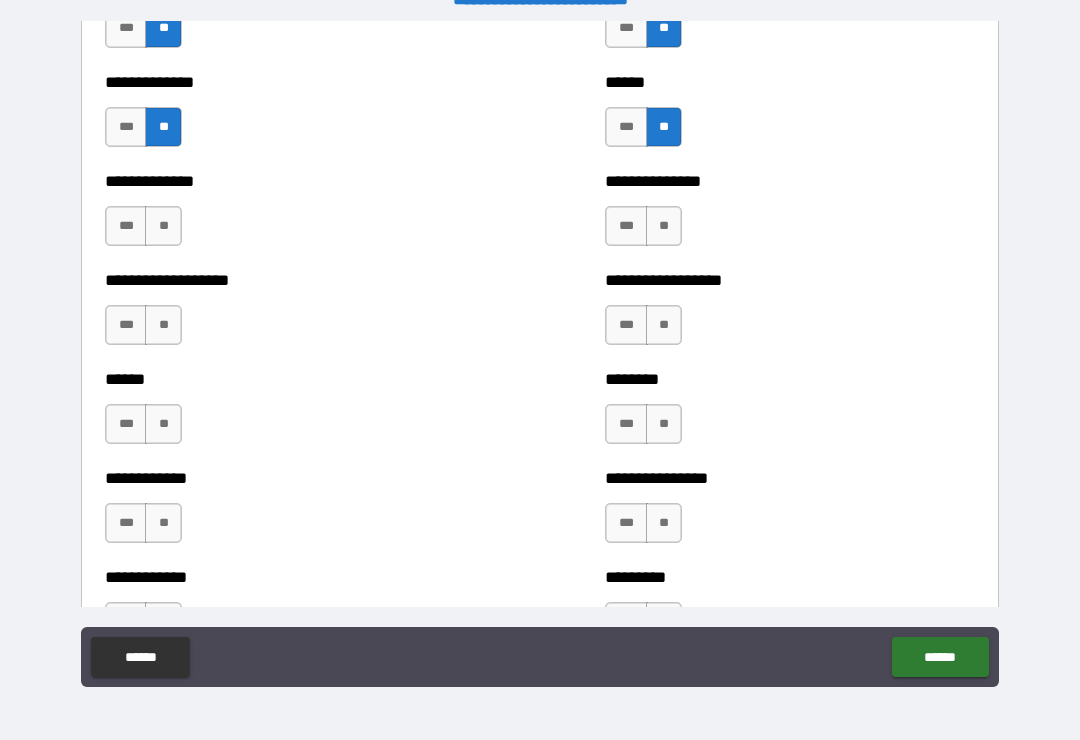 click on "**" at bounding box center [163, 226] 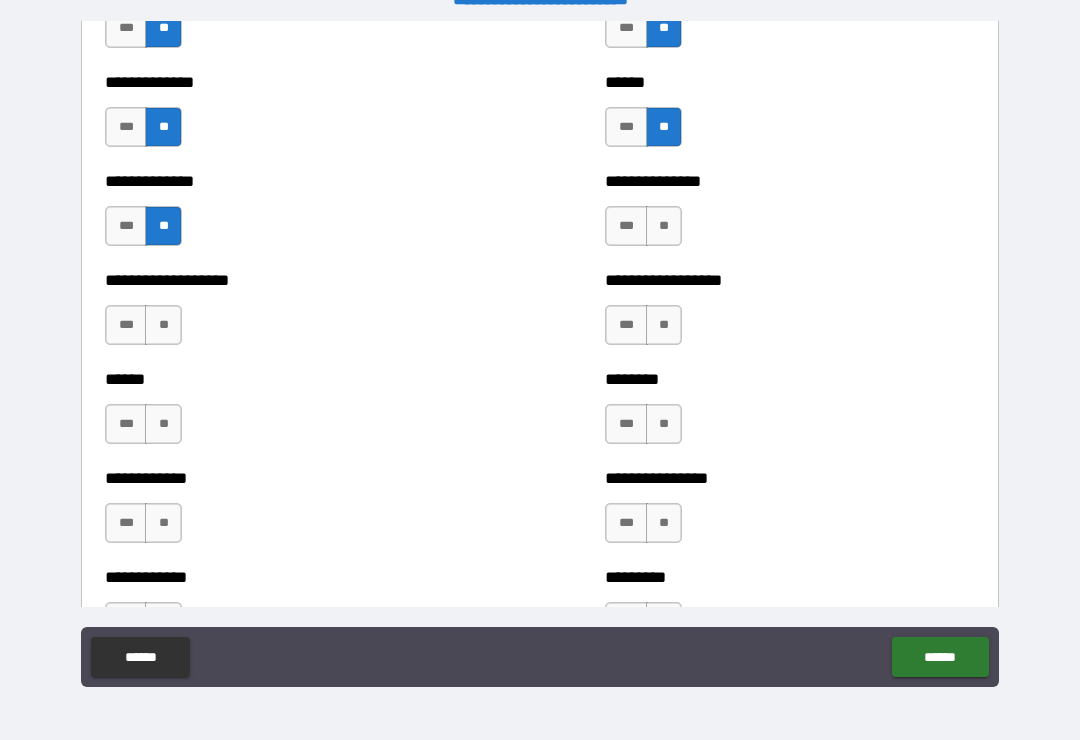 click on "**********" at bounding box center (290, 315) 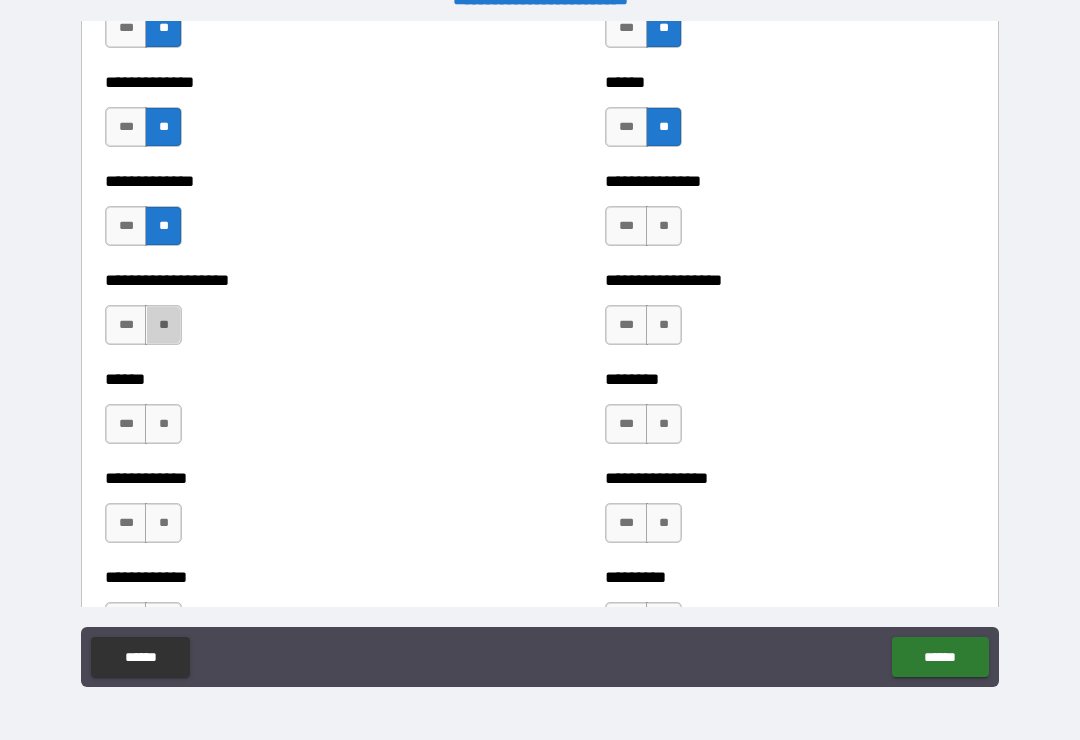 click on "**" at bounding box center [163, 325] 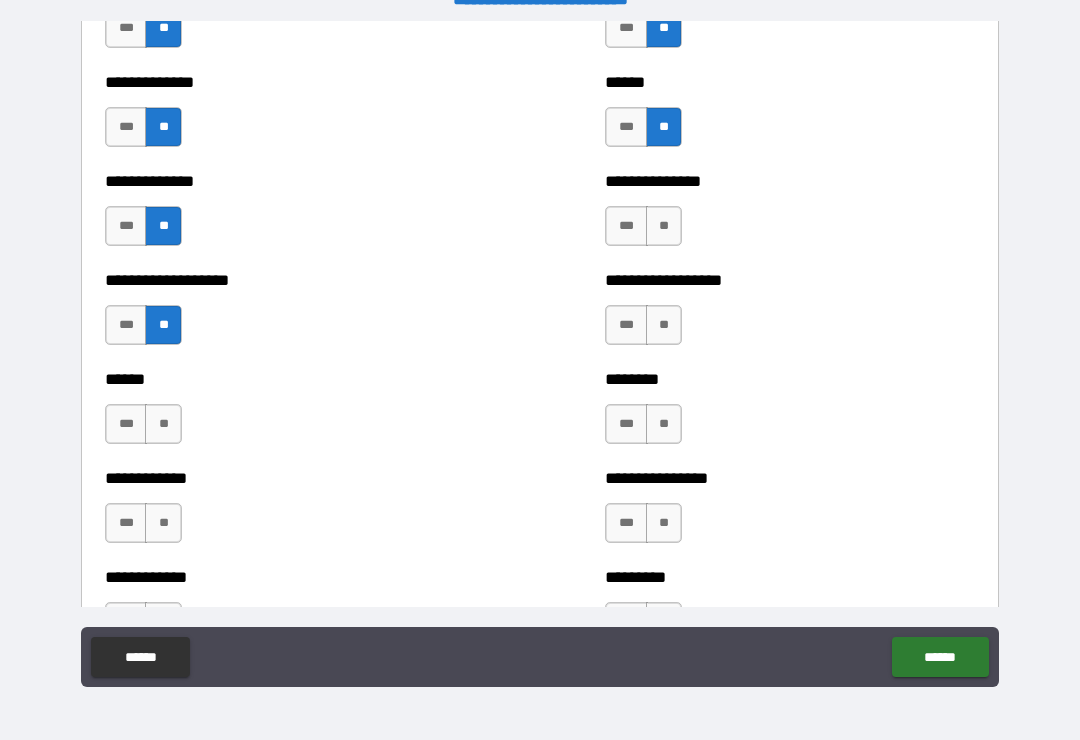 click on "**" at bounding box center [664, 226] 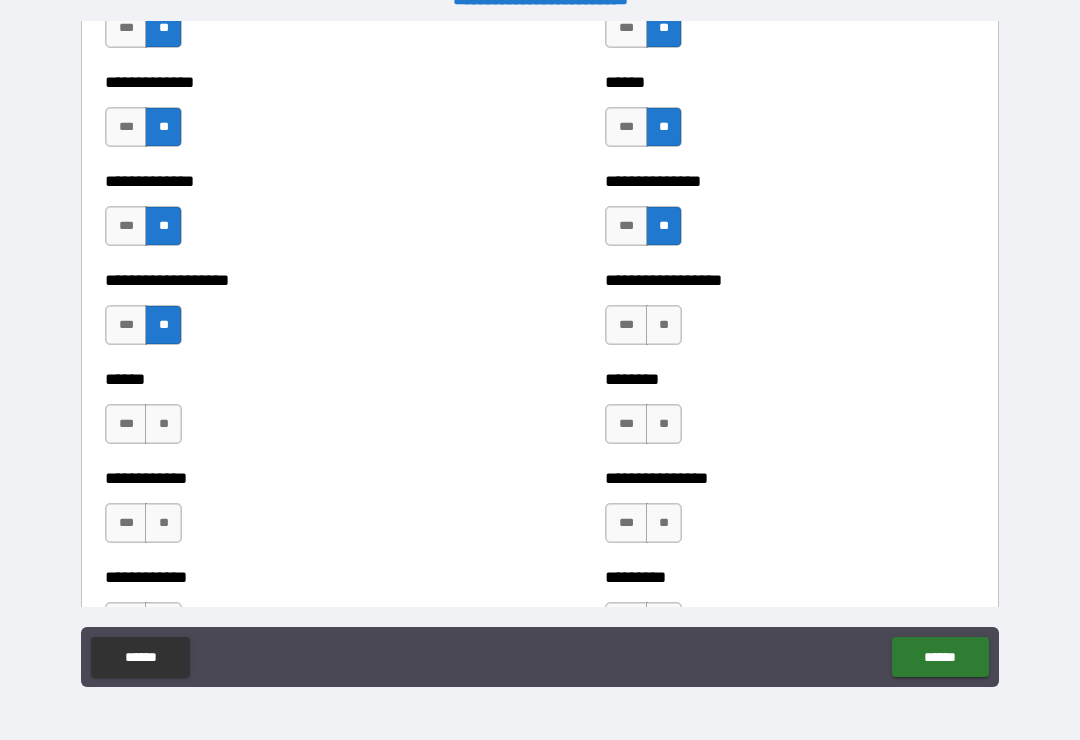 click on "**" at bounding box center [664, 325] 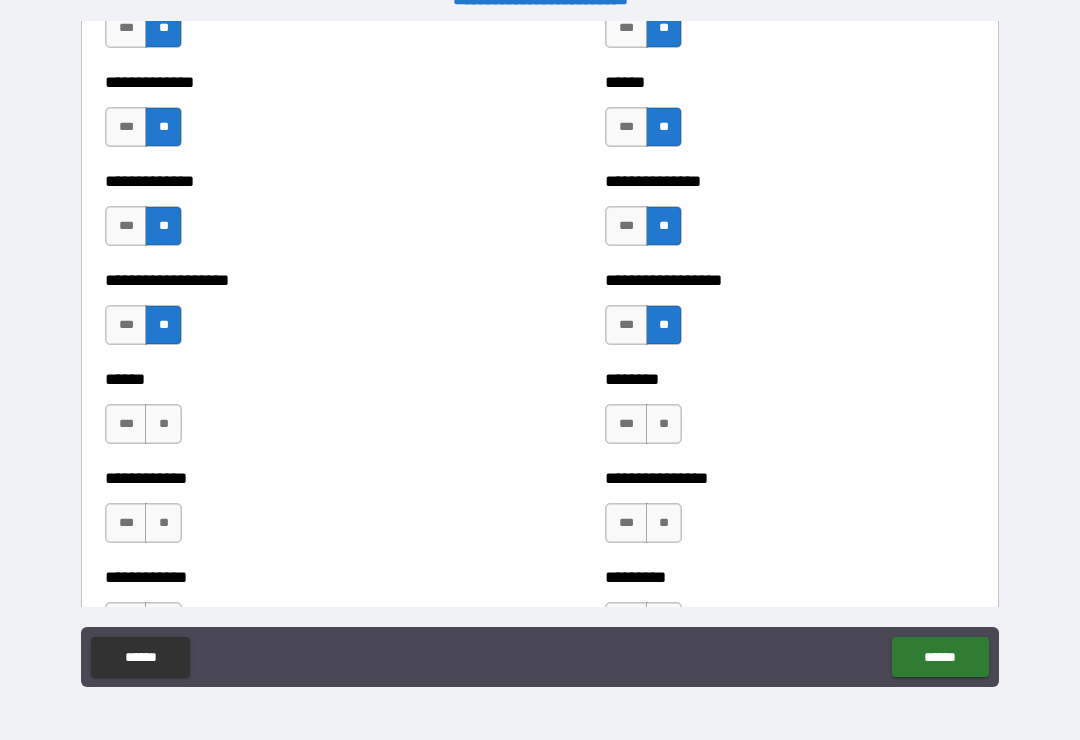 click on "**" at bounding box center (664, 424) 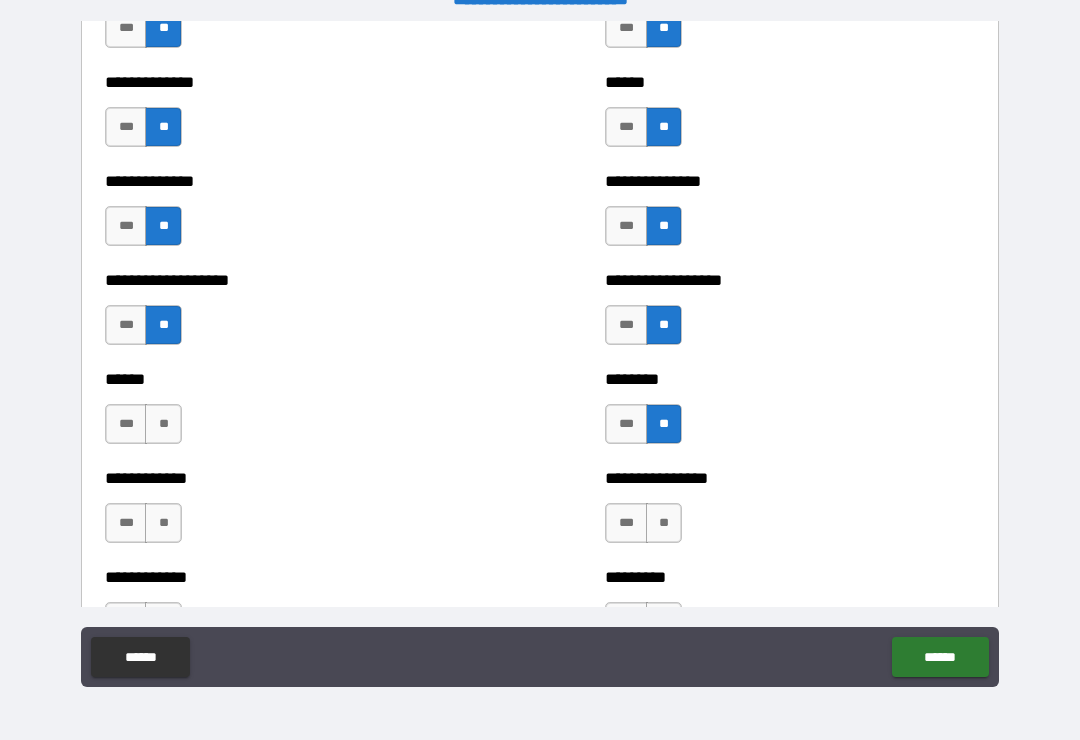 click on "**" at bounding box center (163, 424) 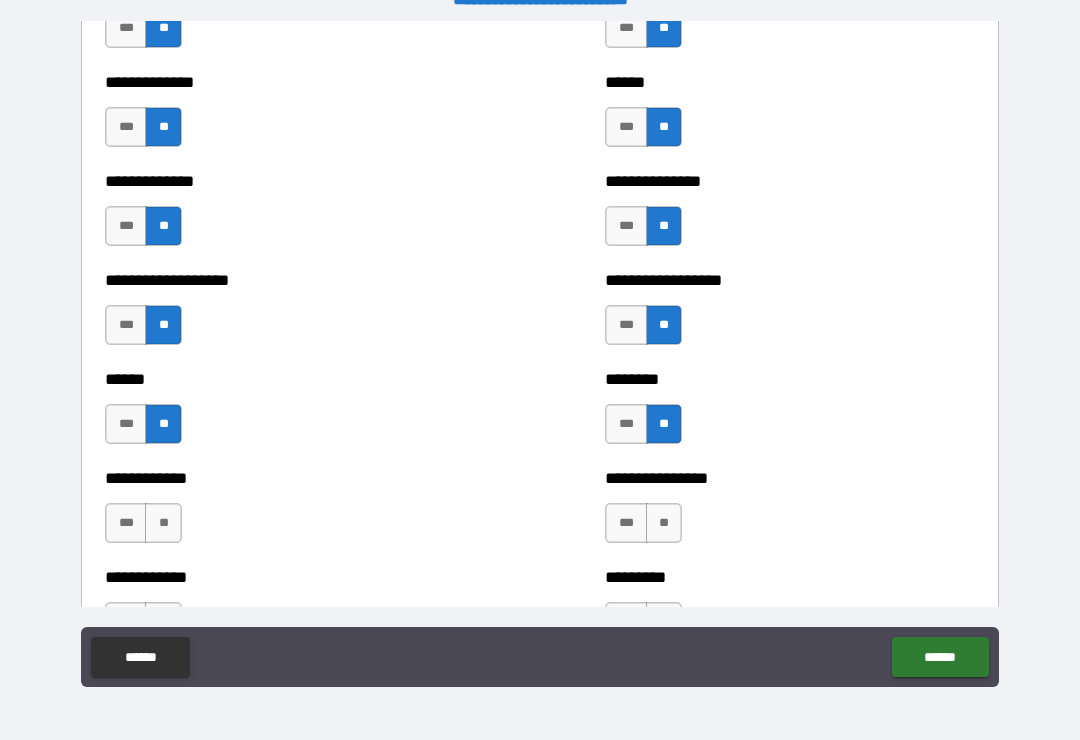 click on "**" at bounding box center [163, 523] 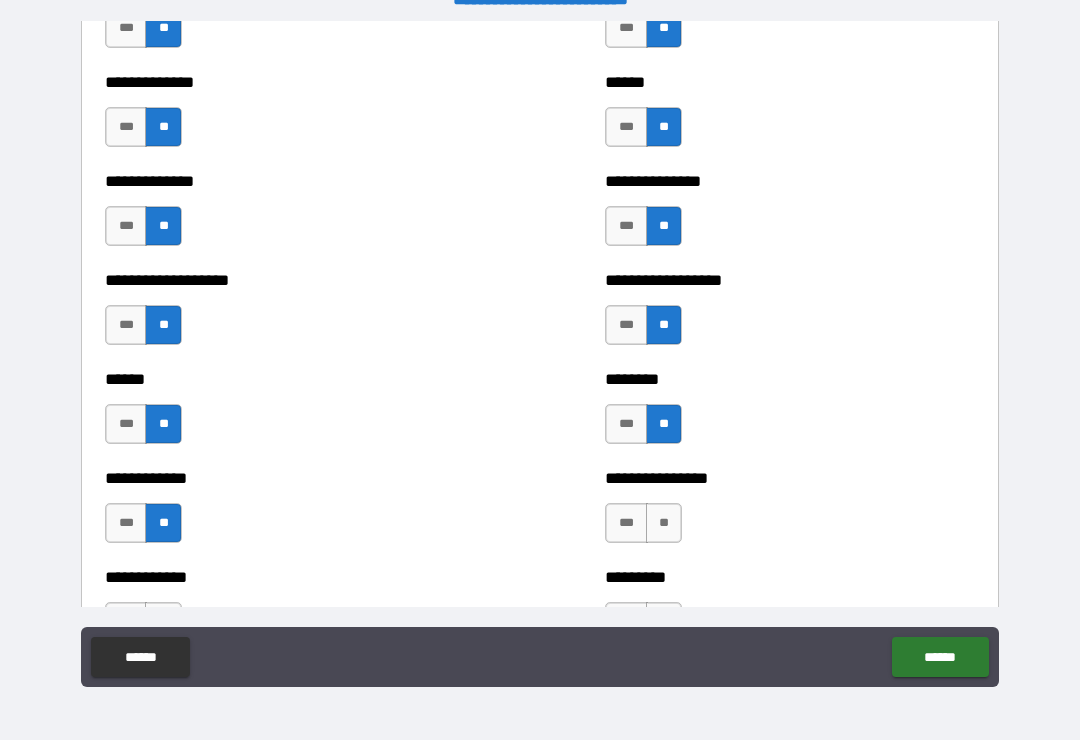 click on "**" at bounding box center (664, 523) 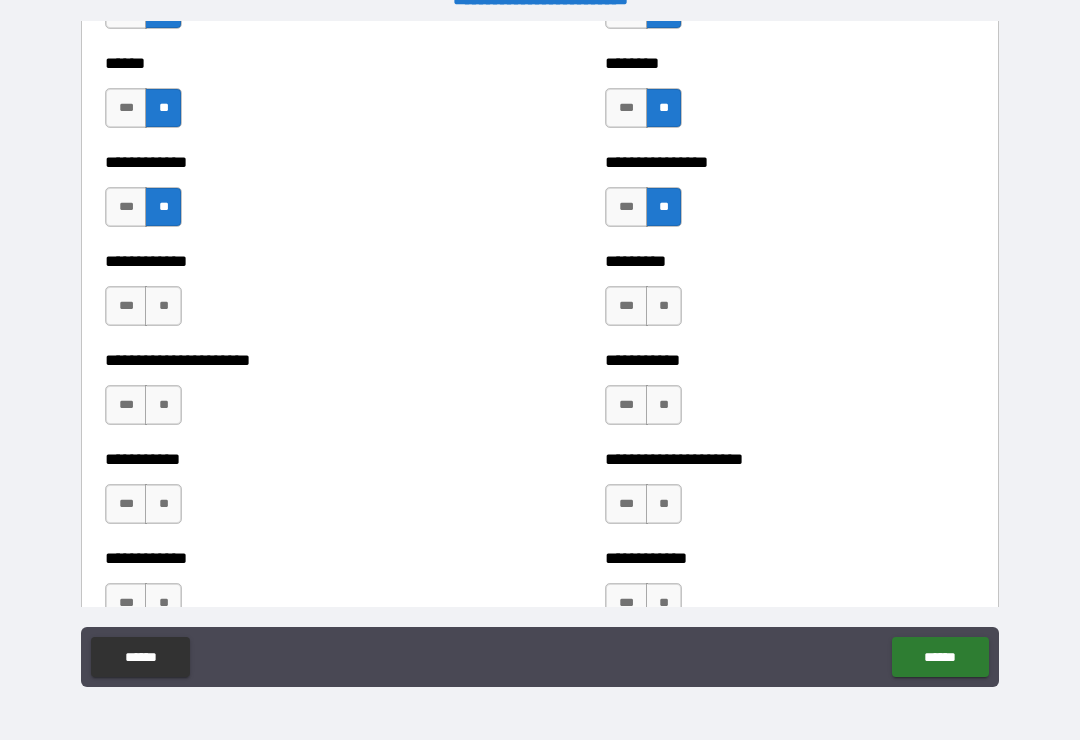 scroll, scrollTop: 4990, scrollLeft: 0, axis: vertical 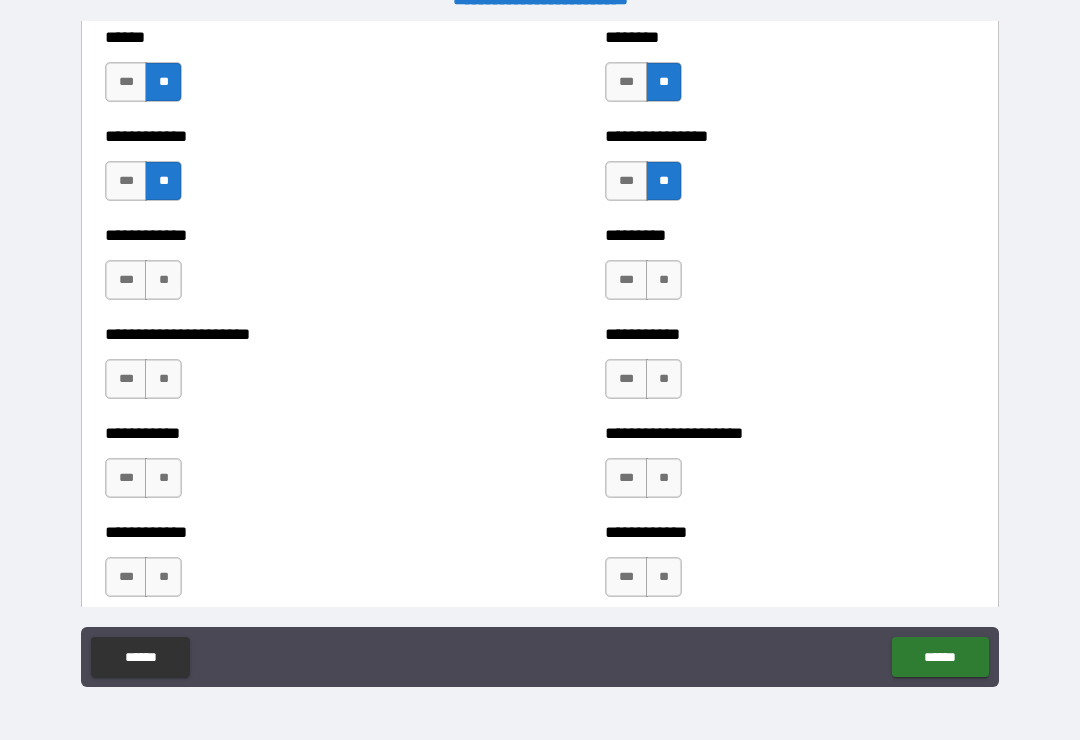 click on "**" at bounding box center (163, 280) 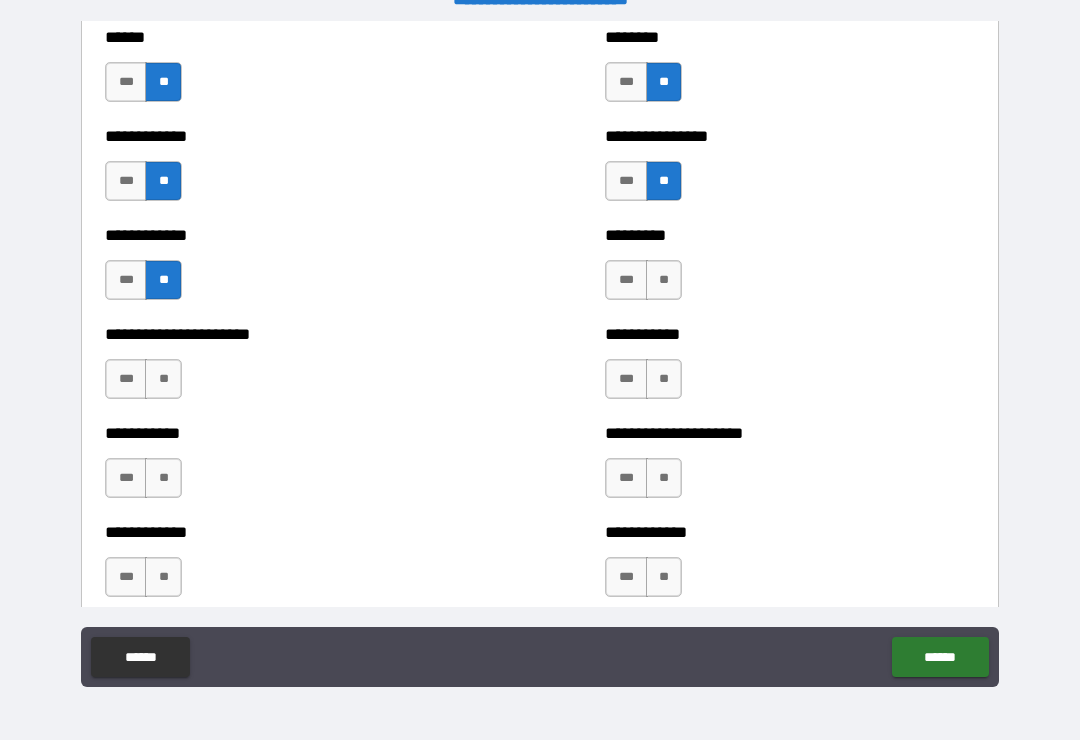 click on "**" at bounding box center [163, 379] 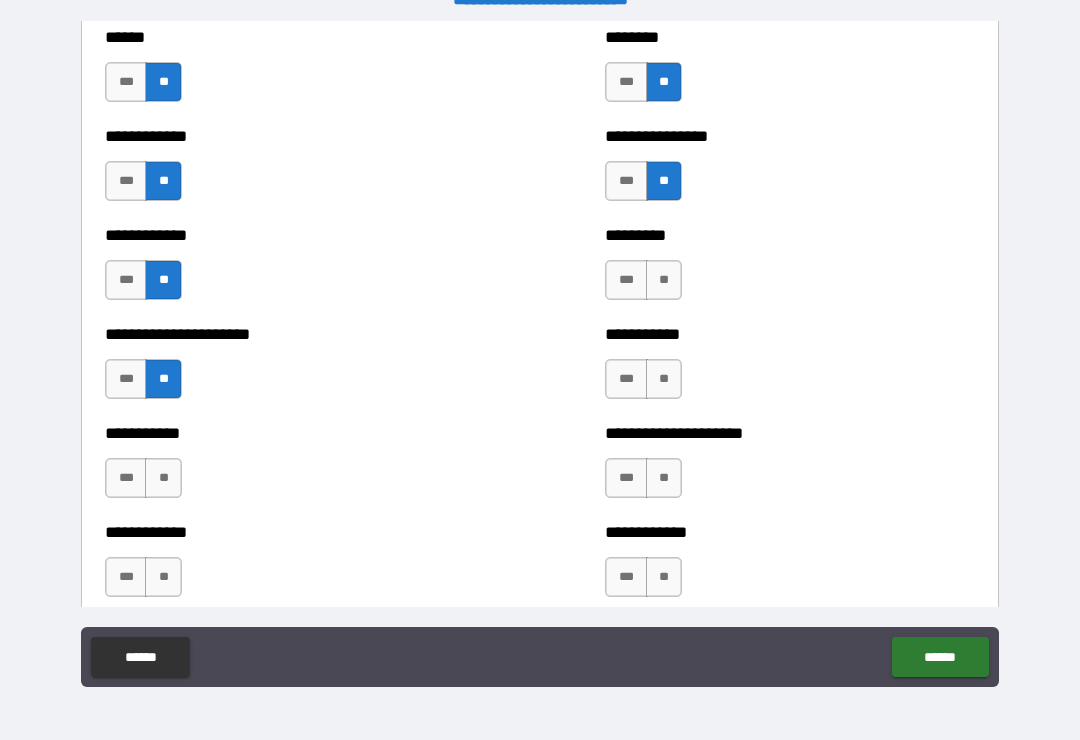 click on "**" at bounding box center [163, 478] 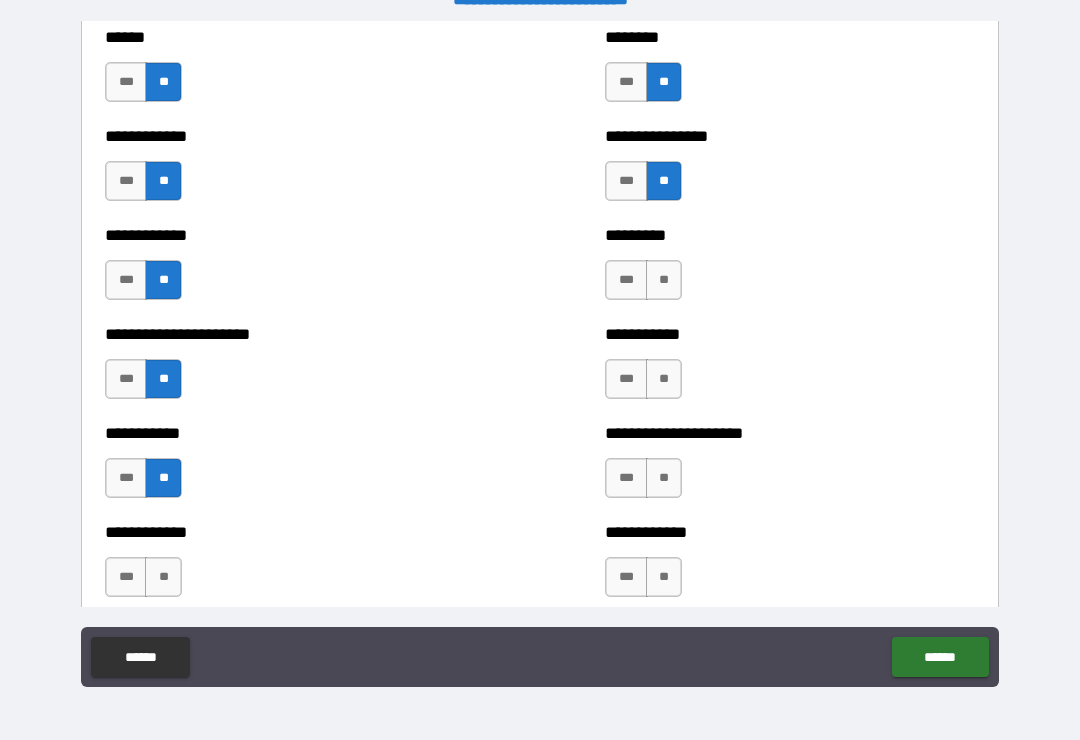 click on "**" at bounding box center [664, 280] 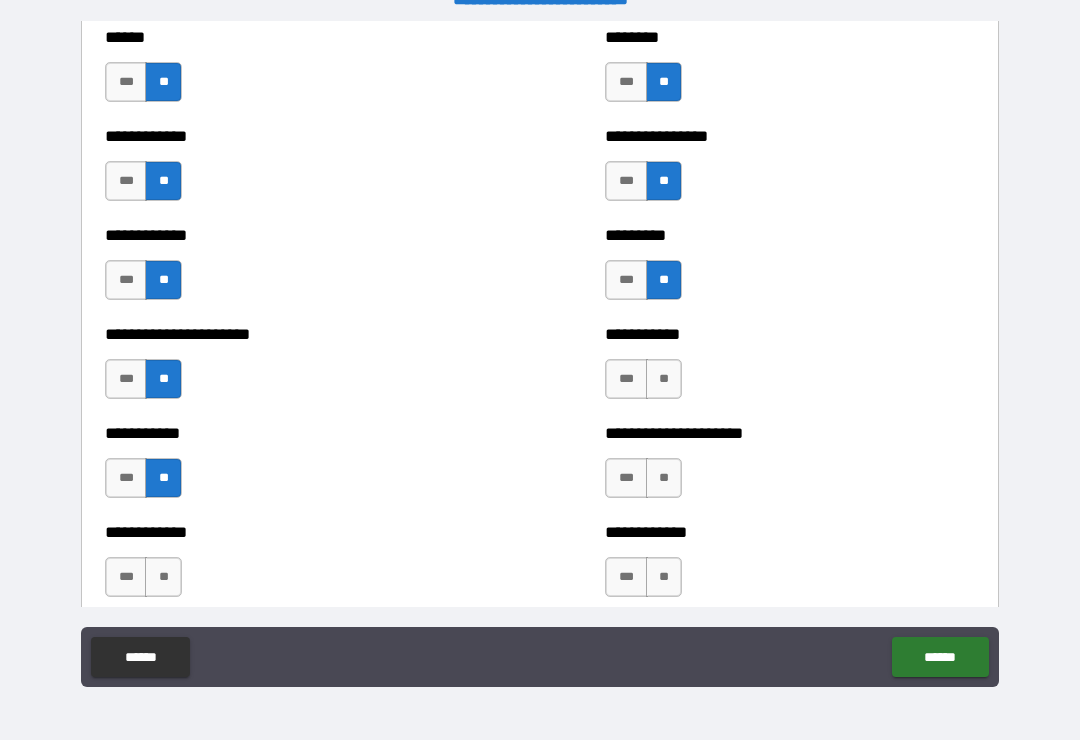 click on "**" at bounding box center (664, 379) 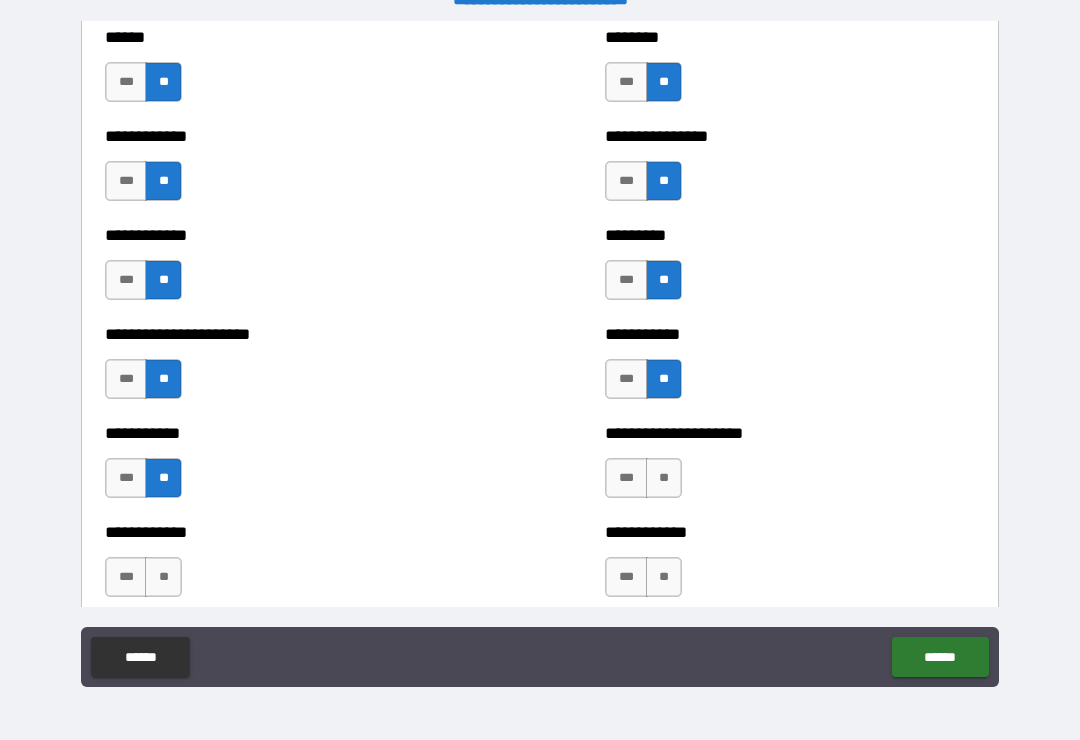 click on "**" at bounding box center [664, 478] 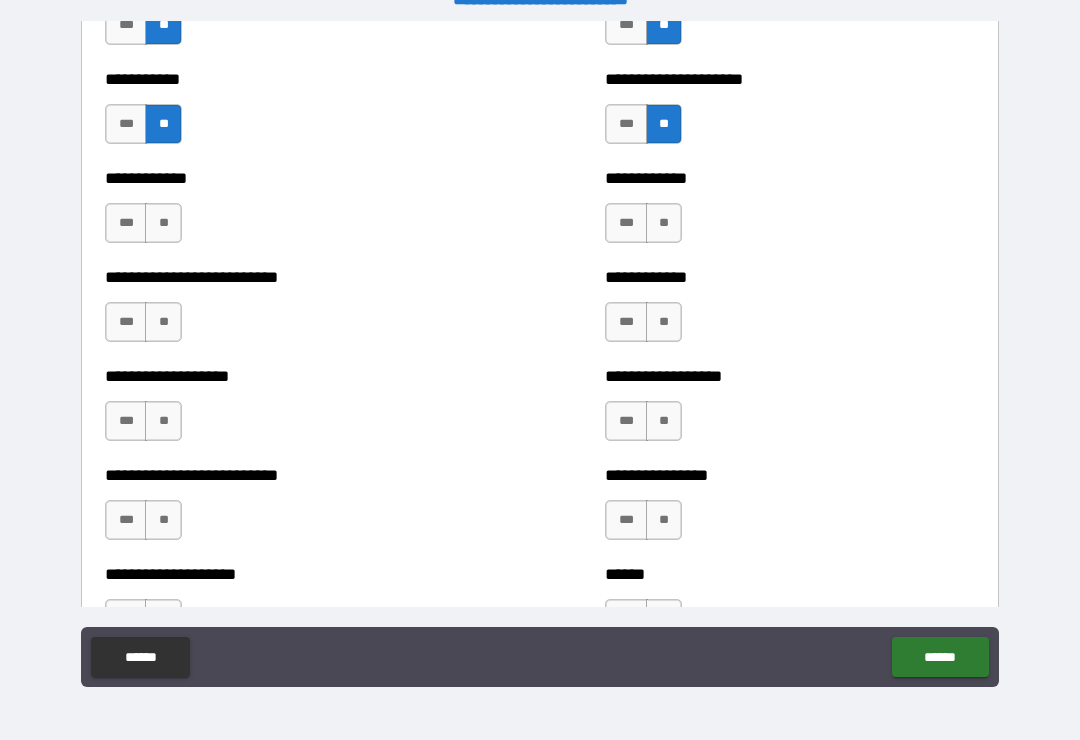 scroll, scrollTop: 5345, scrollLeft: 0, axis: vertical 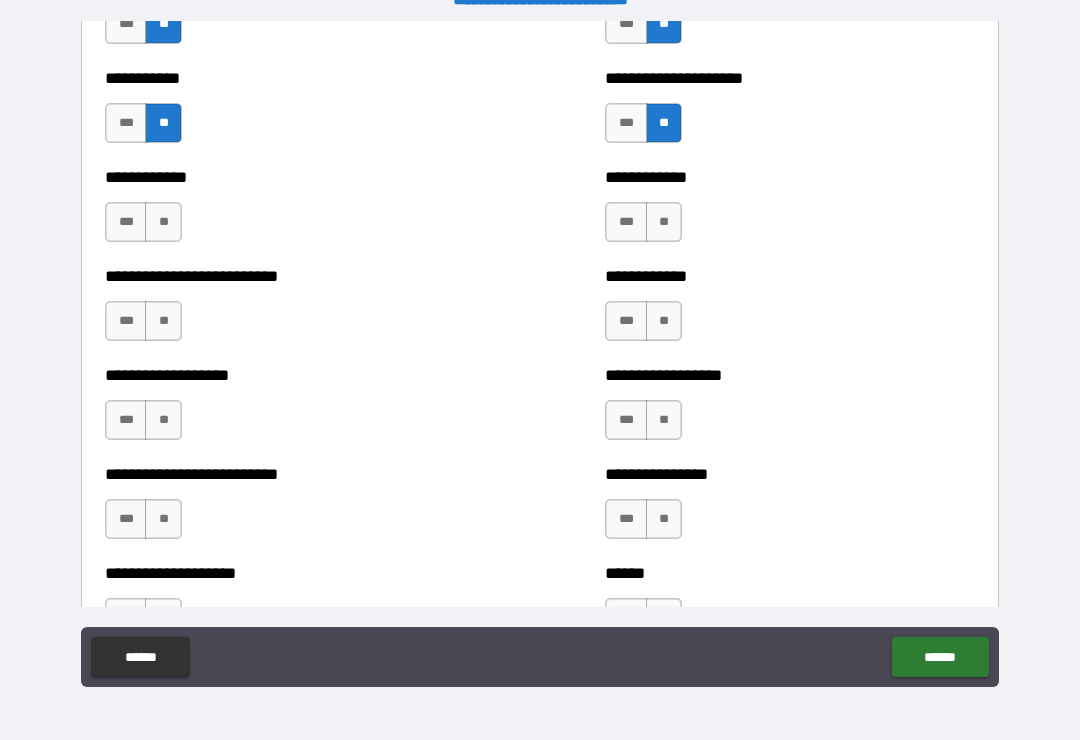 click on "**" at bounding box center [664, 222] 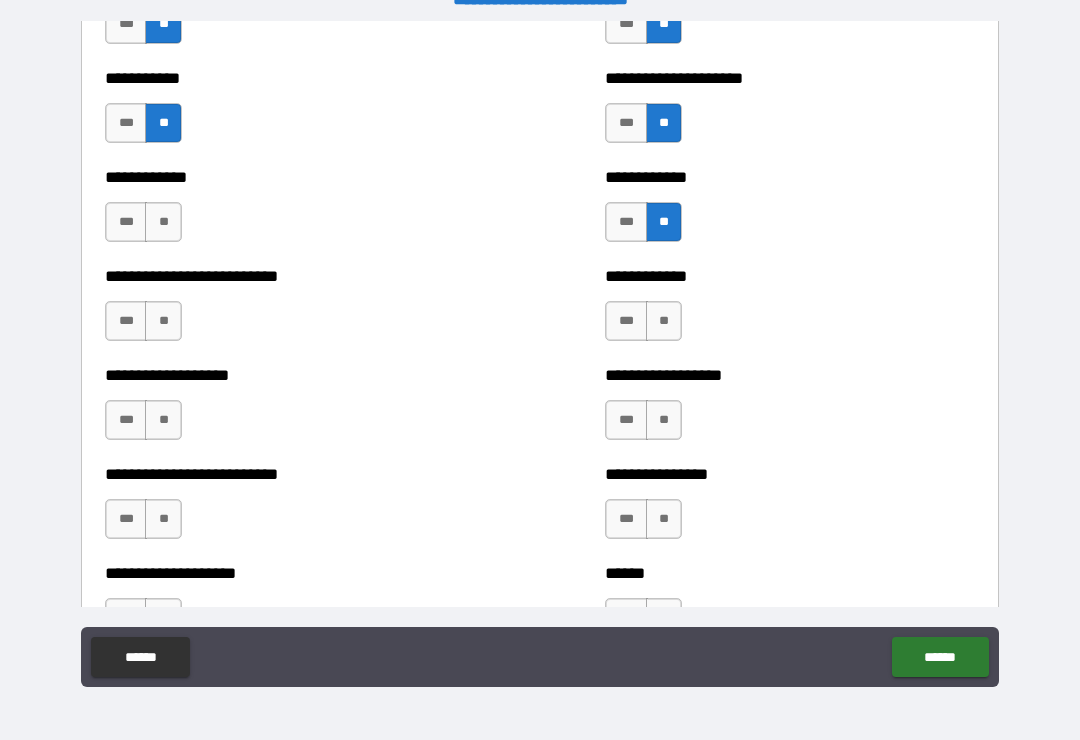 click on "**" at bounding box center [163, 222] 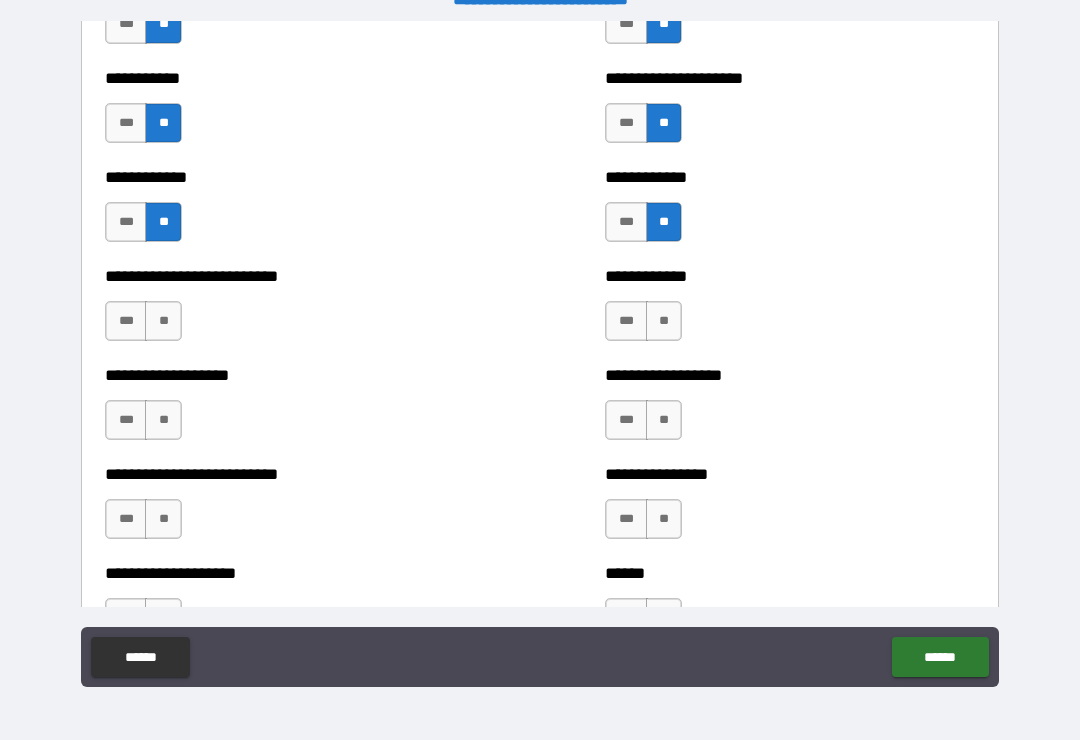 click on "**********" at bounding box center [290, 311] 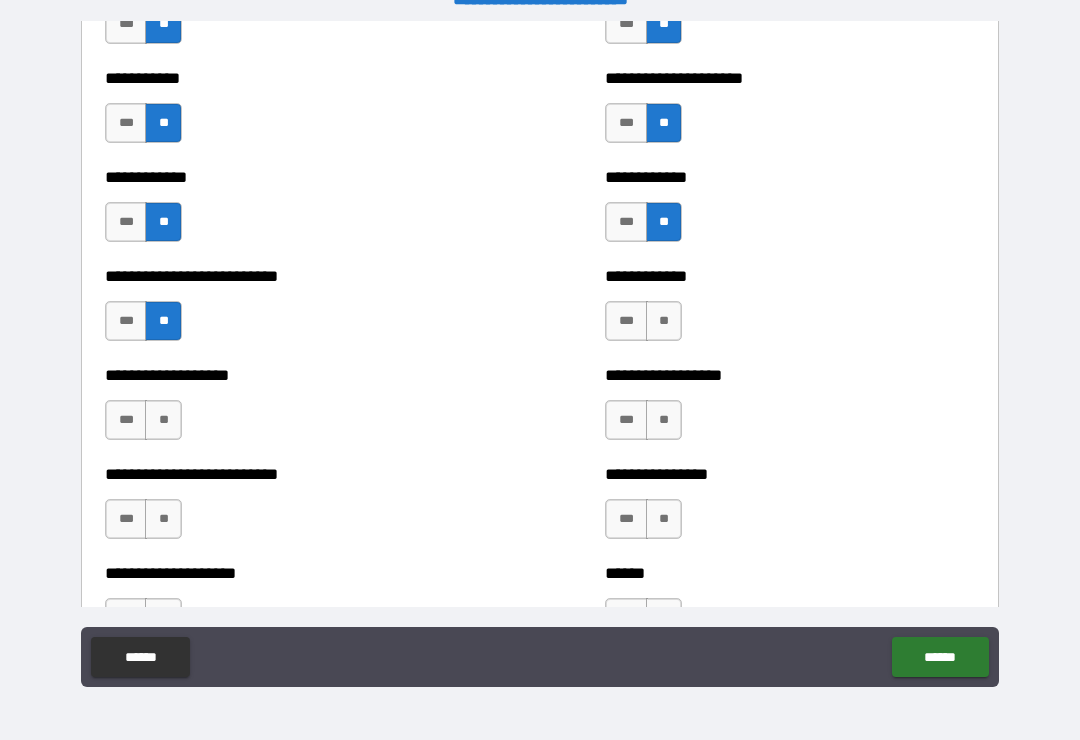click on "**" at bounding box center (163, 420) 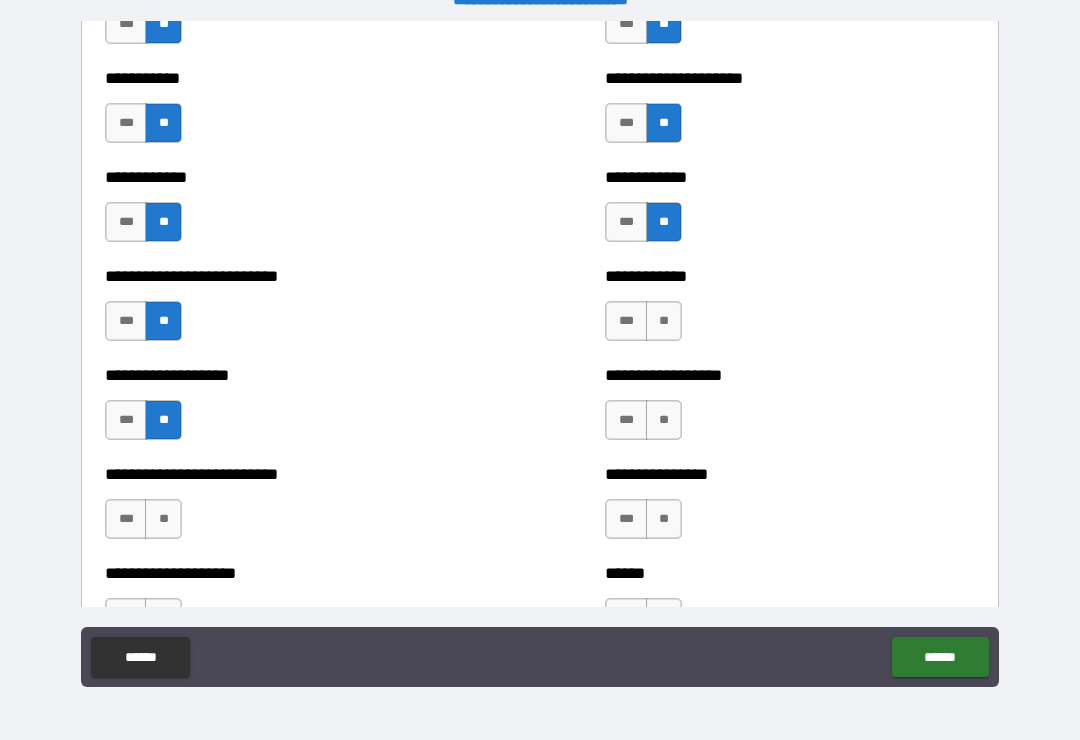 click on "**" at bounding box center [664, 321] 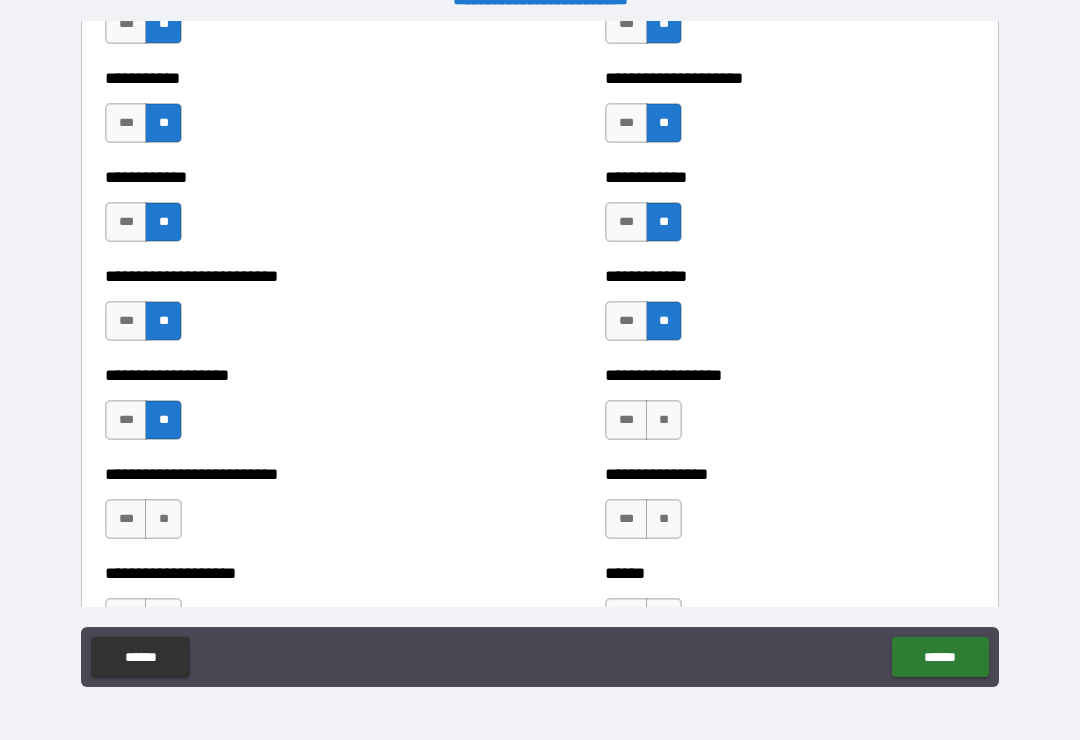 click on "**" at bounding box center [664, 420] 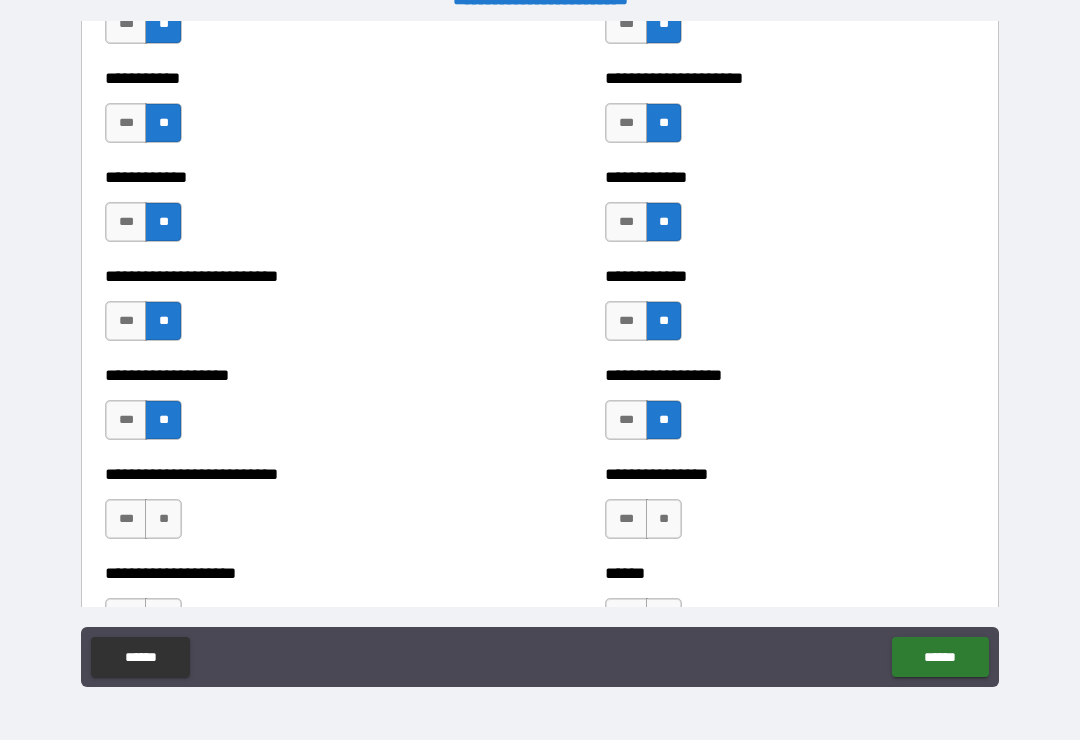 click on "**" at bounding box center [664, 519] 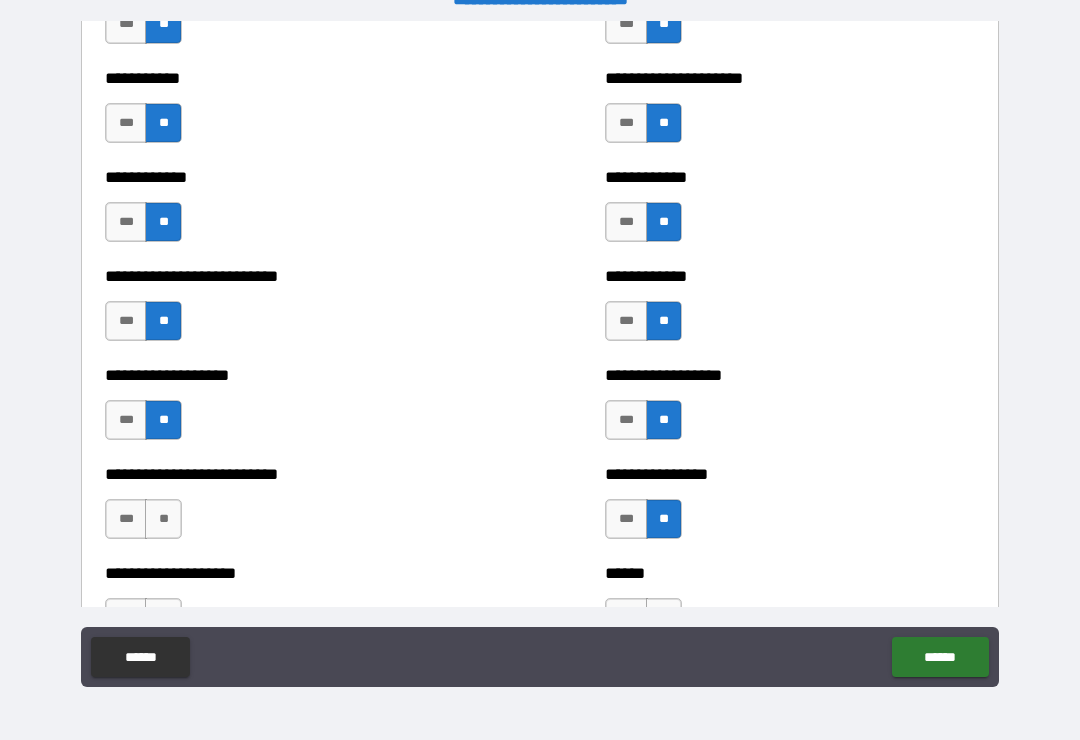 click on "**" at bounding box center (163, 519) 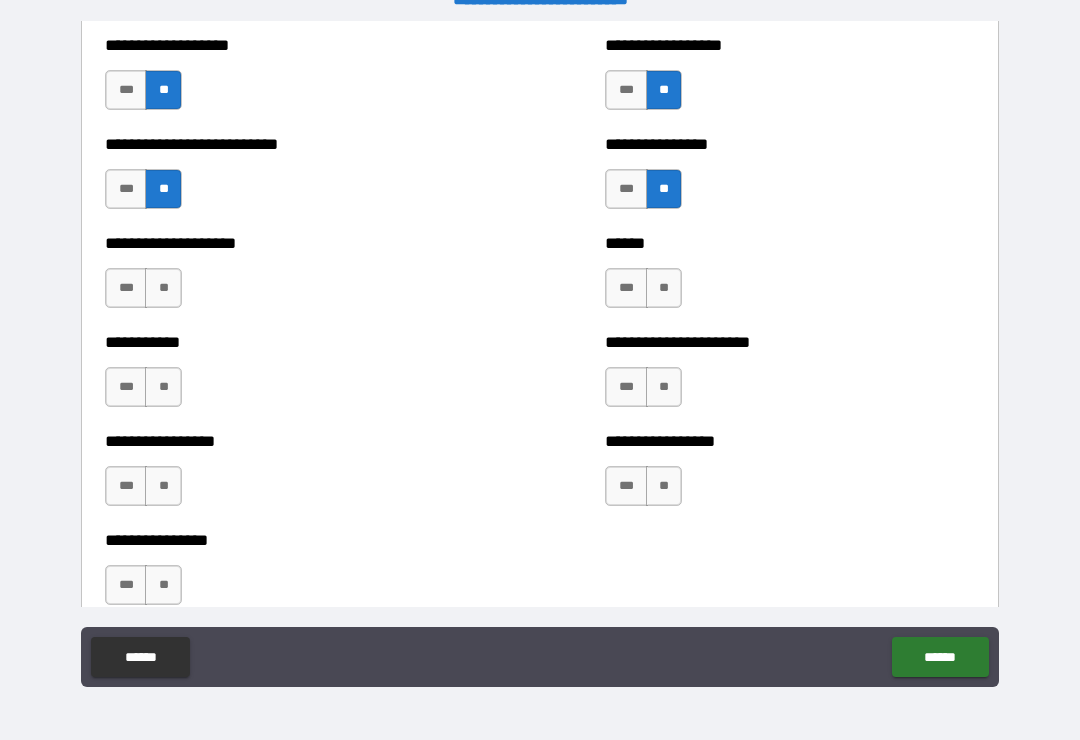 scroll, scrollTop: 5681, scrollLeft: 0, axis: vertical 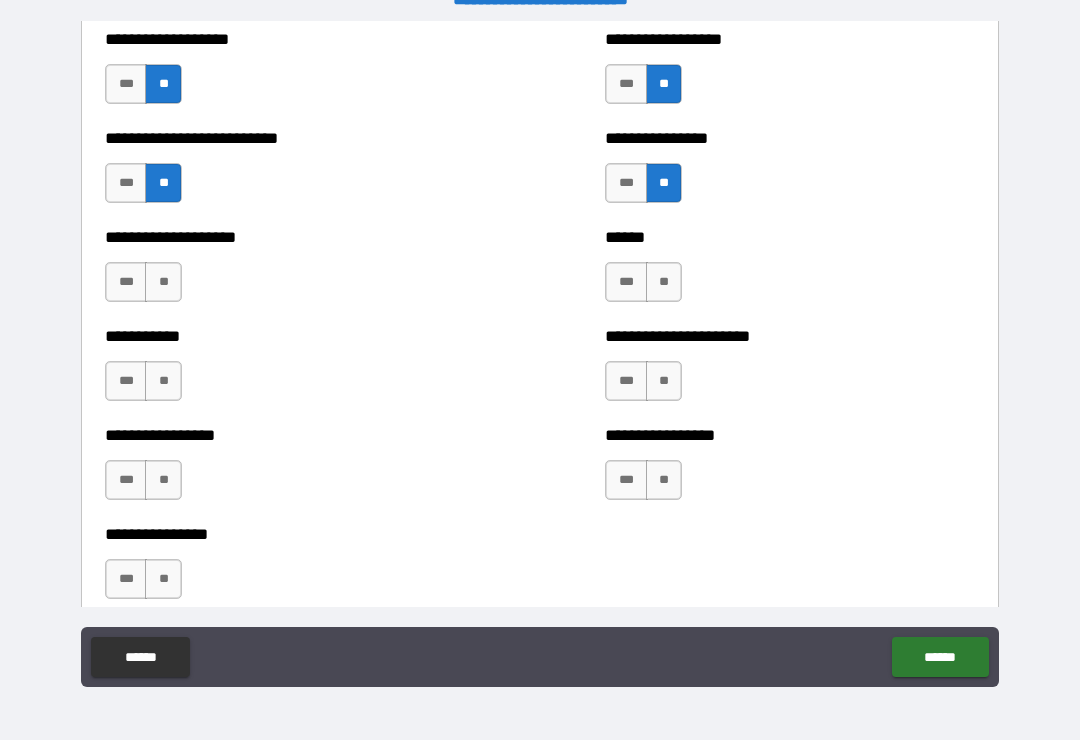 click on "**" at bounding box center [163, 282] 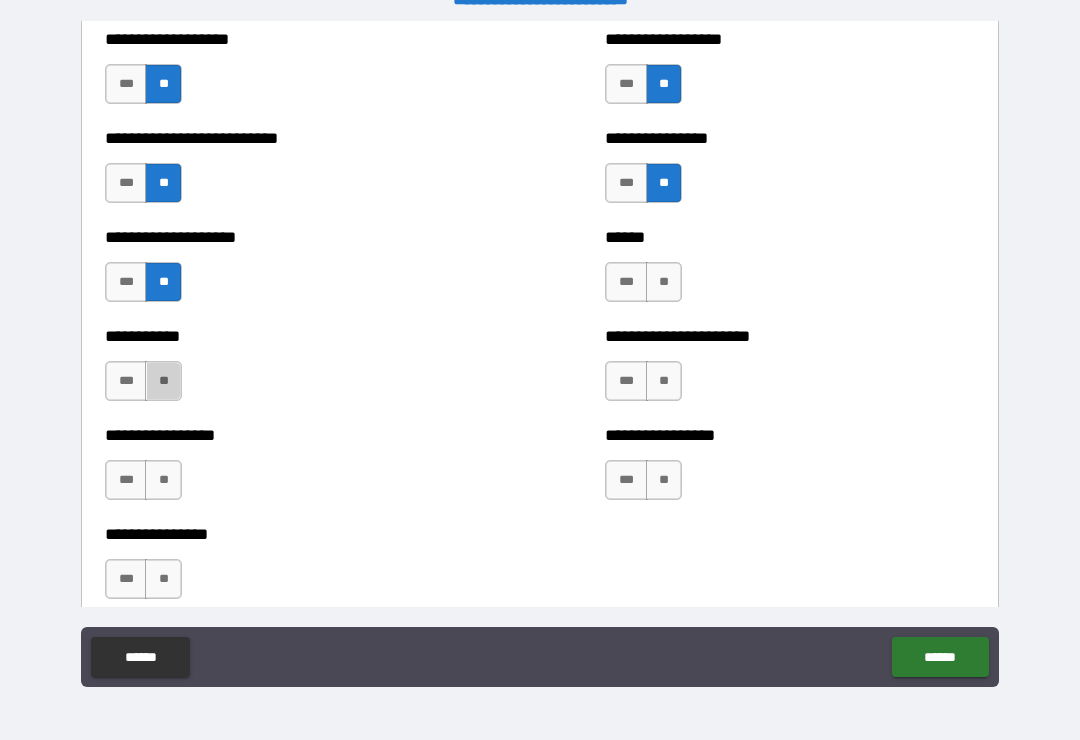 click on "**" at bounding box center [163, 381] 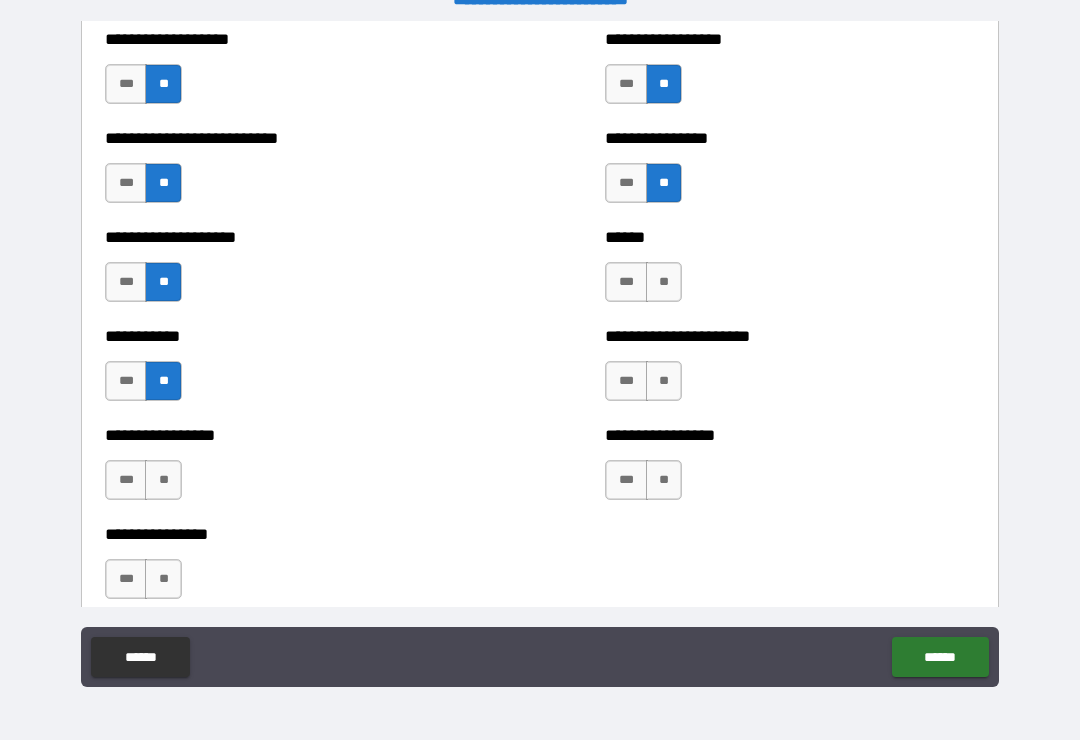 click on "**" at bounding box center [664, 282] 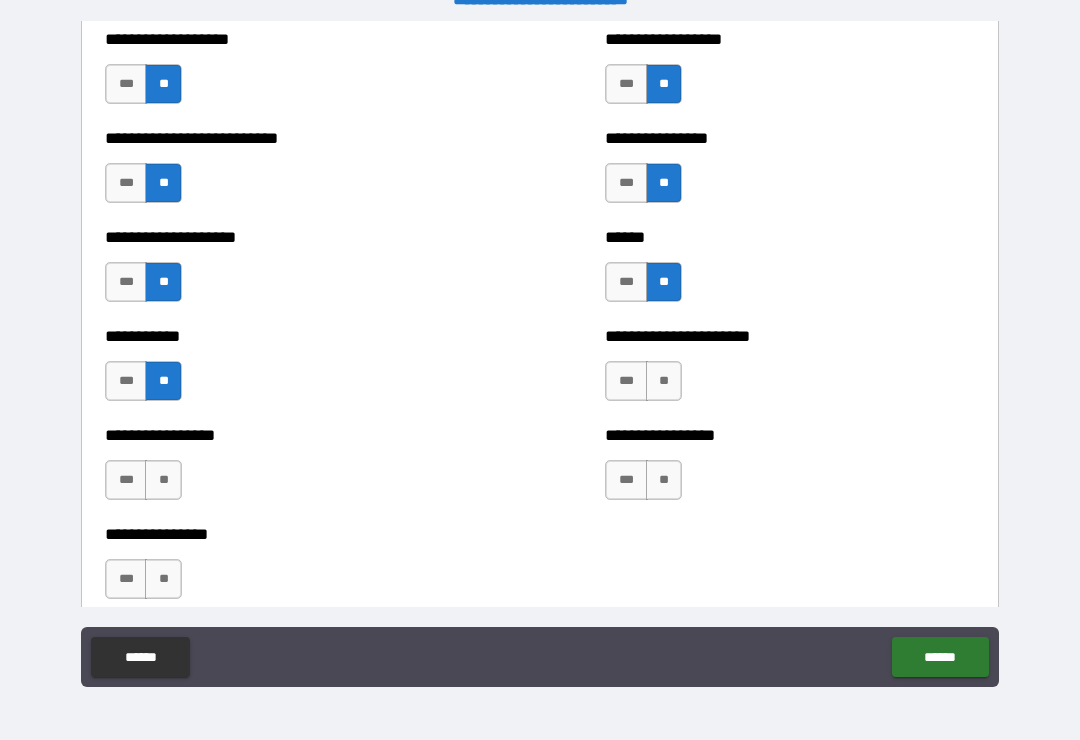 click on "**" at bounding box center [664, 381] 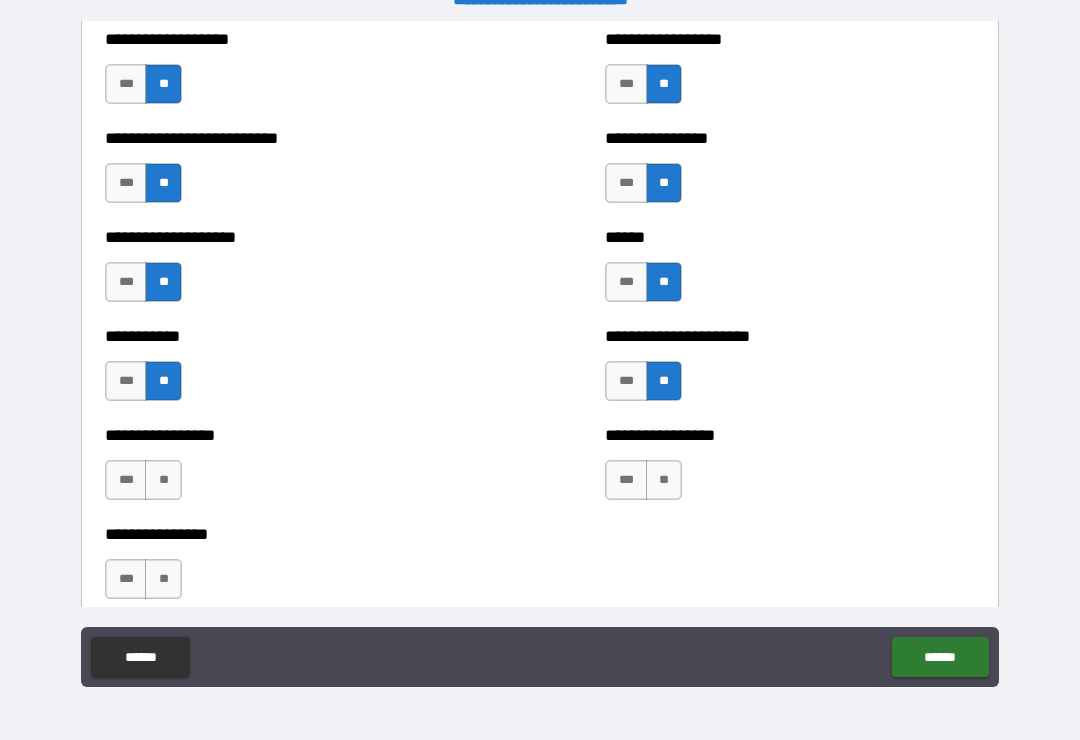 click on "**" at bounding box center (664, 480) 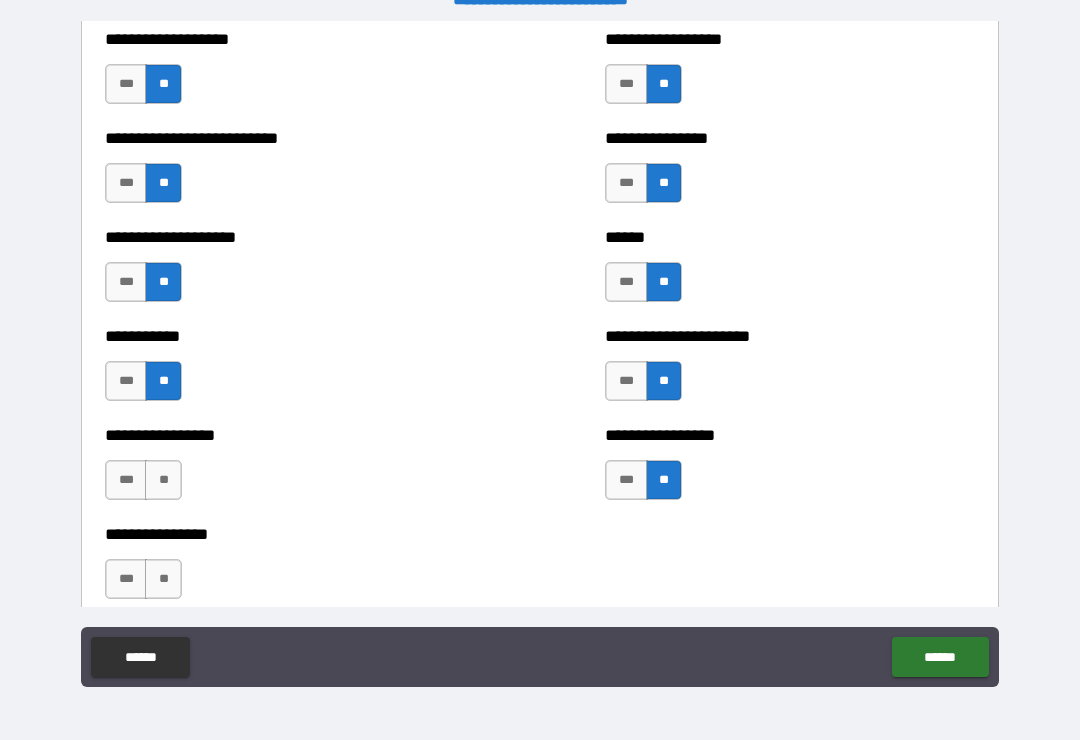 click on "**" at bounding box center (163, 480) 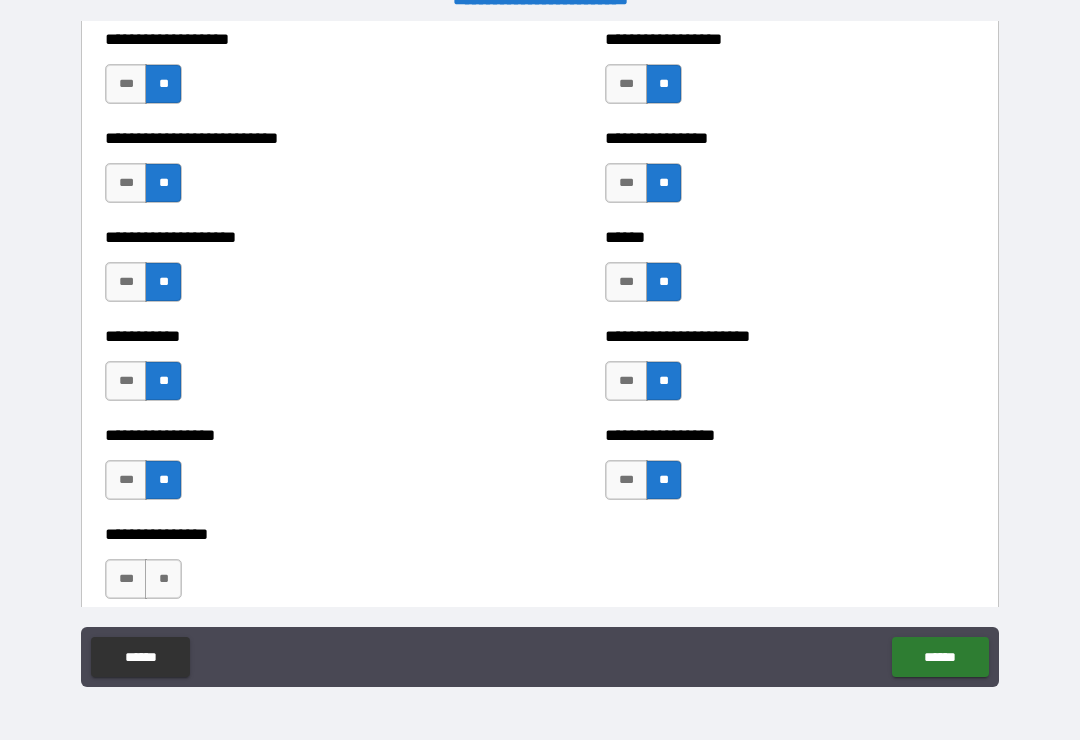 click on "**" at bounding box center [163, 579] 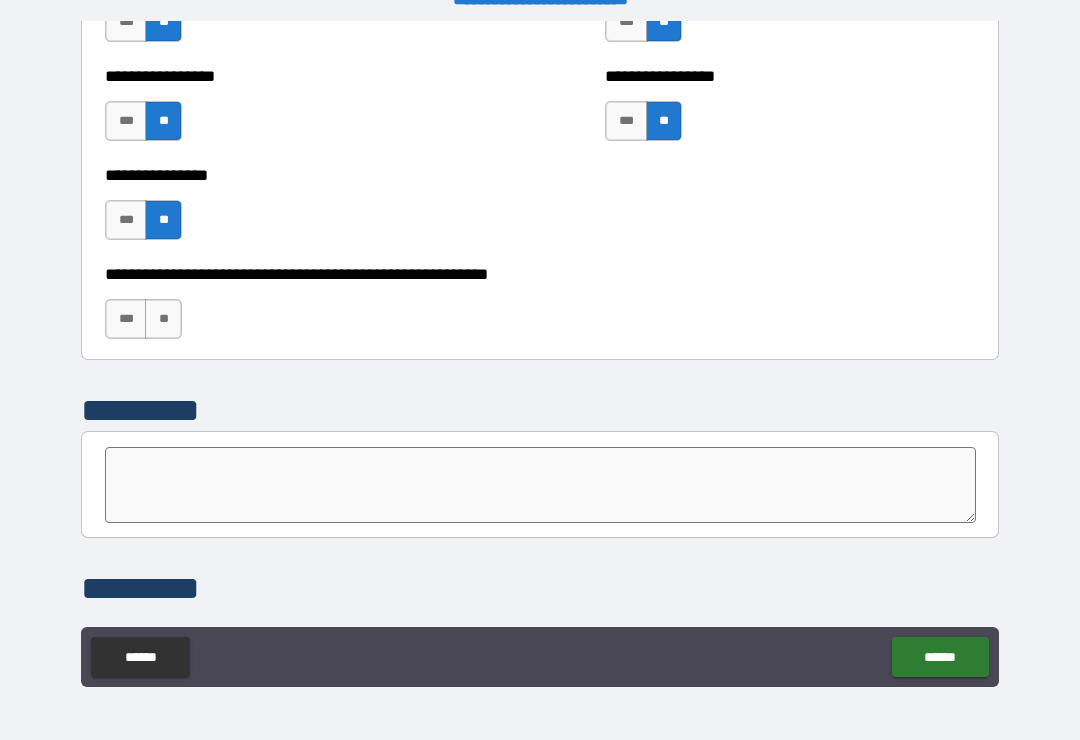 scroll, scrollTop: 6067, scrollLeft: 0, axis: vertical 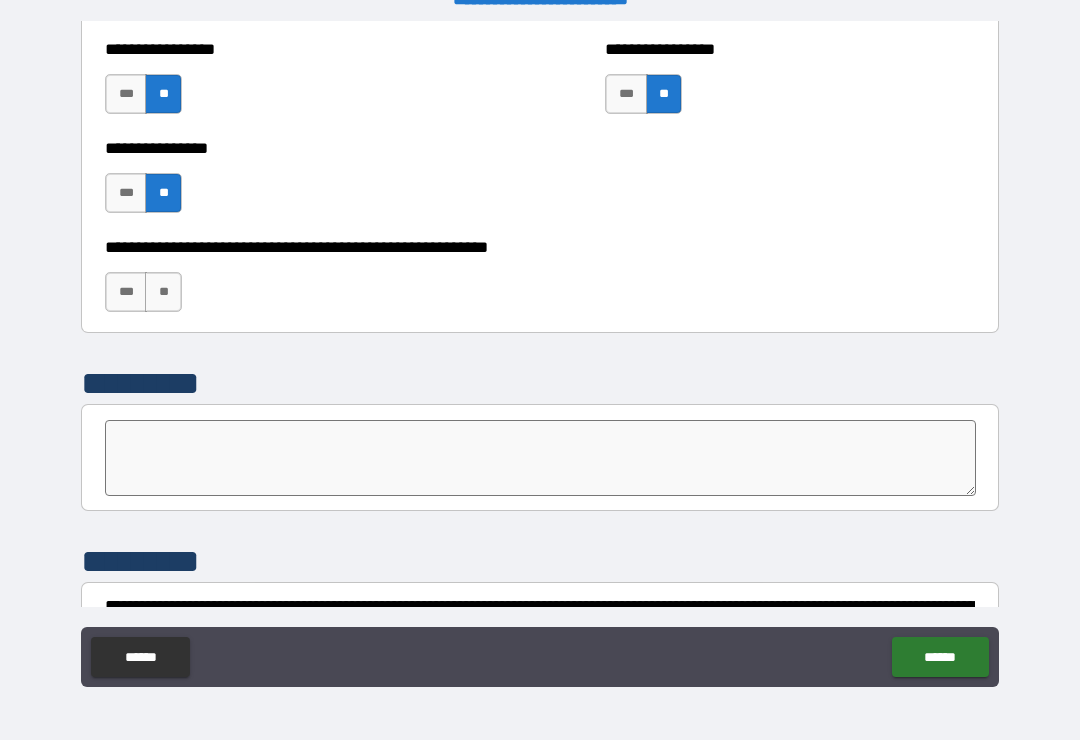 click on "**" at bounding box center [163, 292] 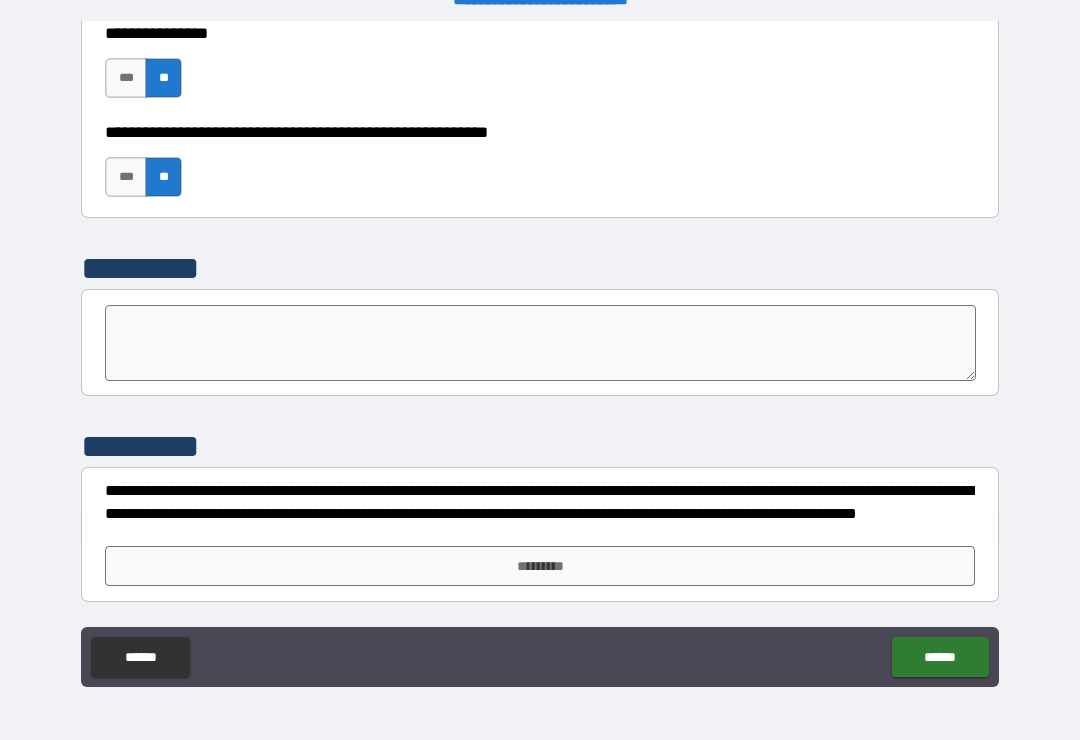 scroll, scrollTop: 6182, scrollLeft: 0, axis: vertical 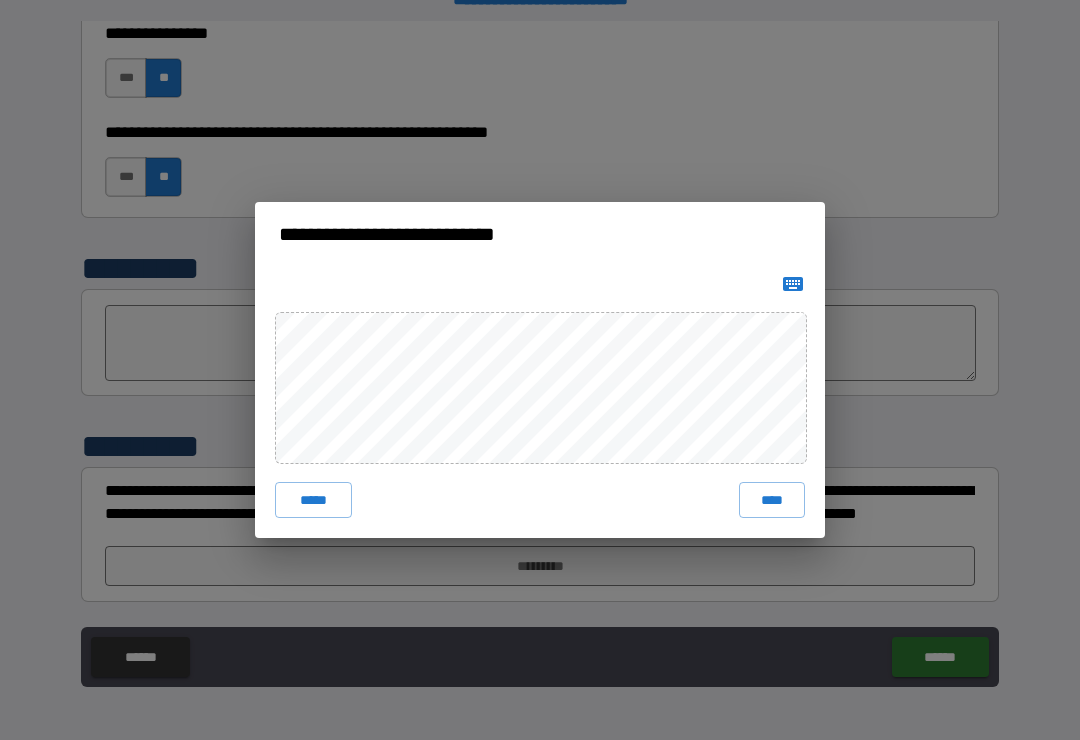 click on "****" at bounding box center (772, 500) 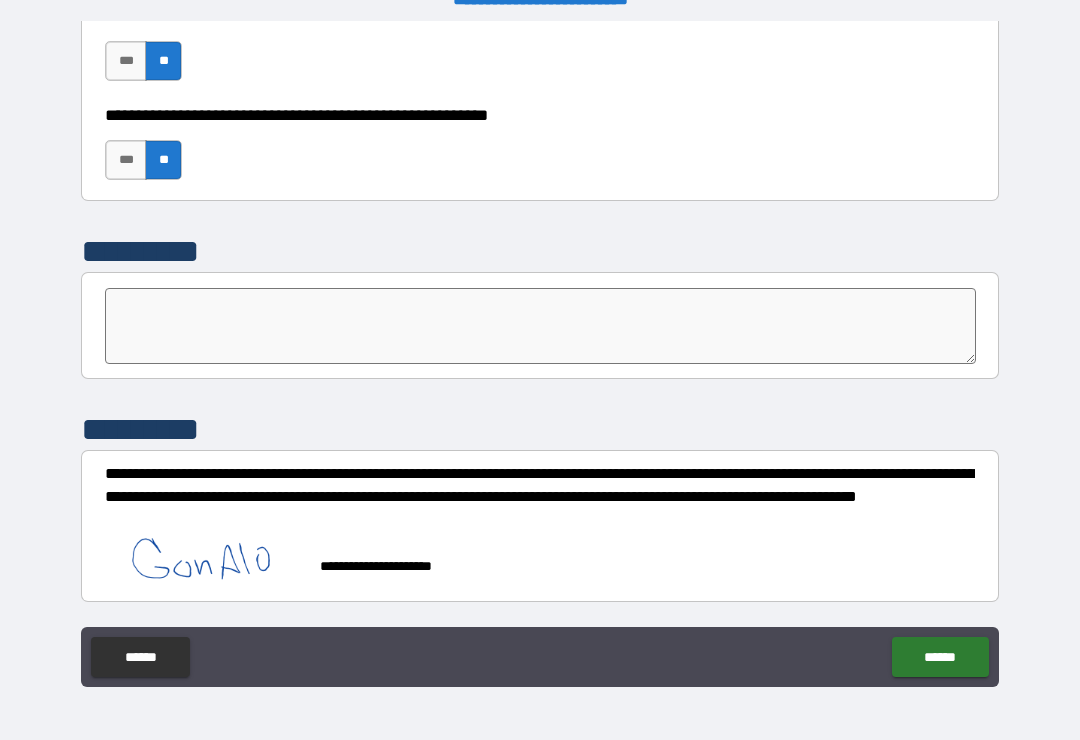 scroll, scrollTop: 6201, scrollLeft: 0, axis: vertical 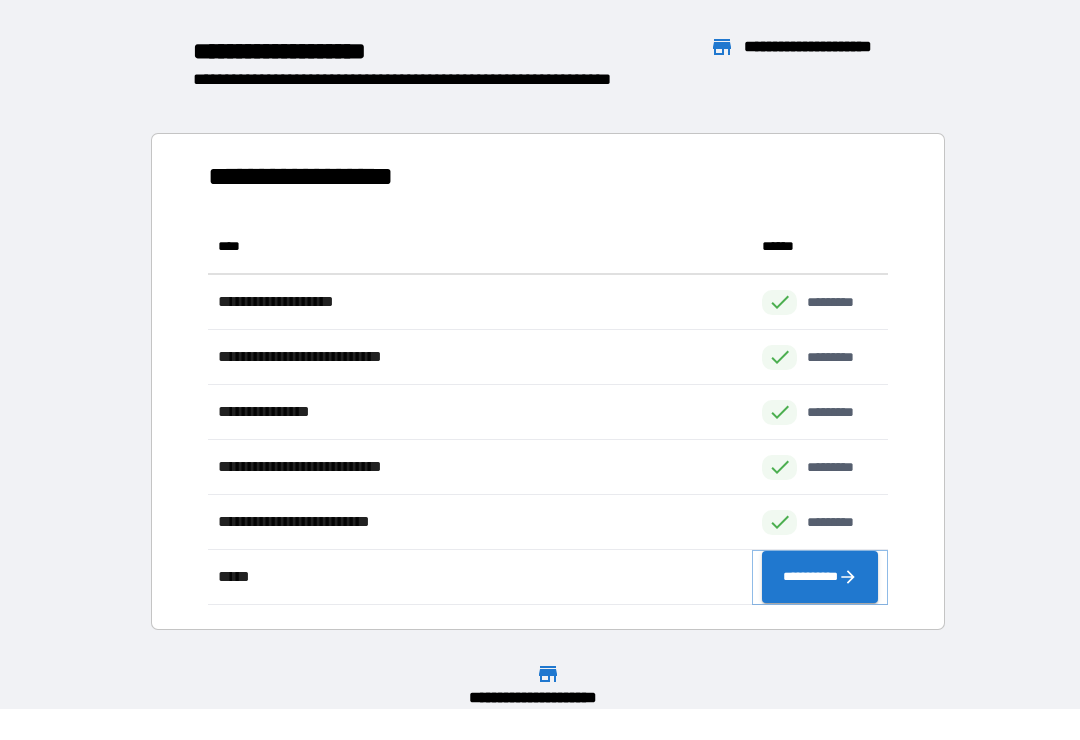 click on "**********" at bounding box center [820, 577] 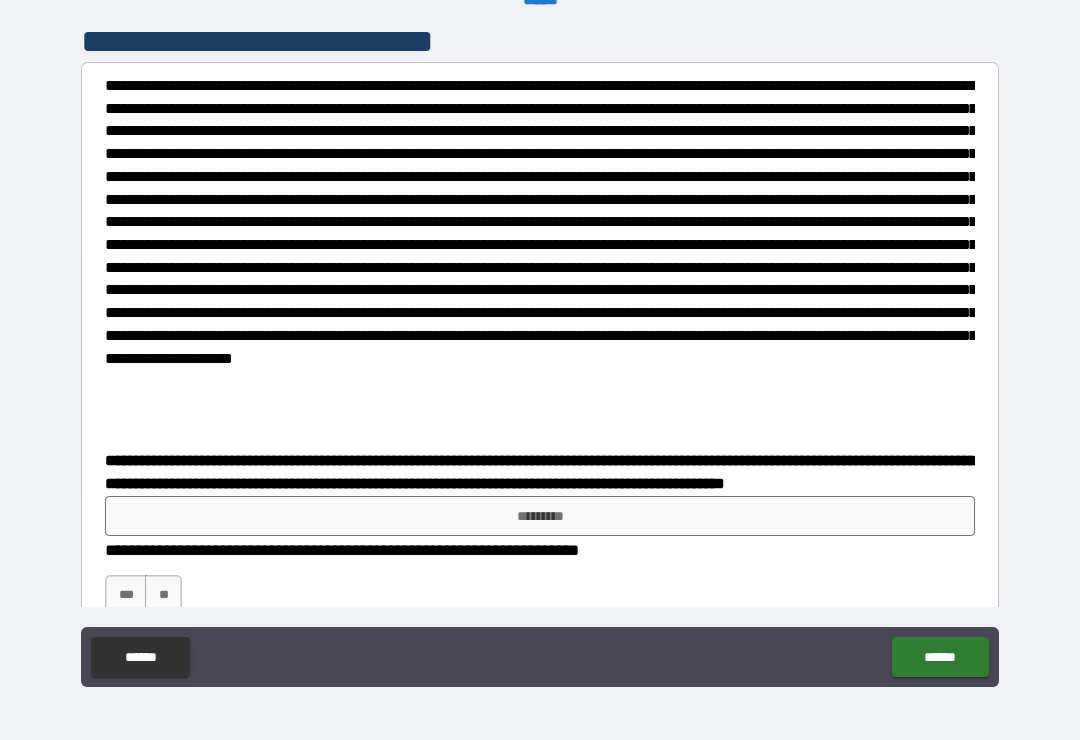 click on "*********" at bounding box center (540, 516) 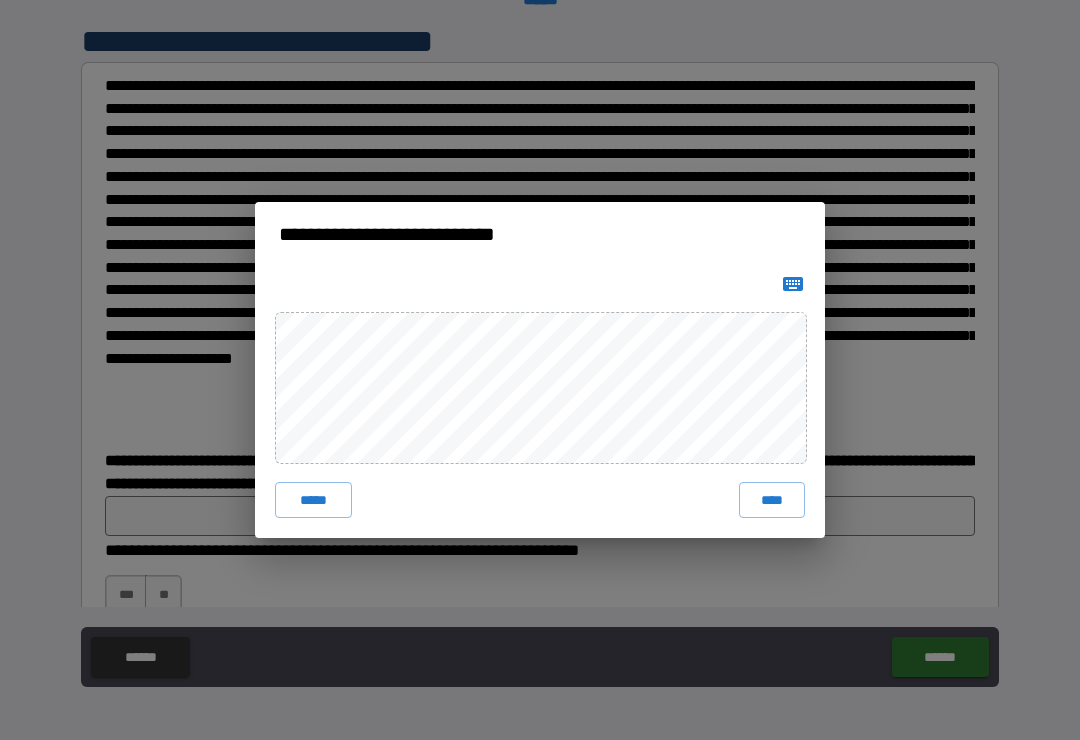 click on "****" at bounding box center [772, 500] 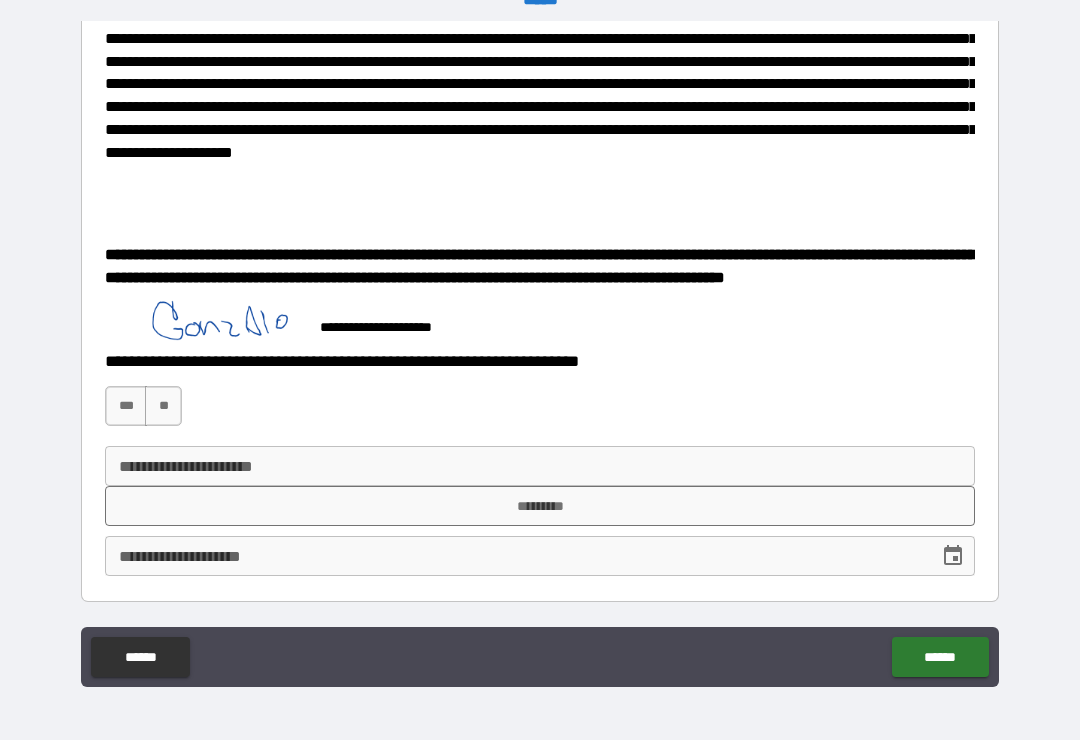 scroll, scrollTop: 225, scrollLeft: 0, axis: vertical 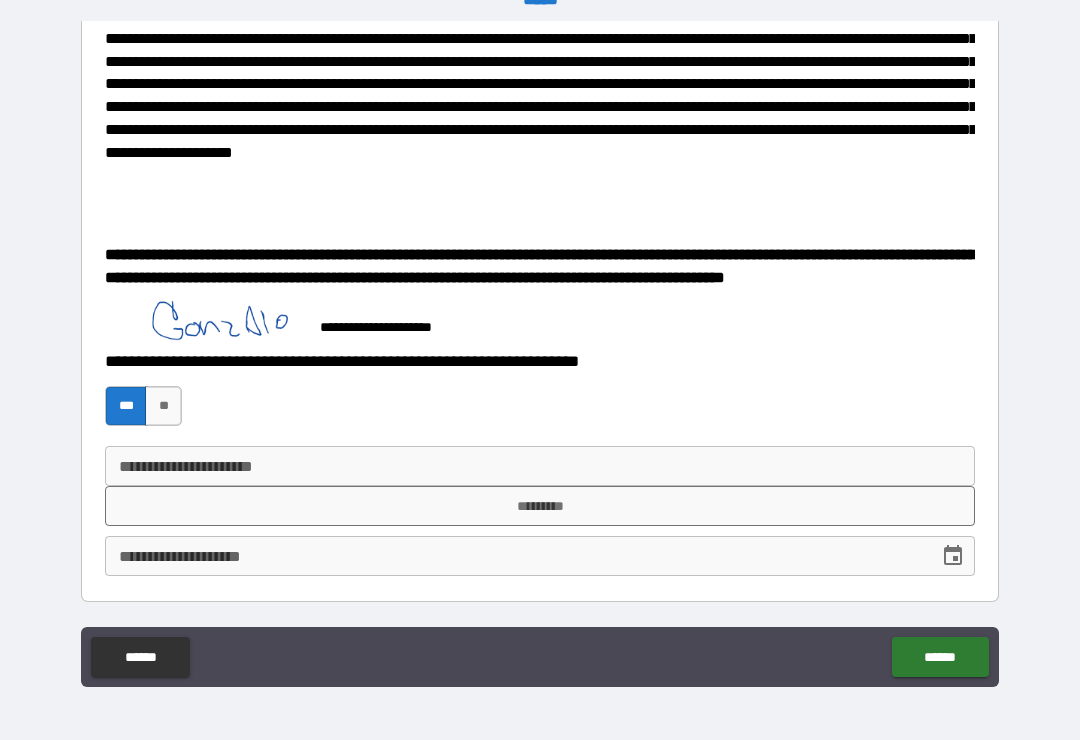 click on "*********" at bounding box center [540, 506] 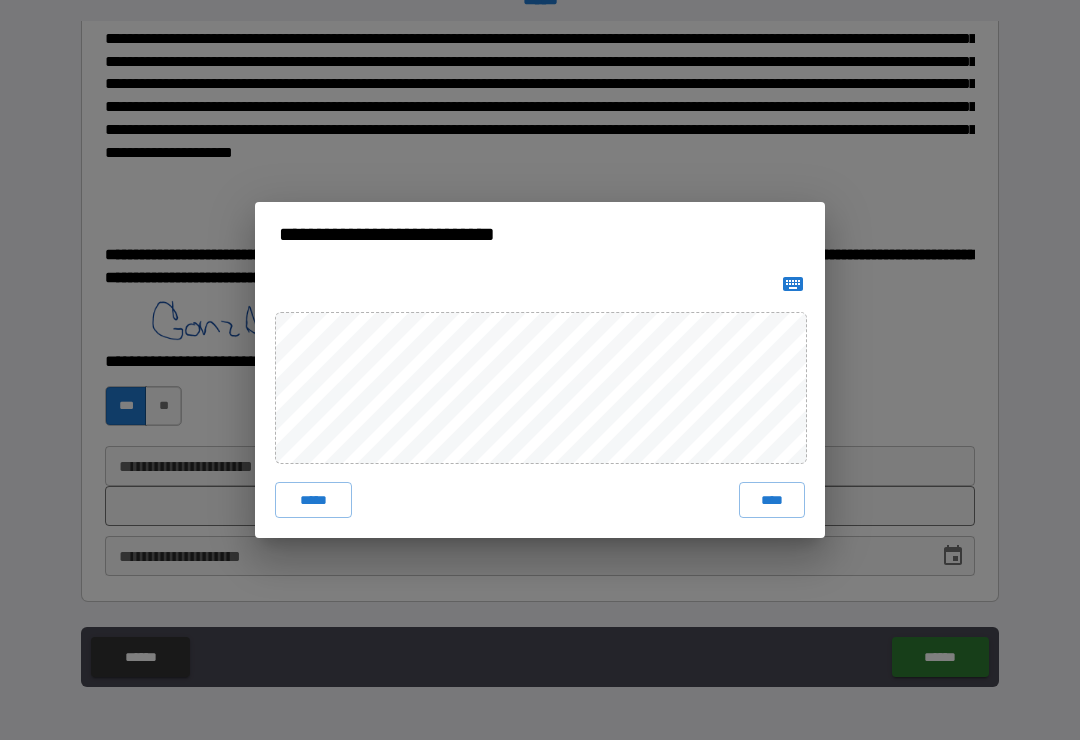 click on "****" at bounding box center (772, 500) 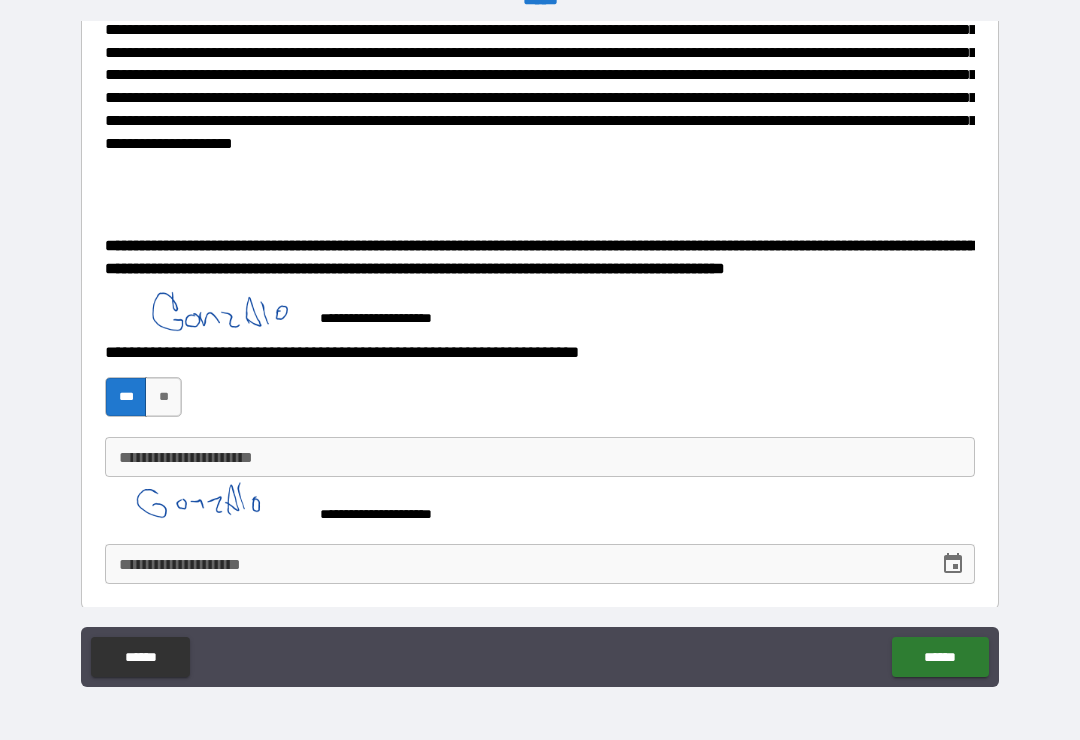 click 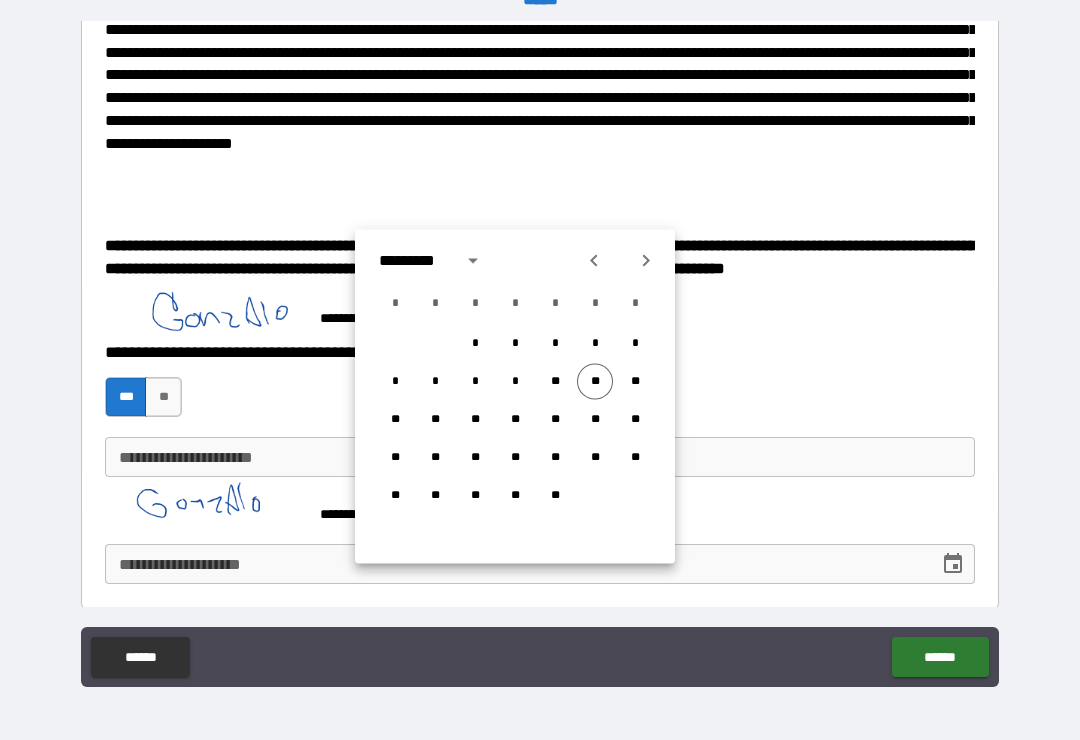 click on "**" at bounding box center (595, 382) 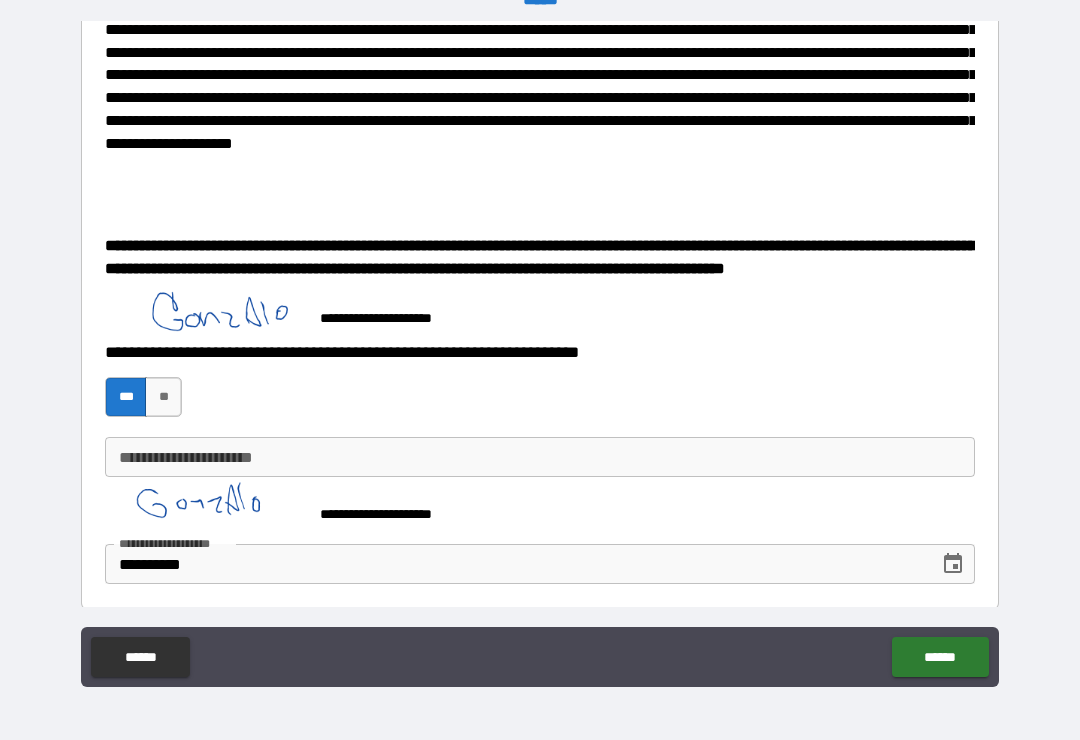 click on "******" at bounding box center [940, 657] 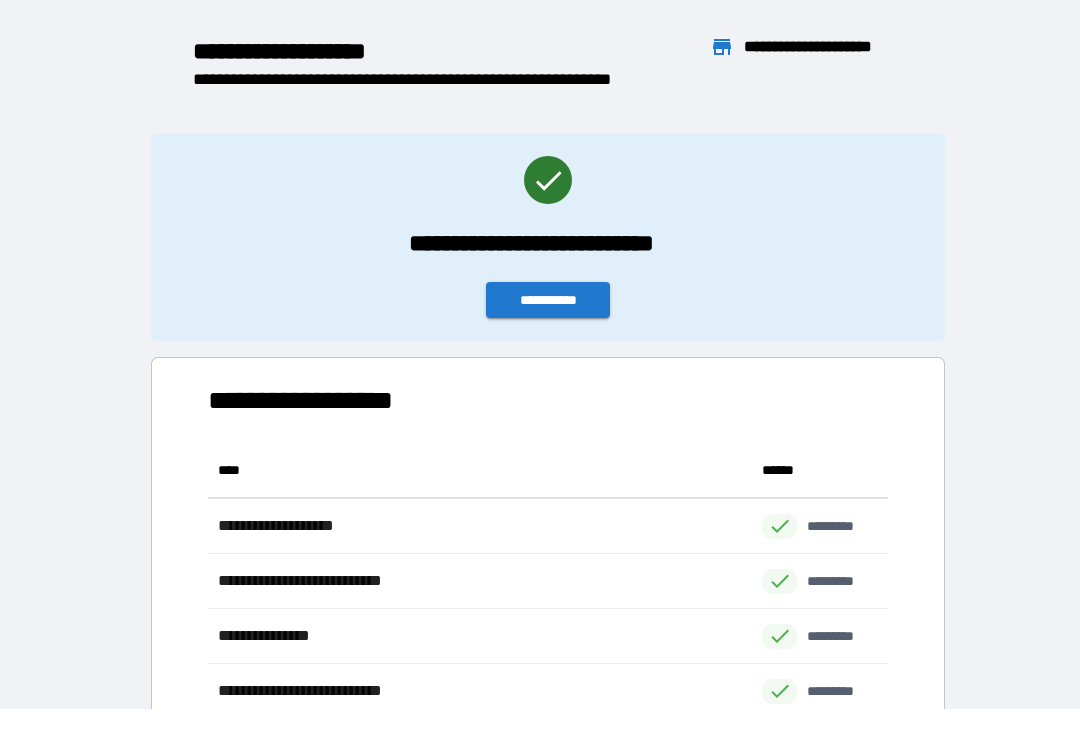 scroll, scrollTop: 1, scrollLeft: 1, axis: both 